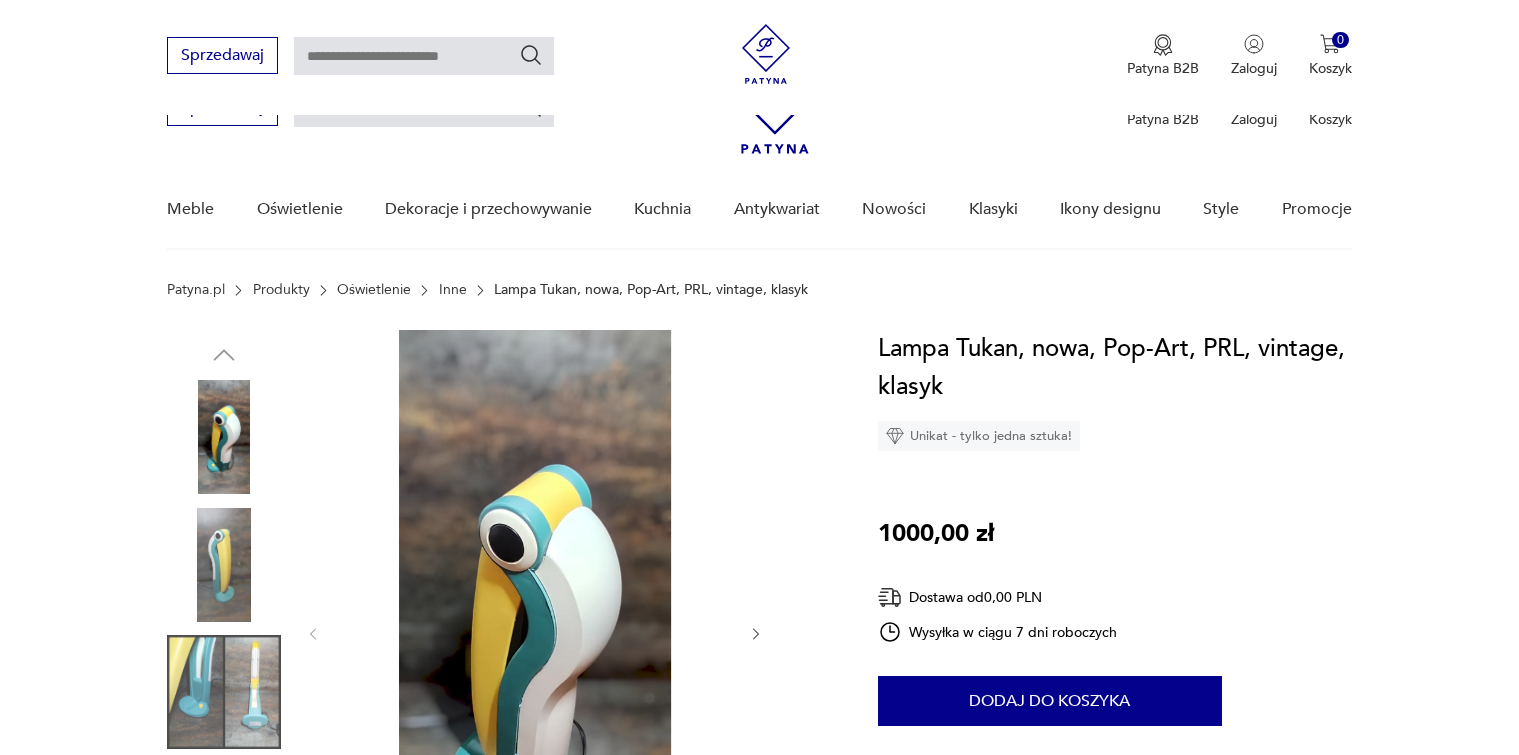 scroll, scrollTop: 200, scrollLeft: 0, axis: vertical 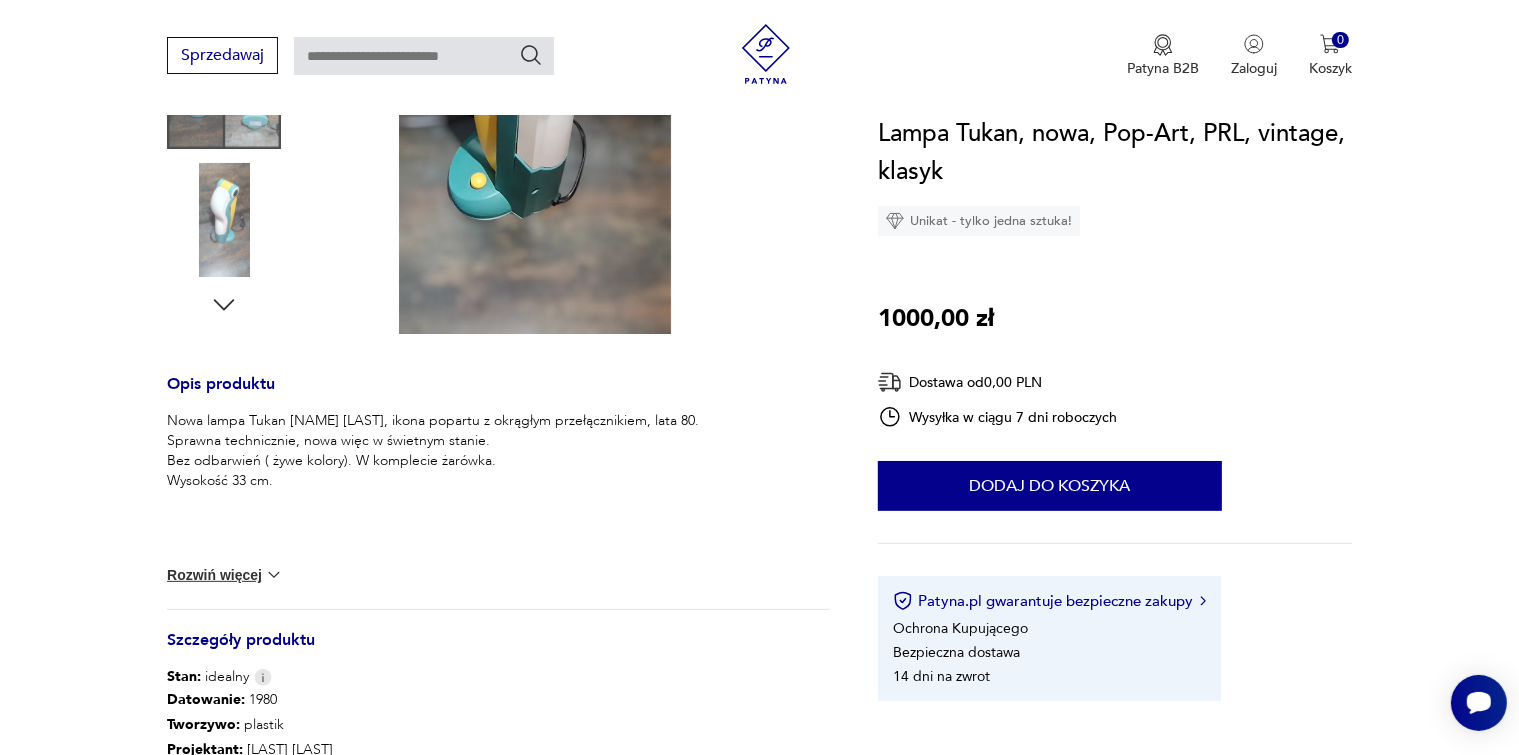 click at bounding box center (274, 575) 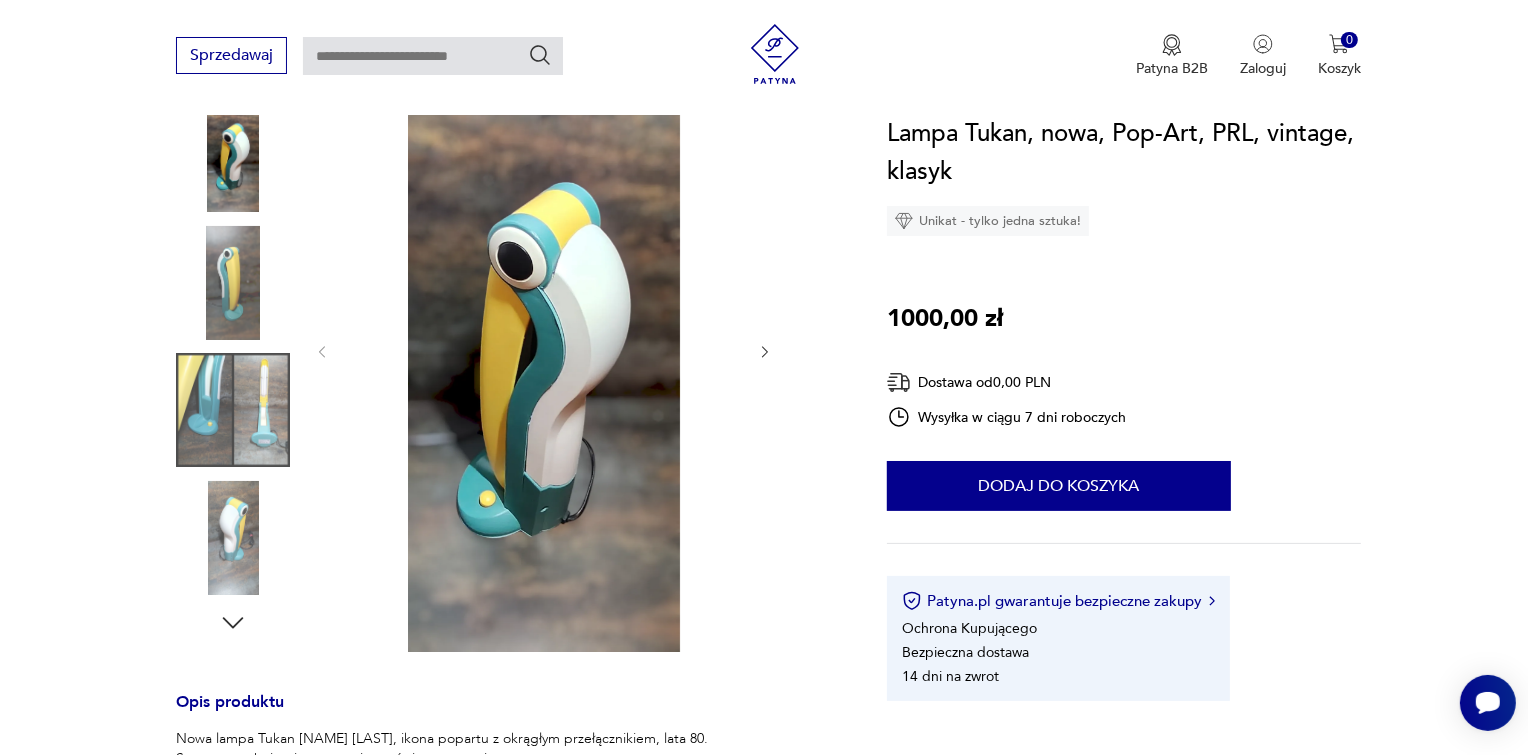 scroll, scrollTop: 200, scrollLeft: 0, axis: vertical 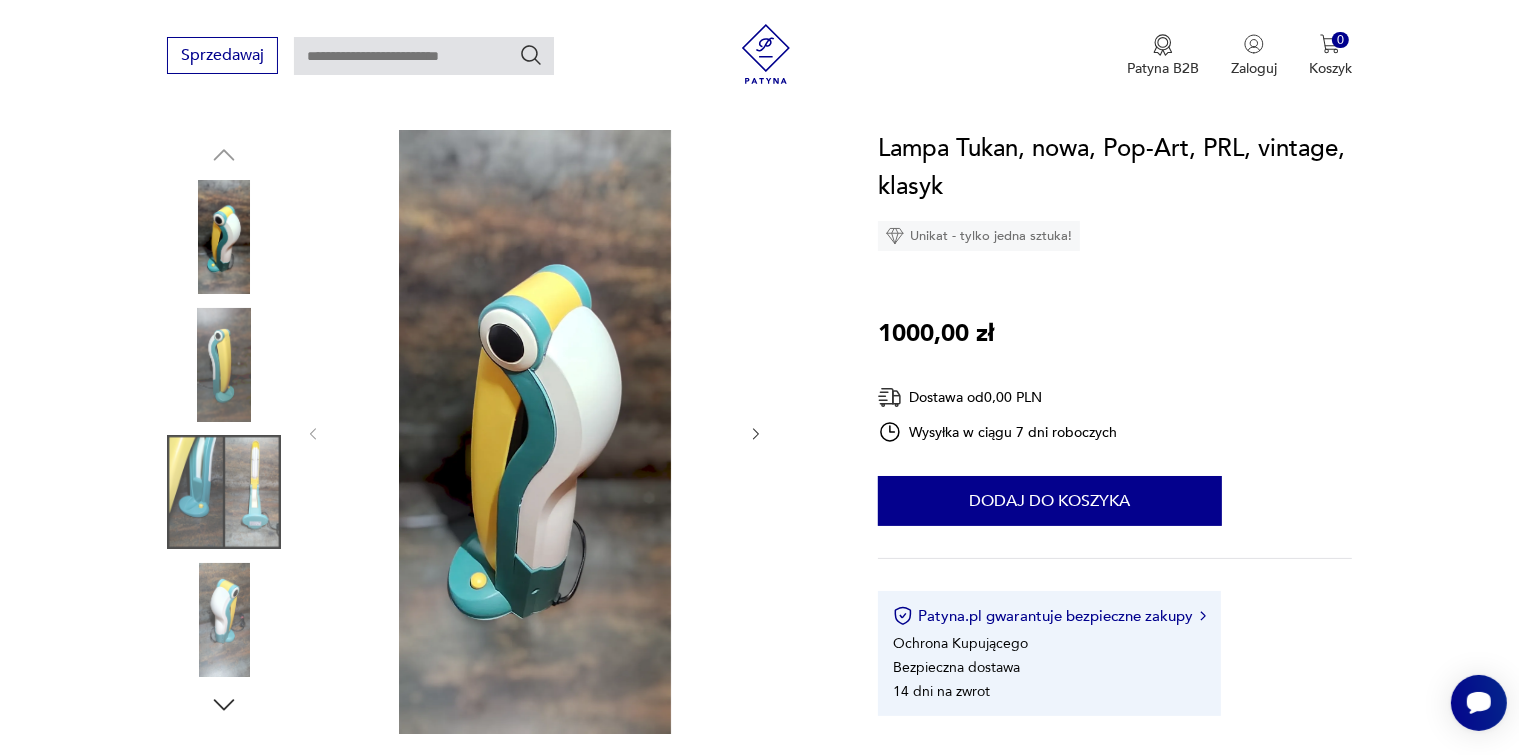 click 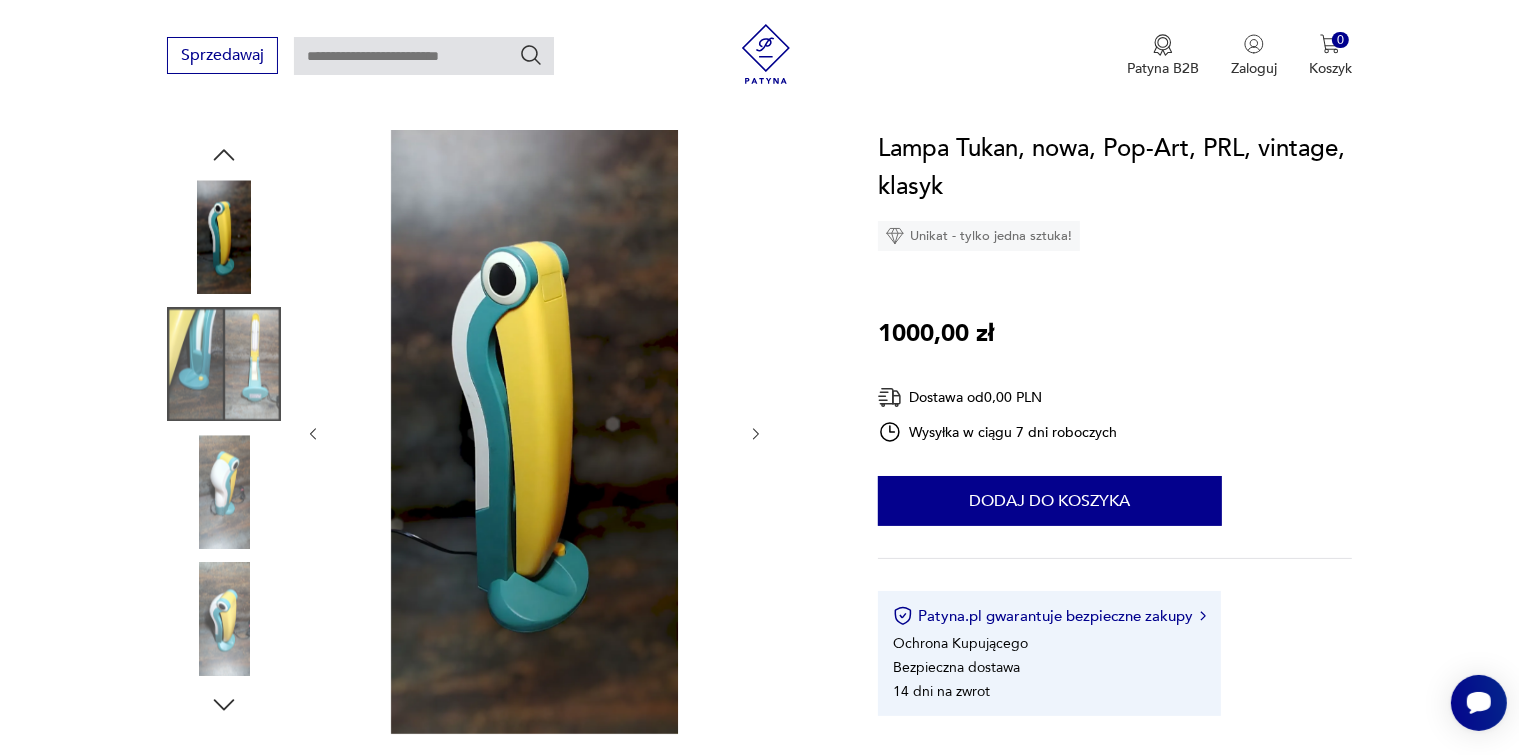 click 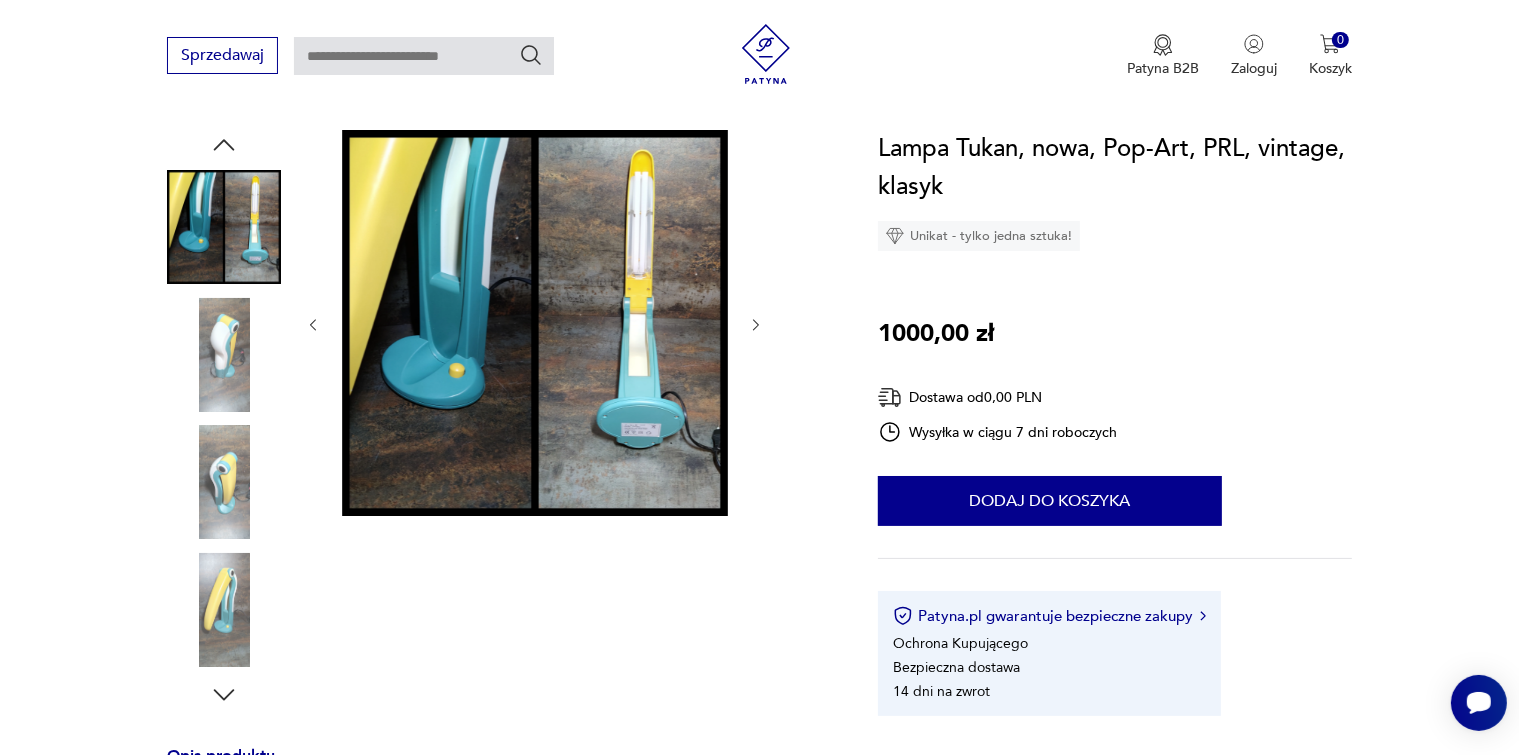click at bounding box center (535, 323) 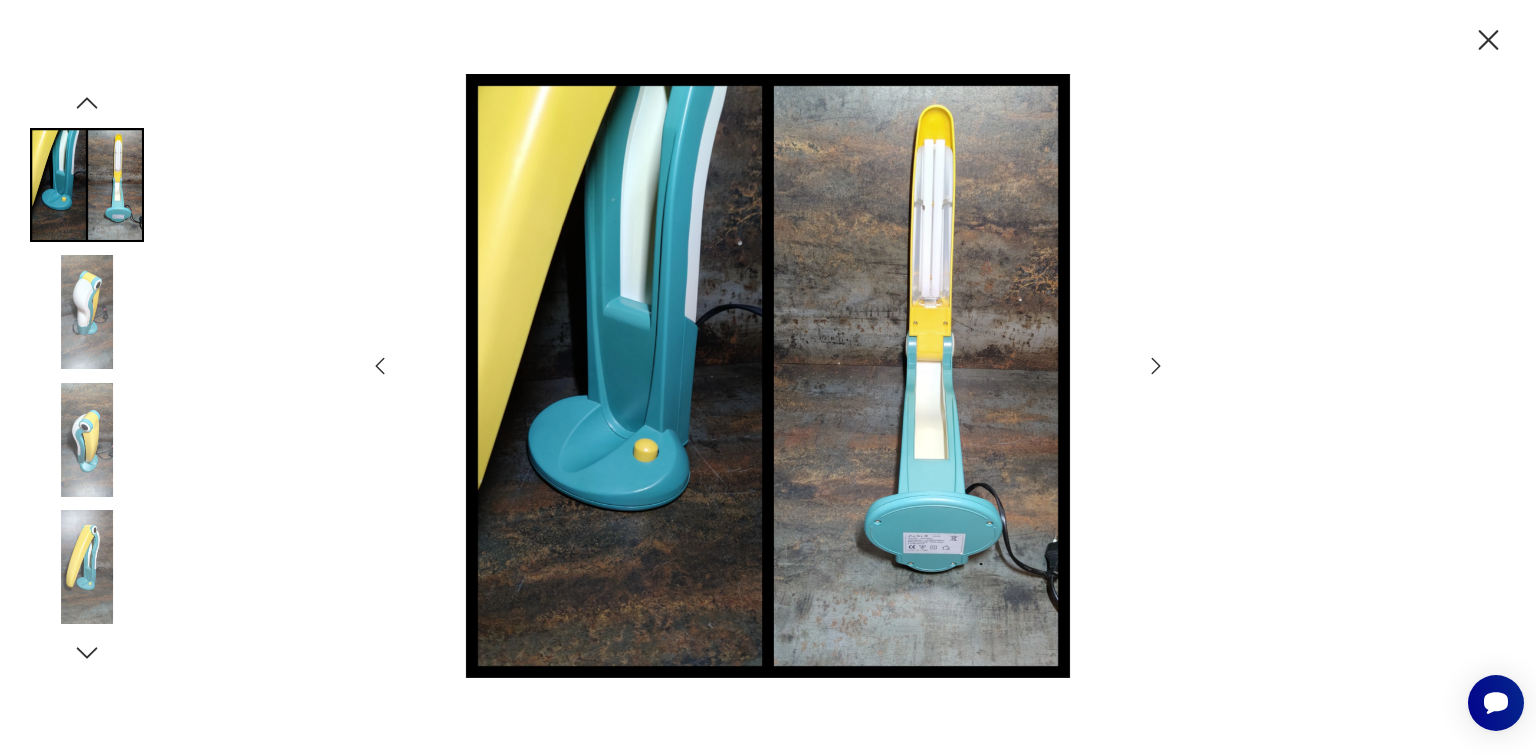 click 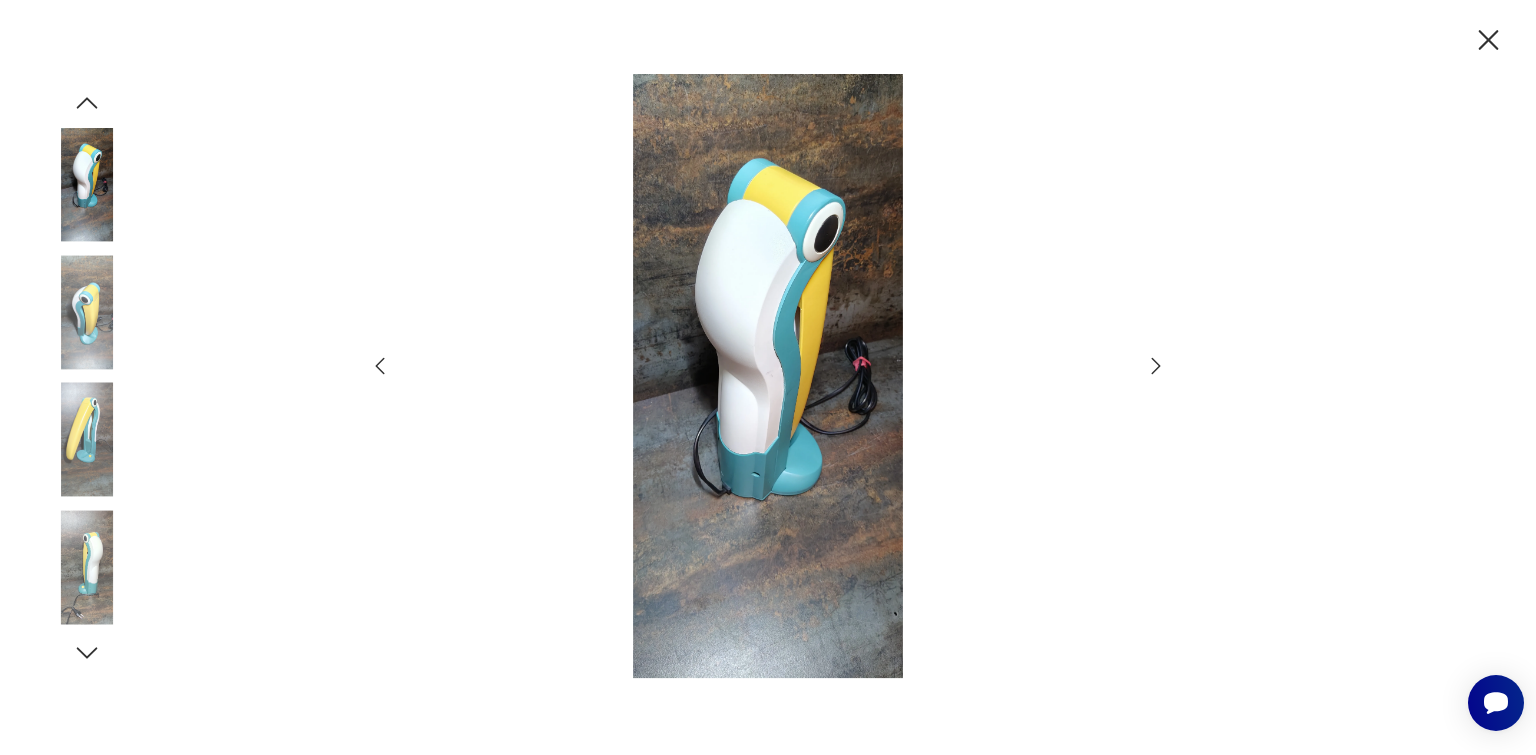 click 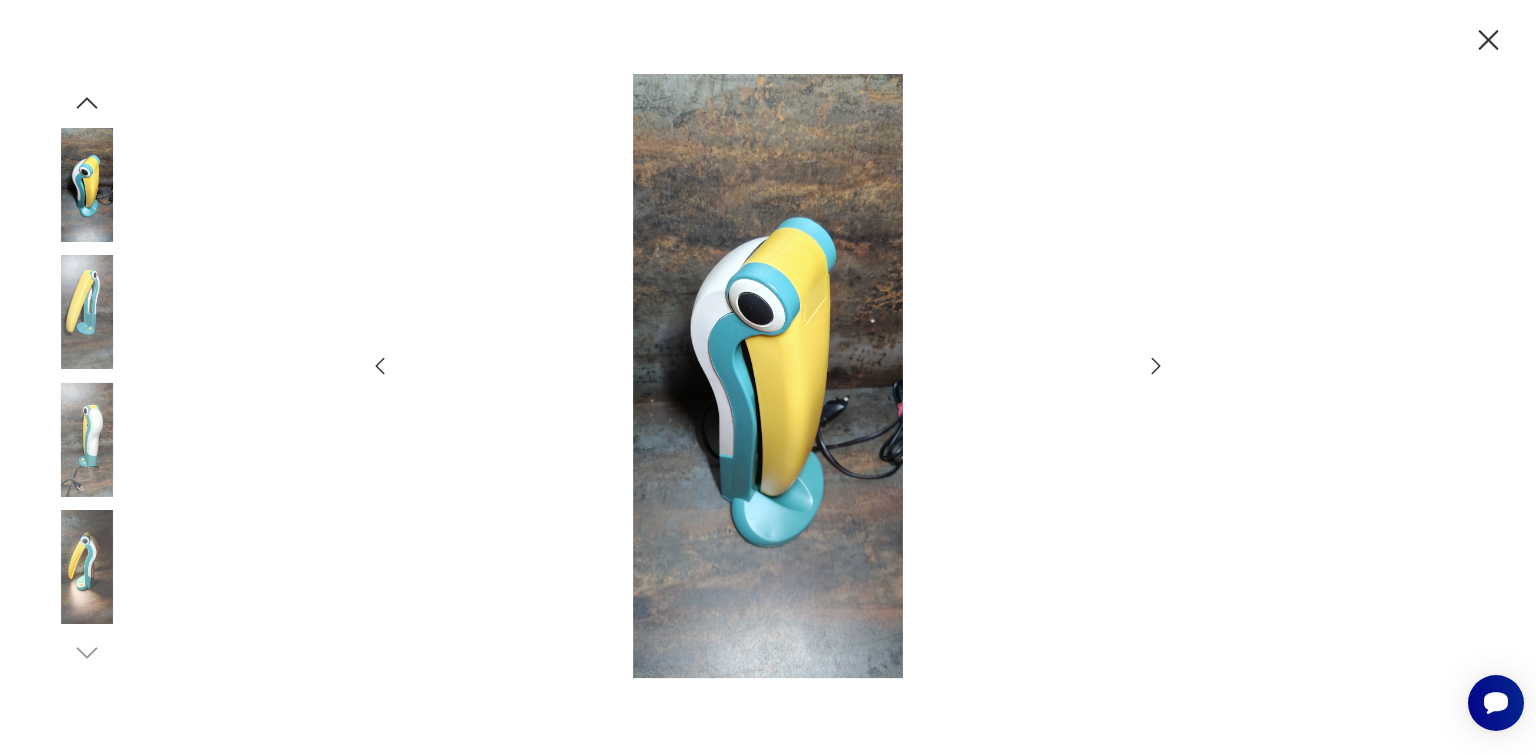 click 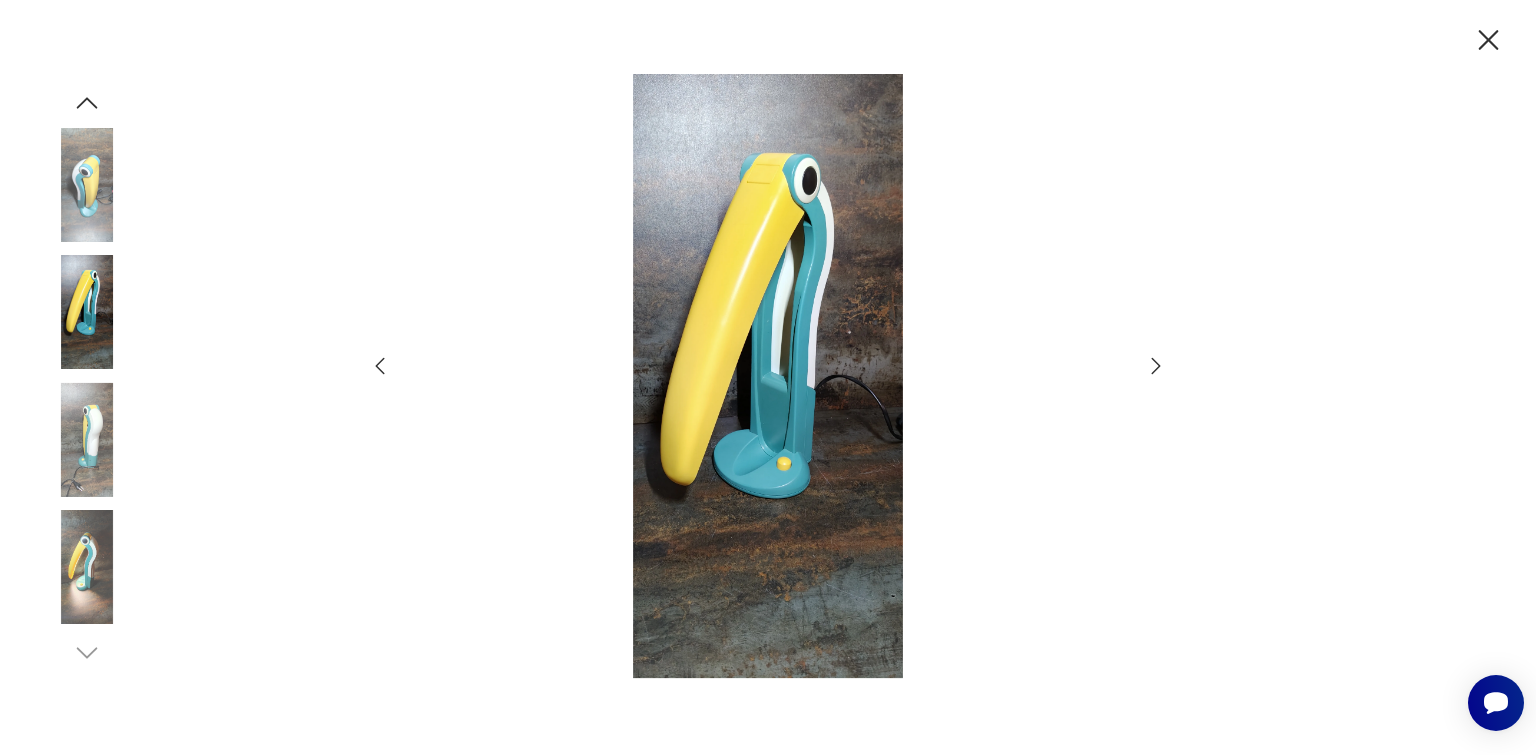 click 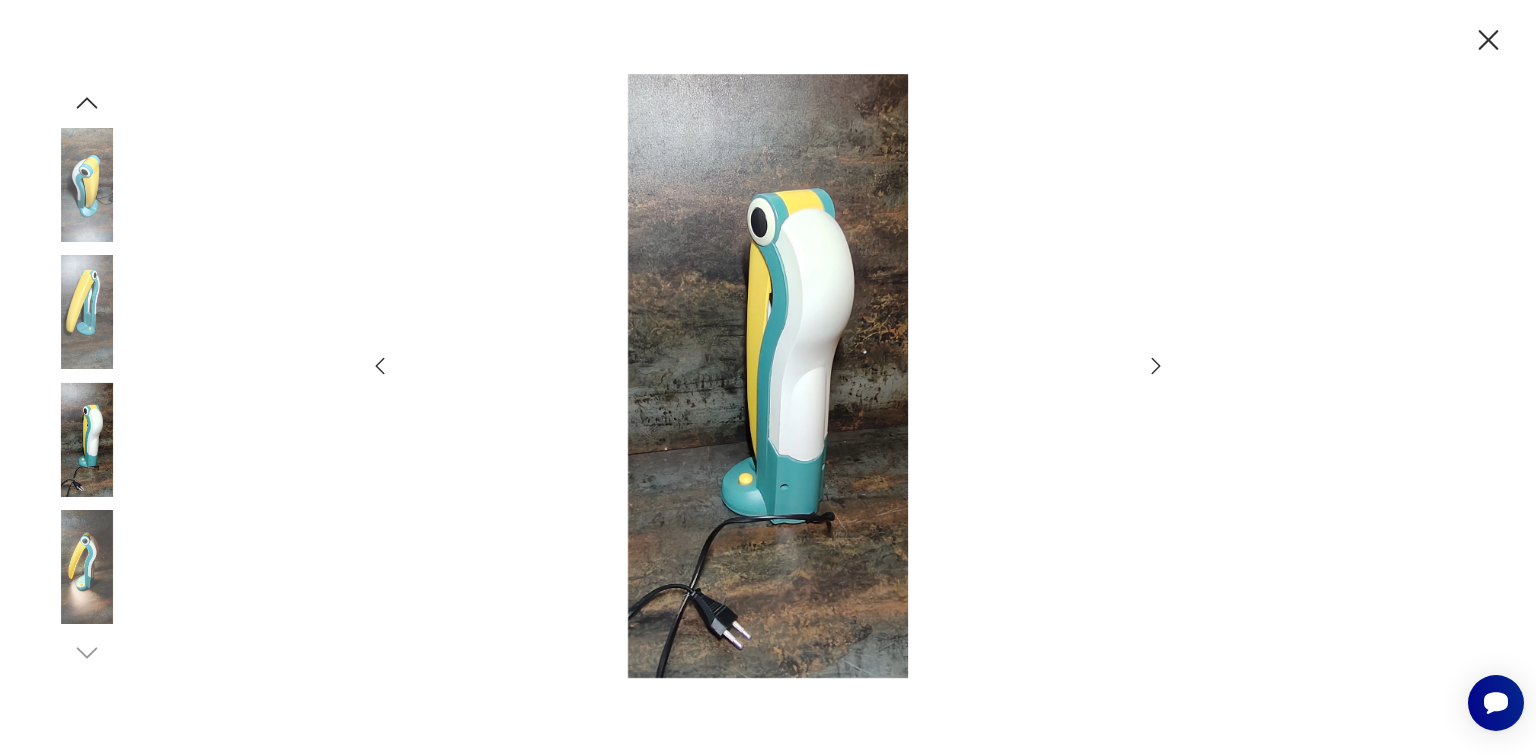 click 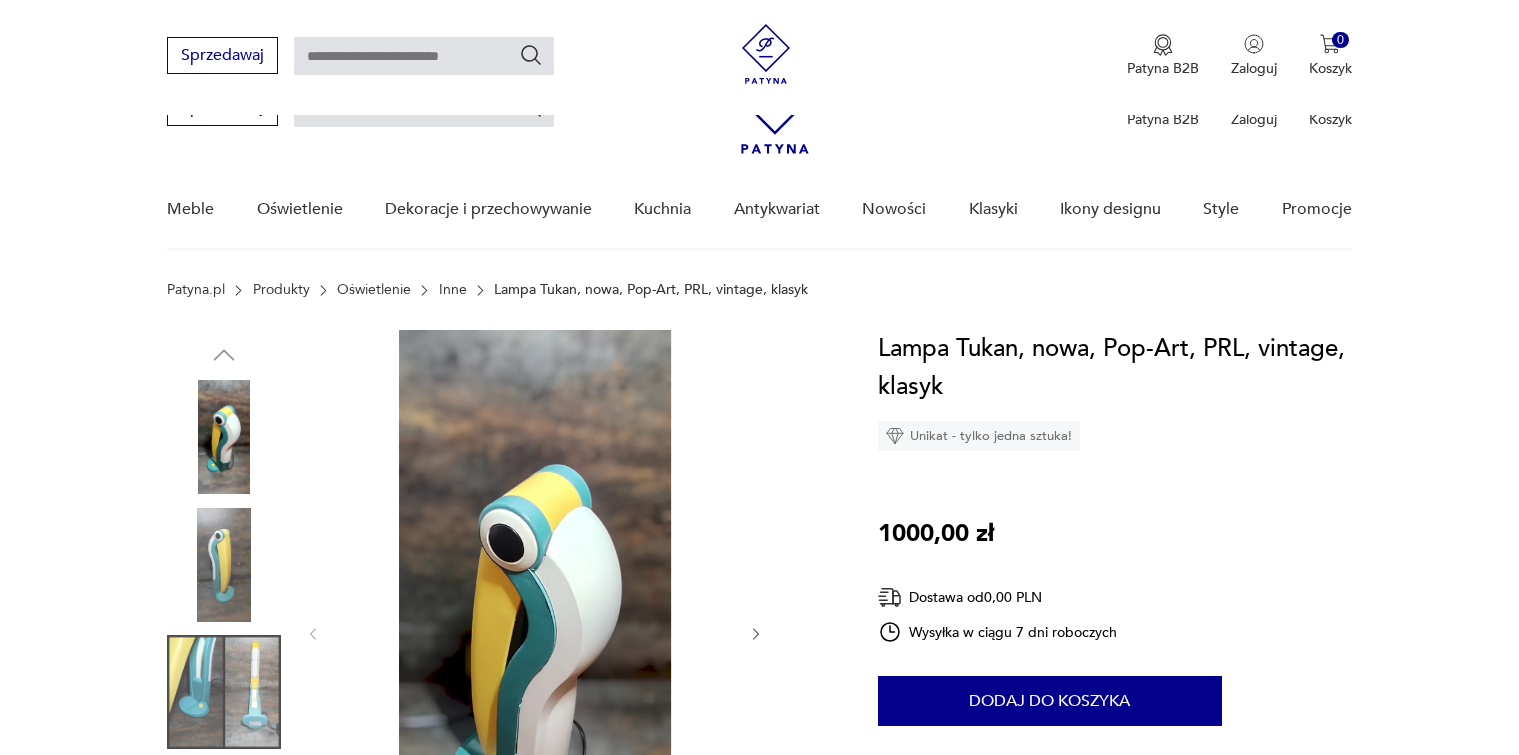 scroll, scrollTop: 200, scrollLeft: 0, axis: vertical 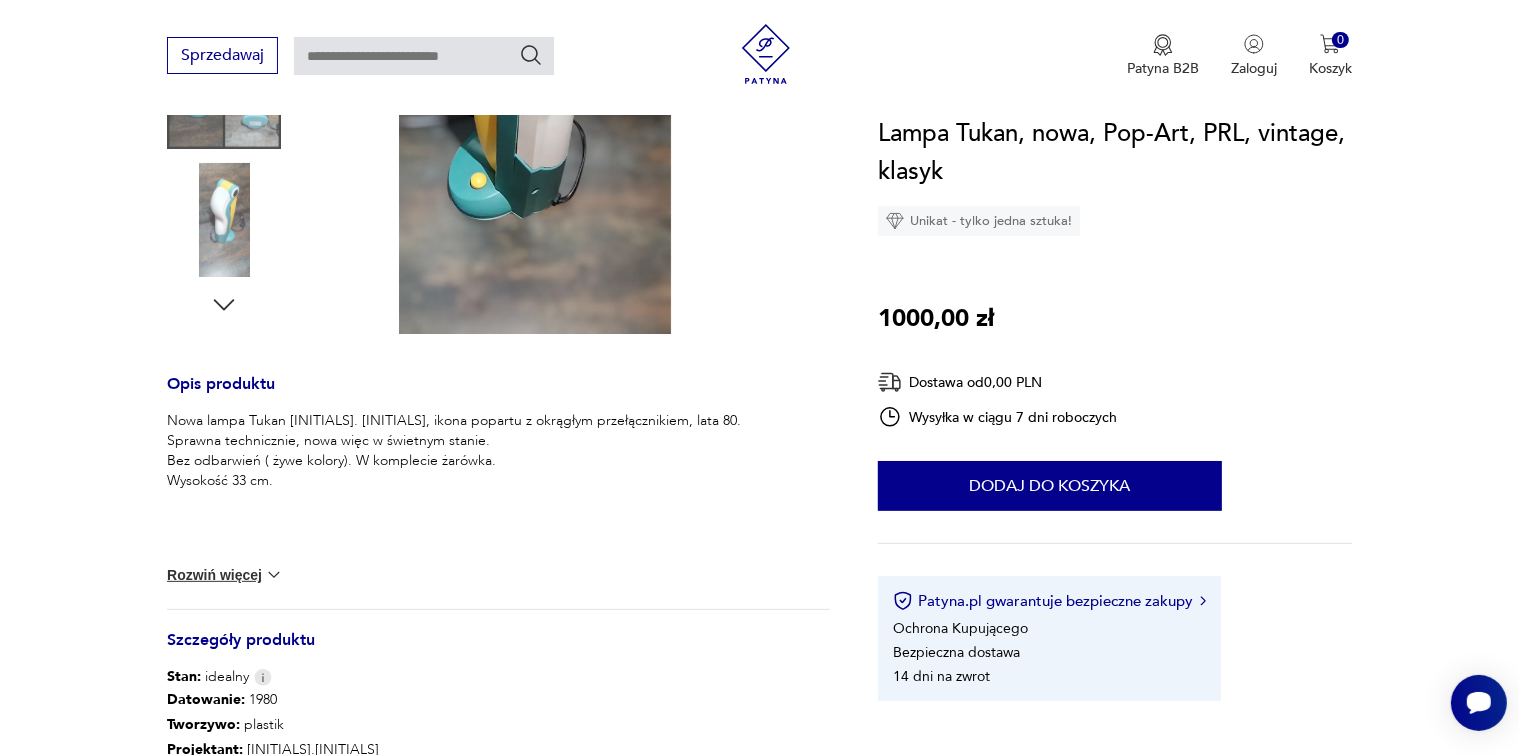 click at bounding box center (274, 575) 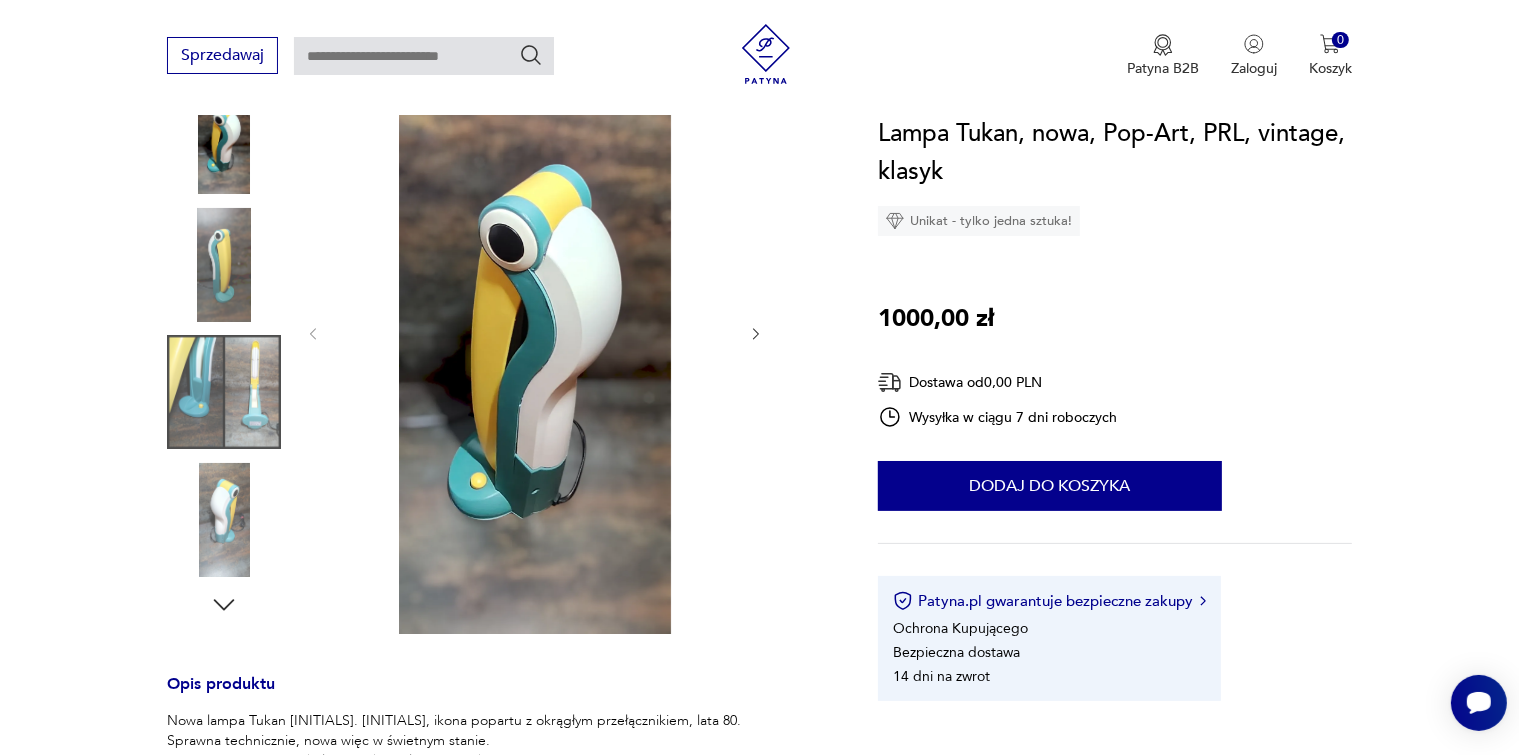 scroll, scrollTop: 200, scrollLeft: 0, axis: vertical 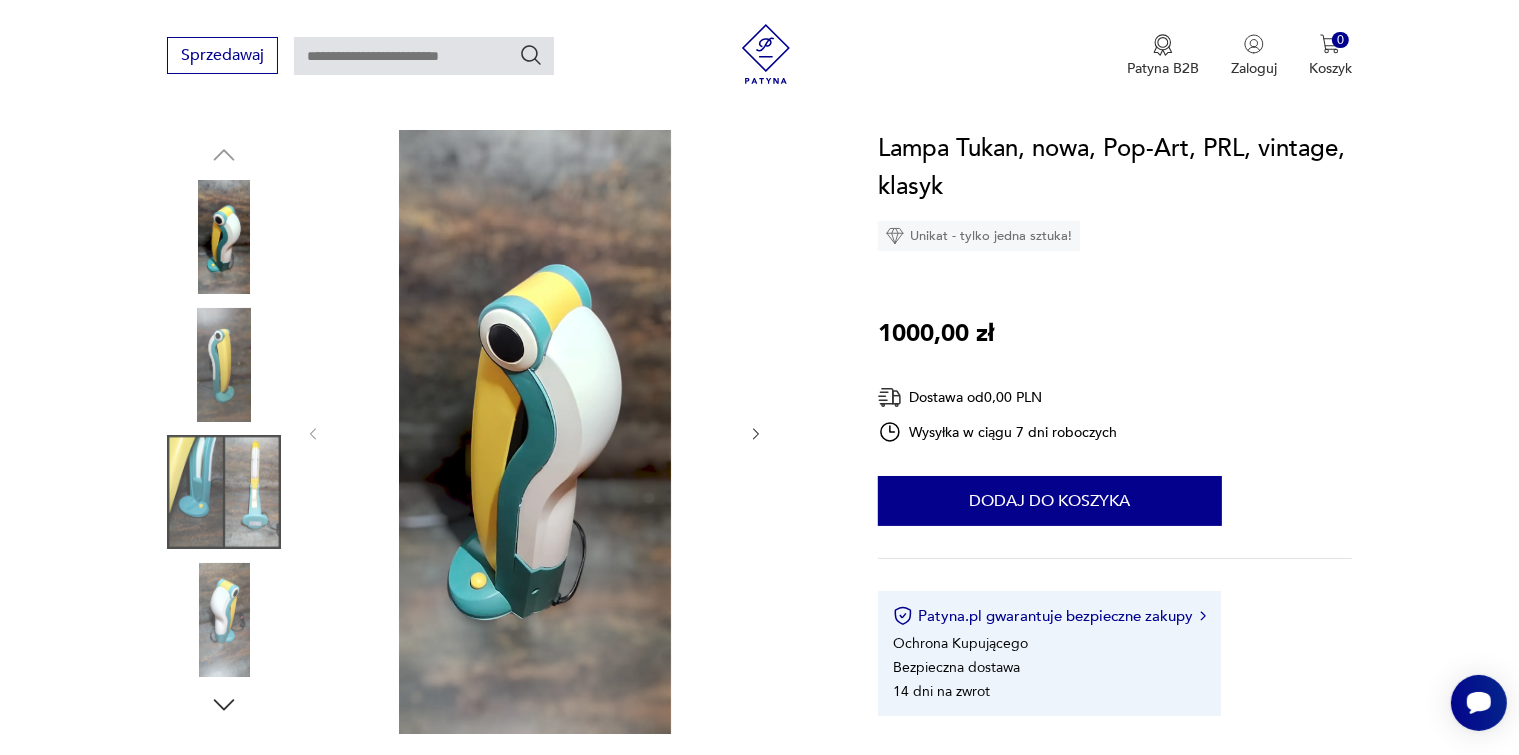 click 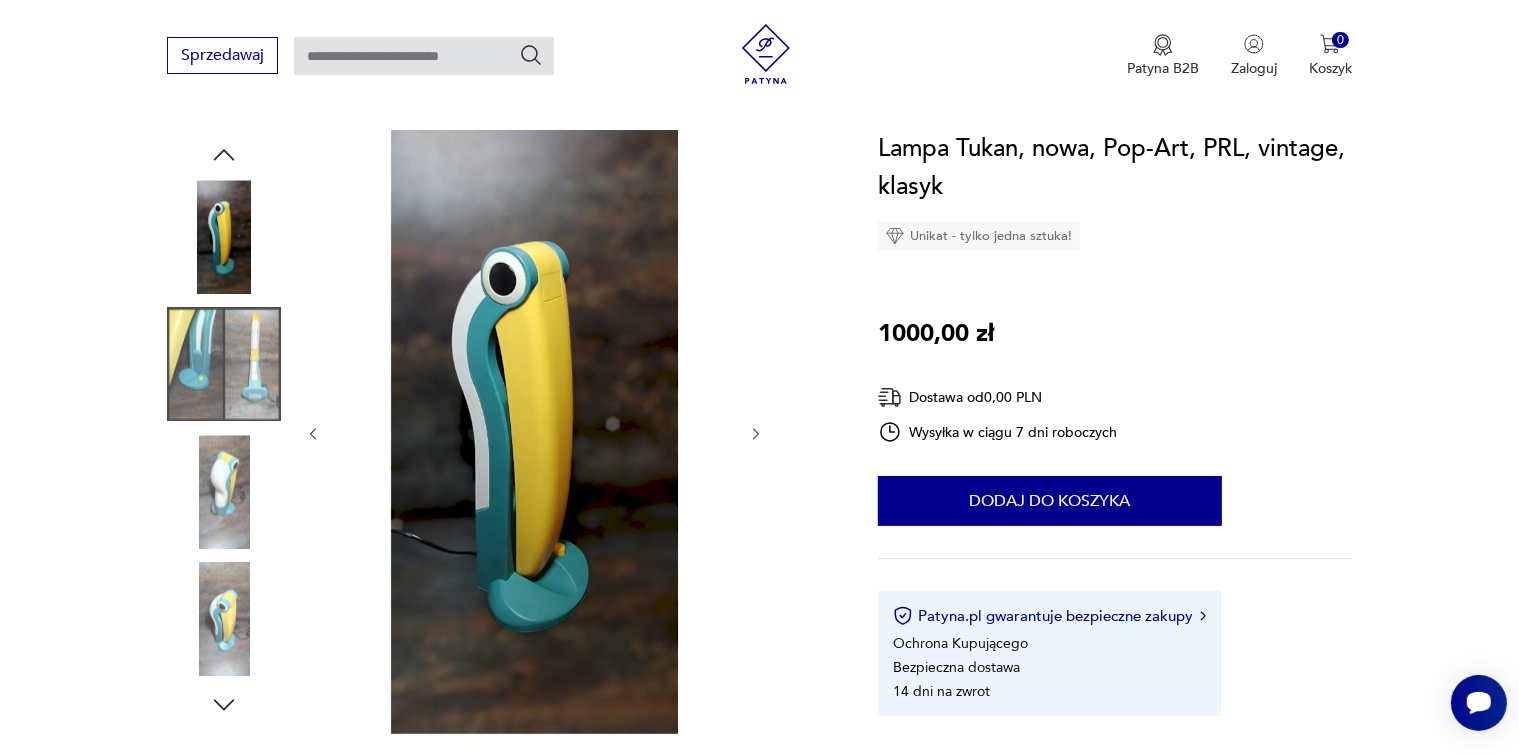 click 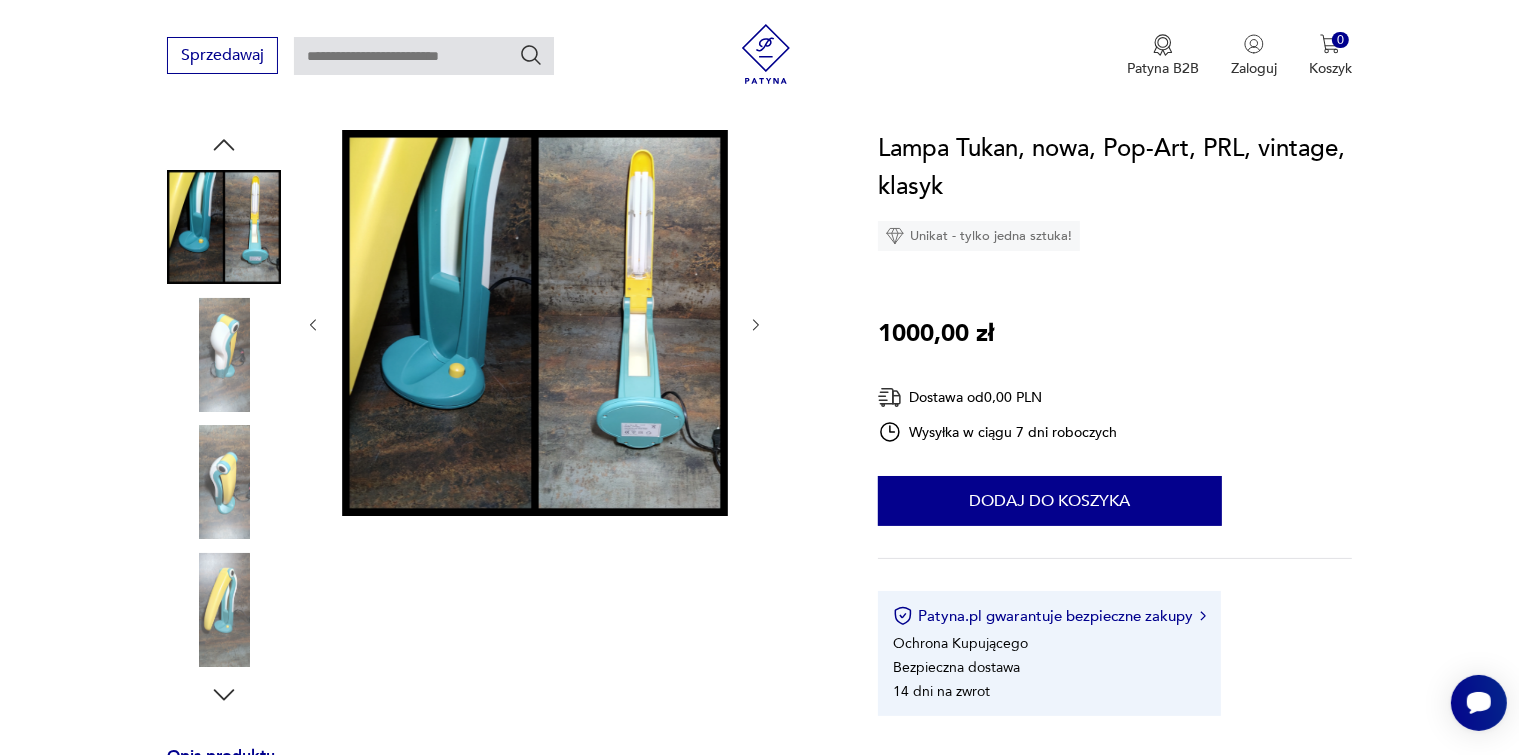 click 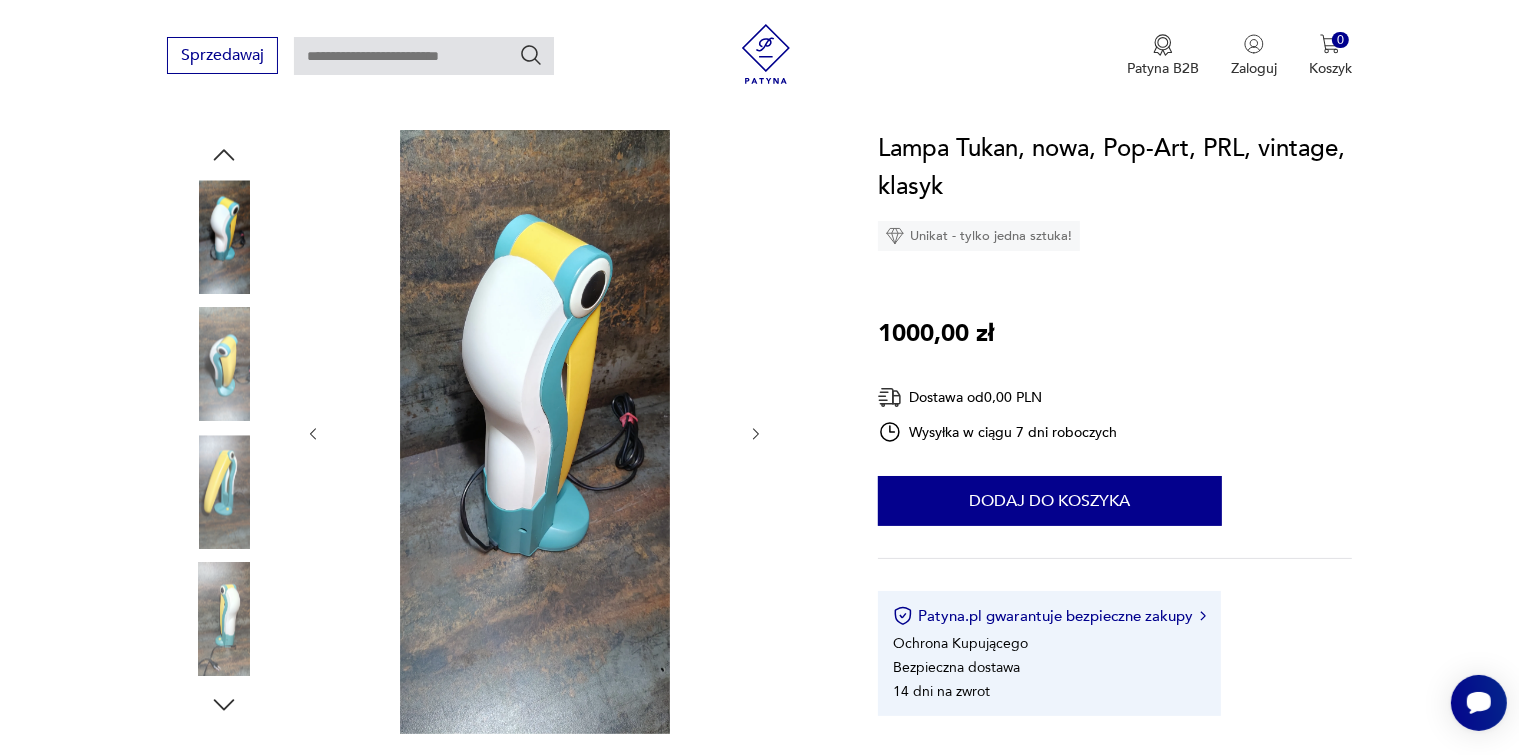 click 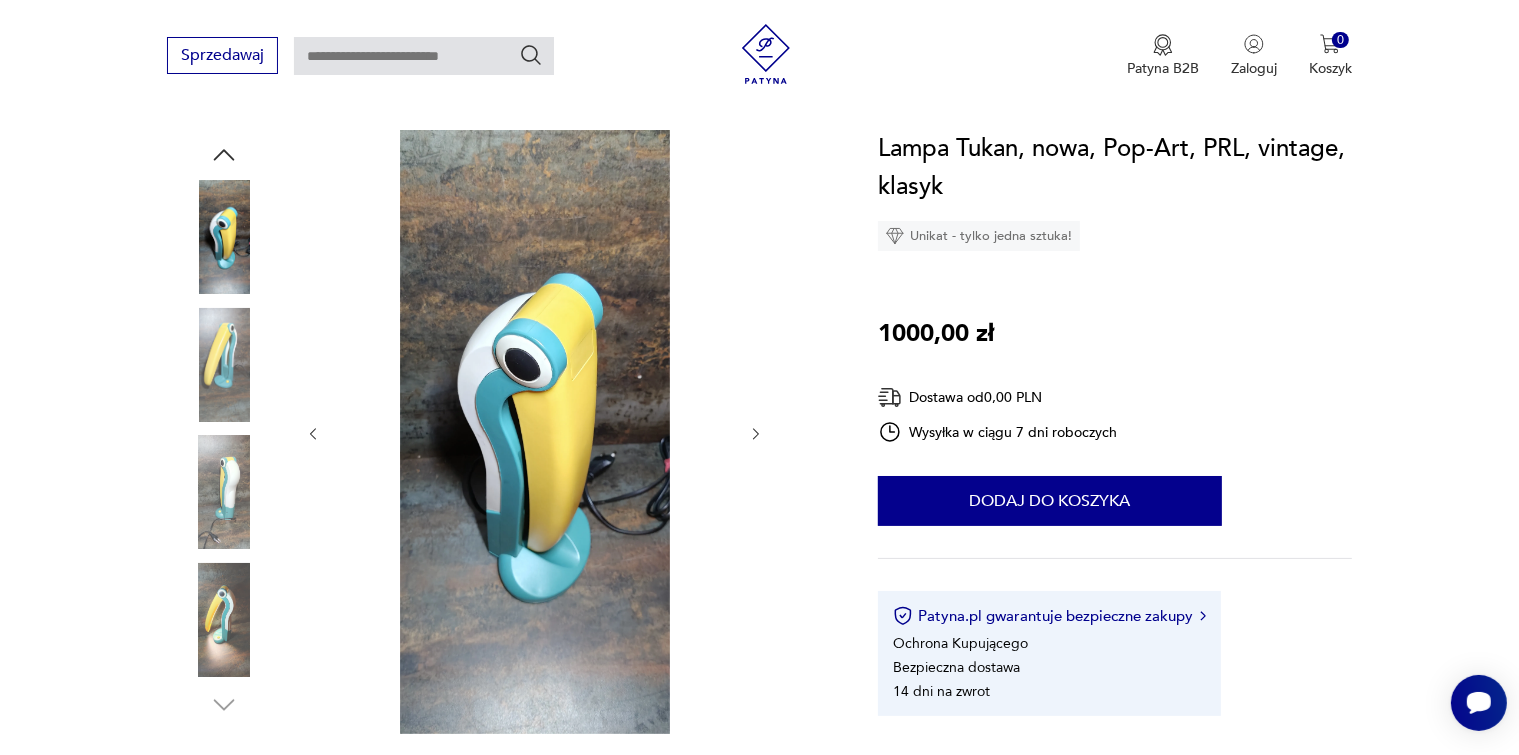 click 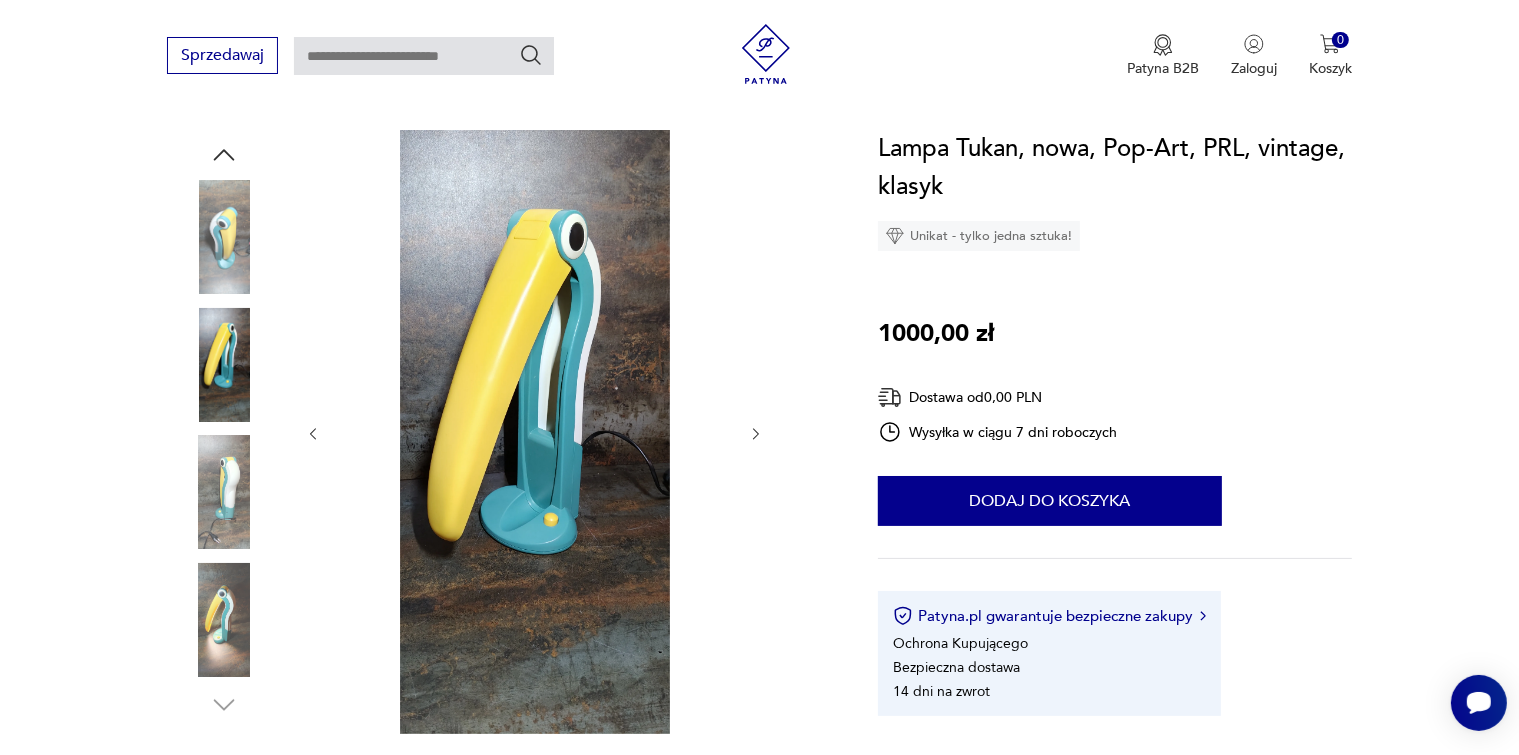 click 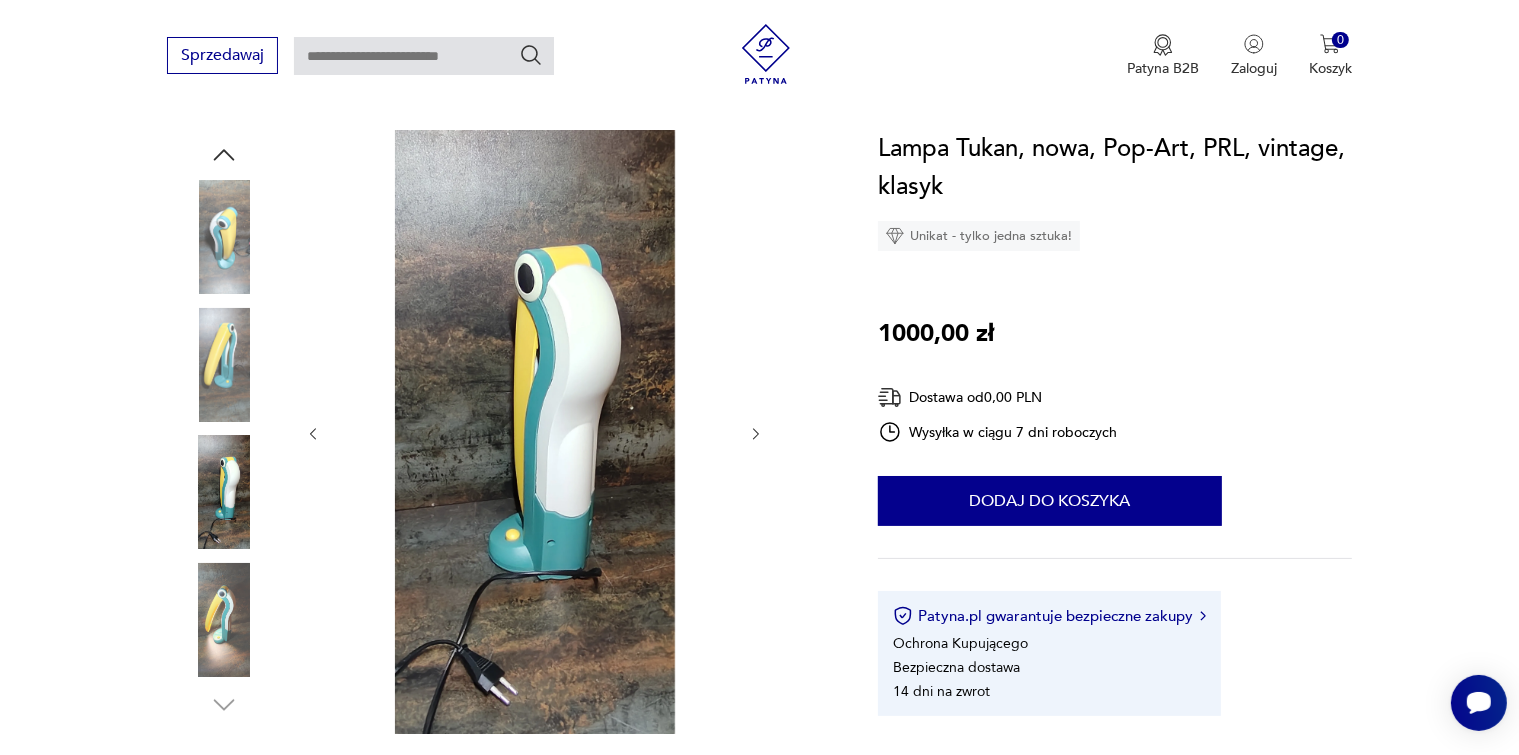 click 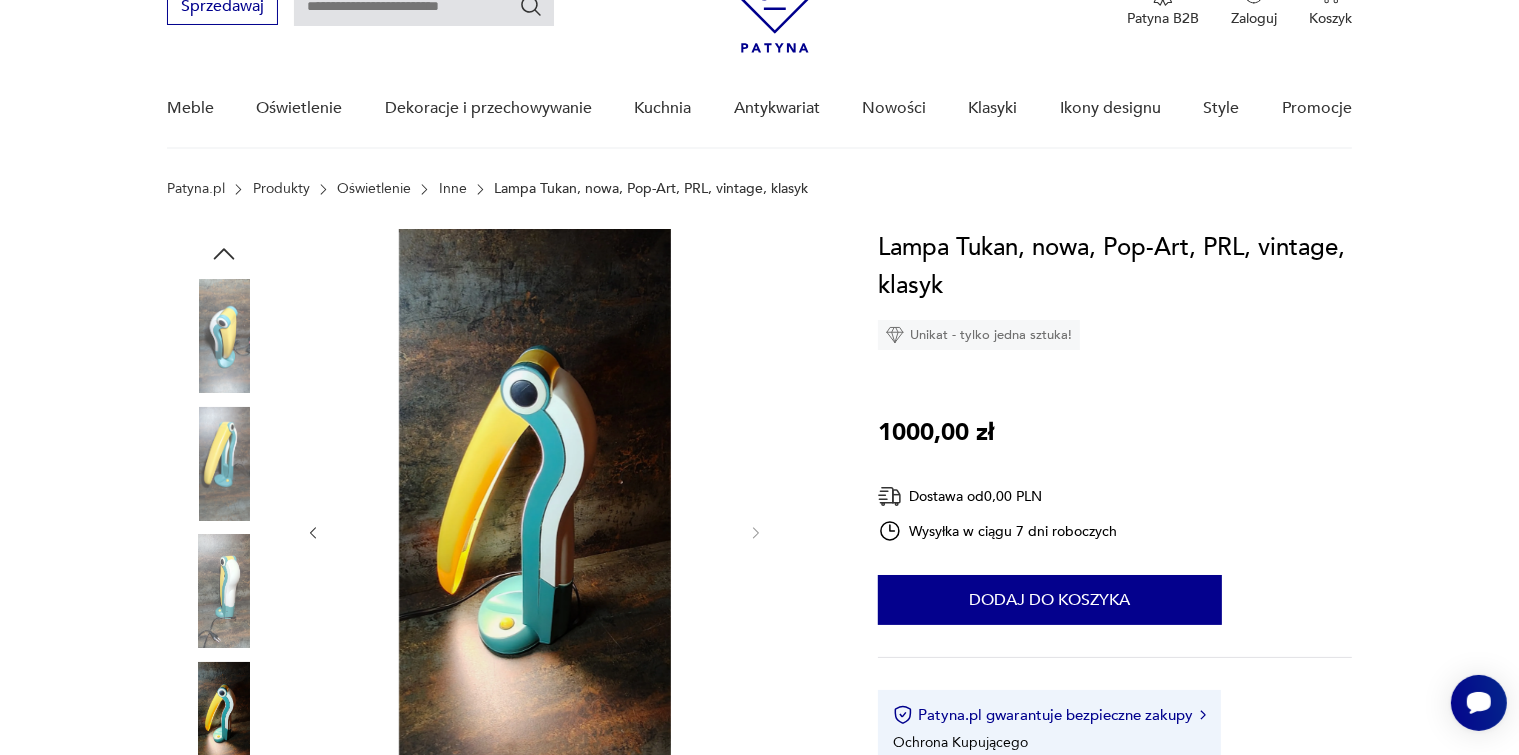 scroll, scrollTop: 100, scrollLeft: 0, axis: vertical 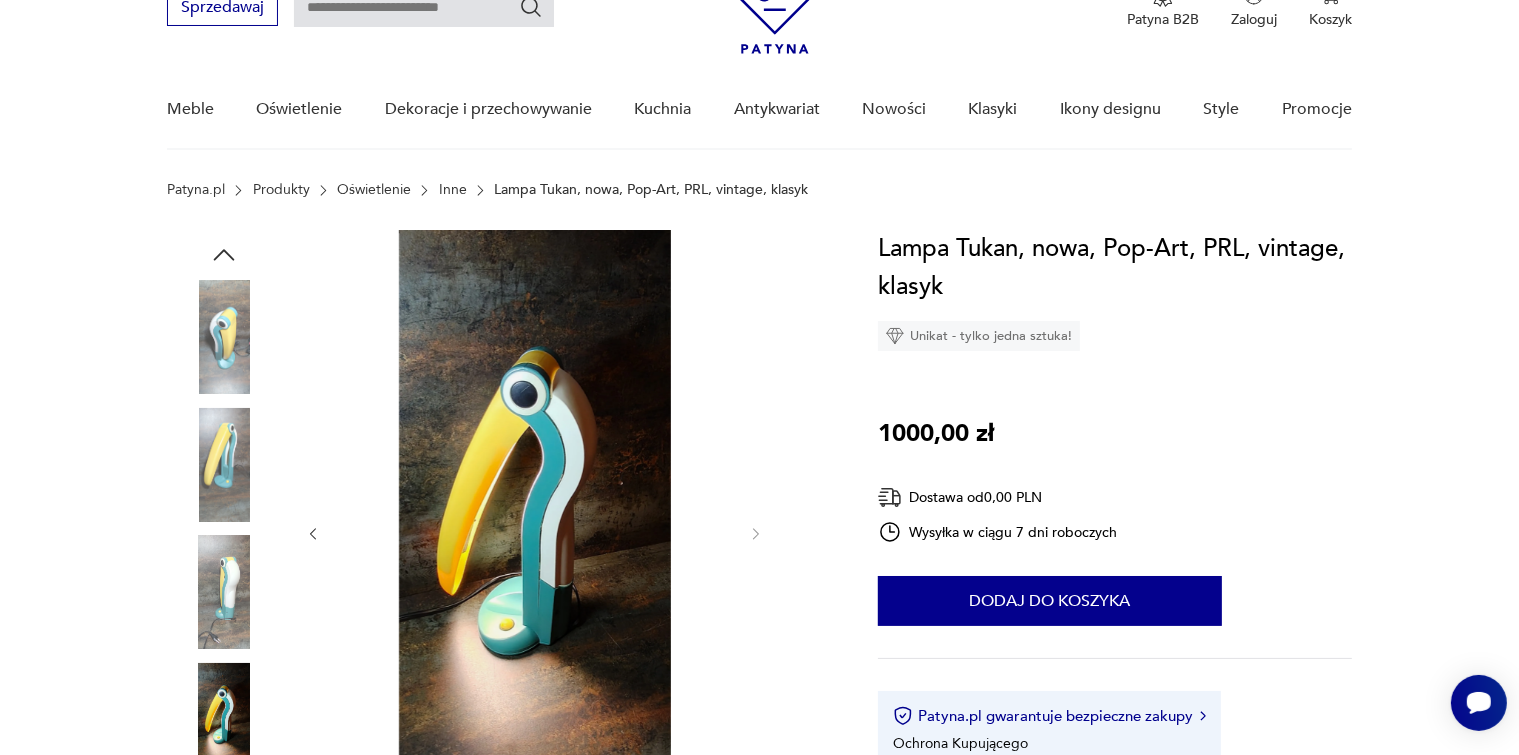 click at bounding box center [224, 465] 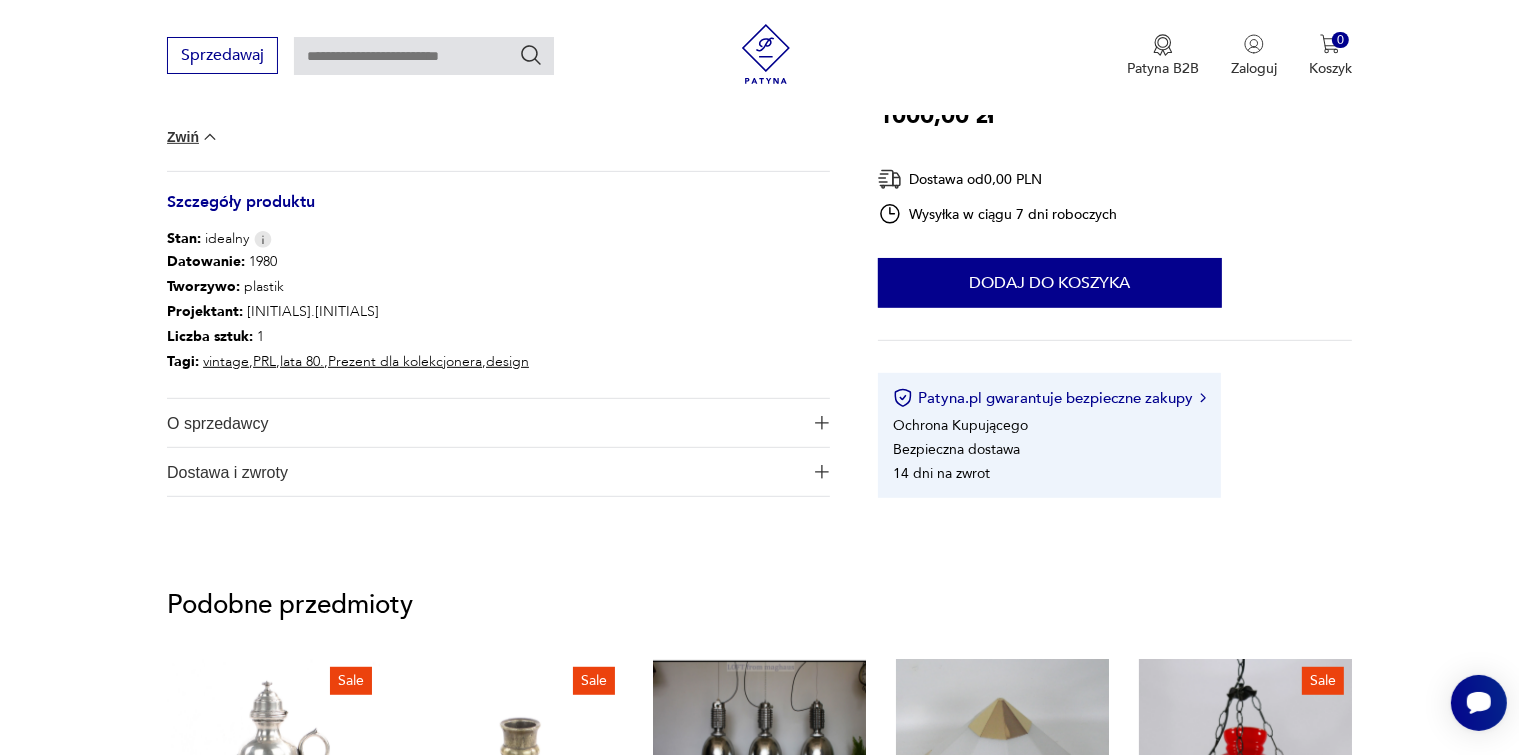 scroll, scrollTop: 1000, scrollLeft: 0, axis: vertical 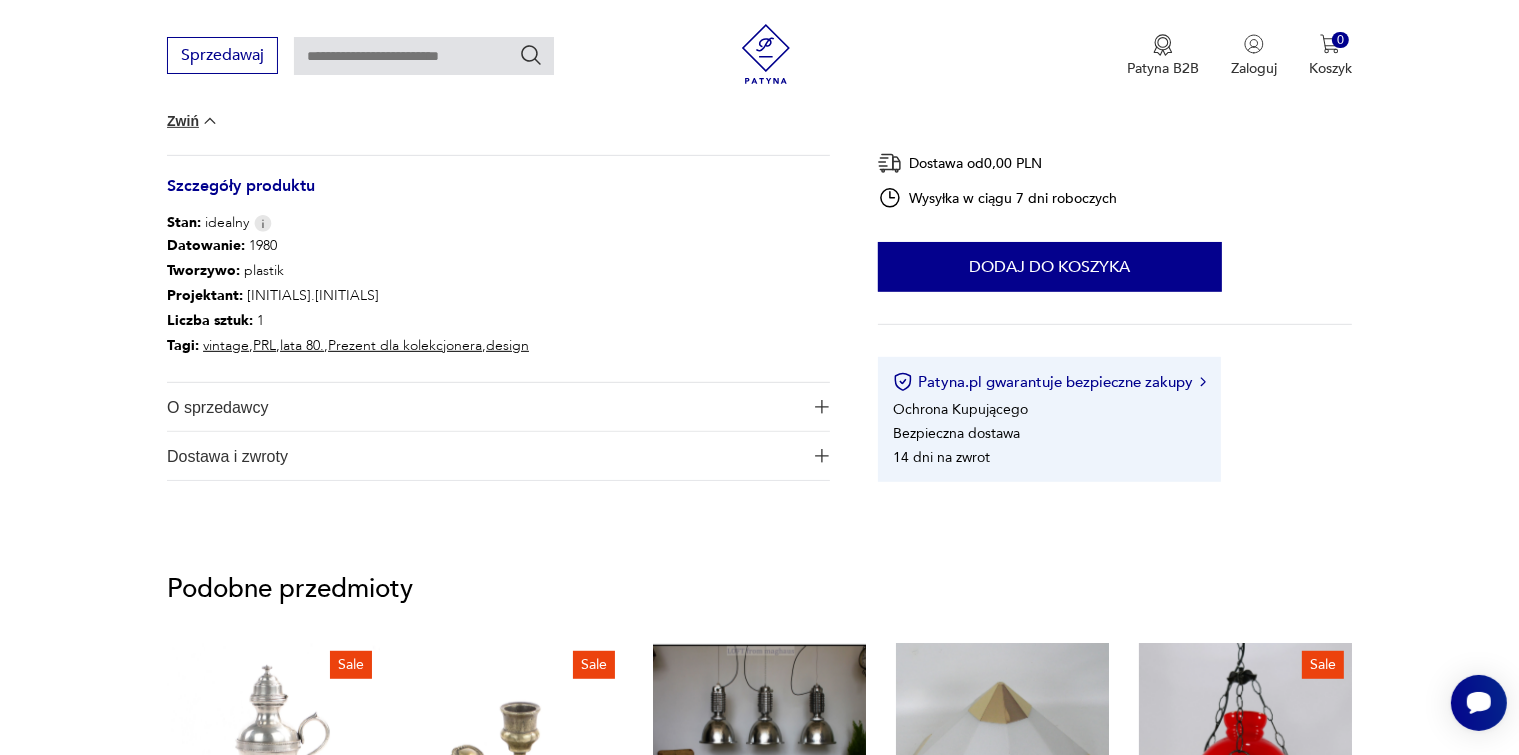 click at bounding box center (822, 456) 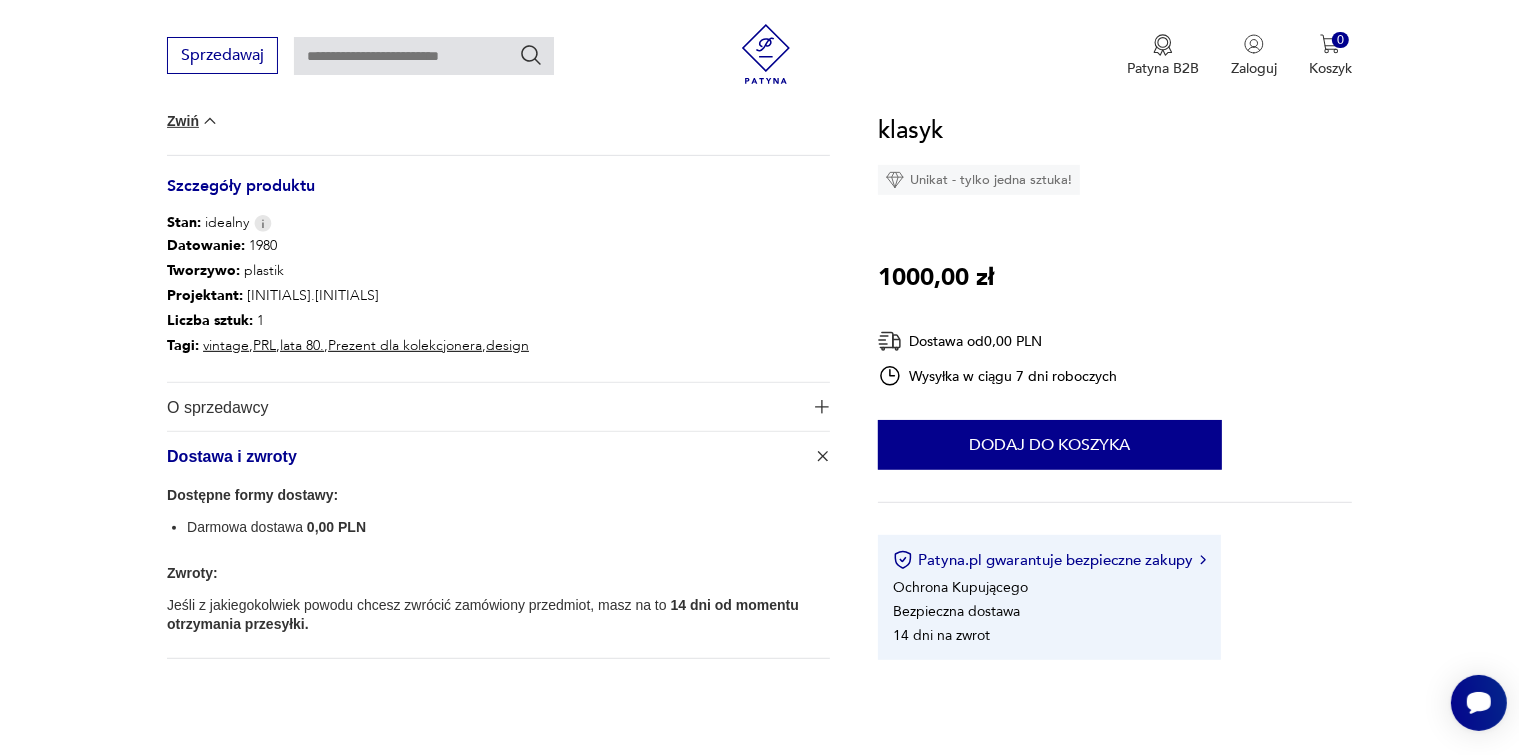 click at bounding box center (822, 407) 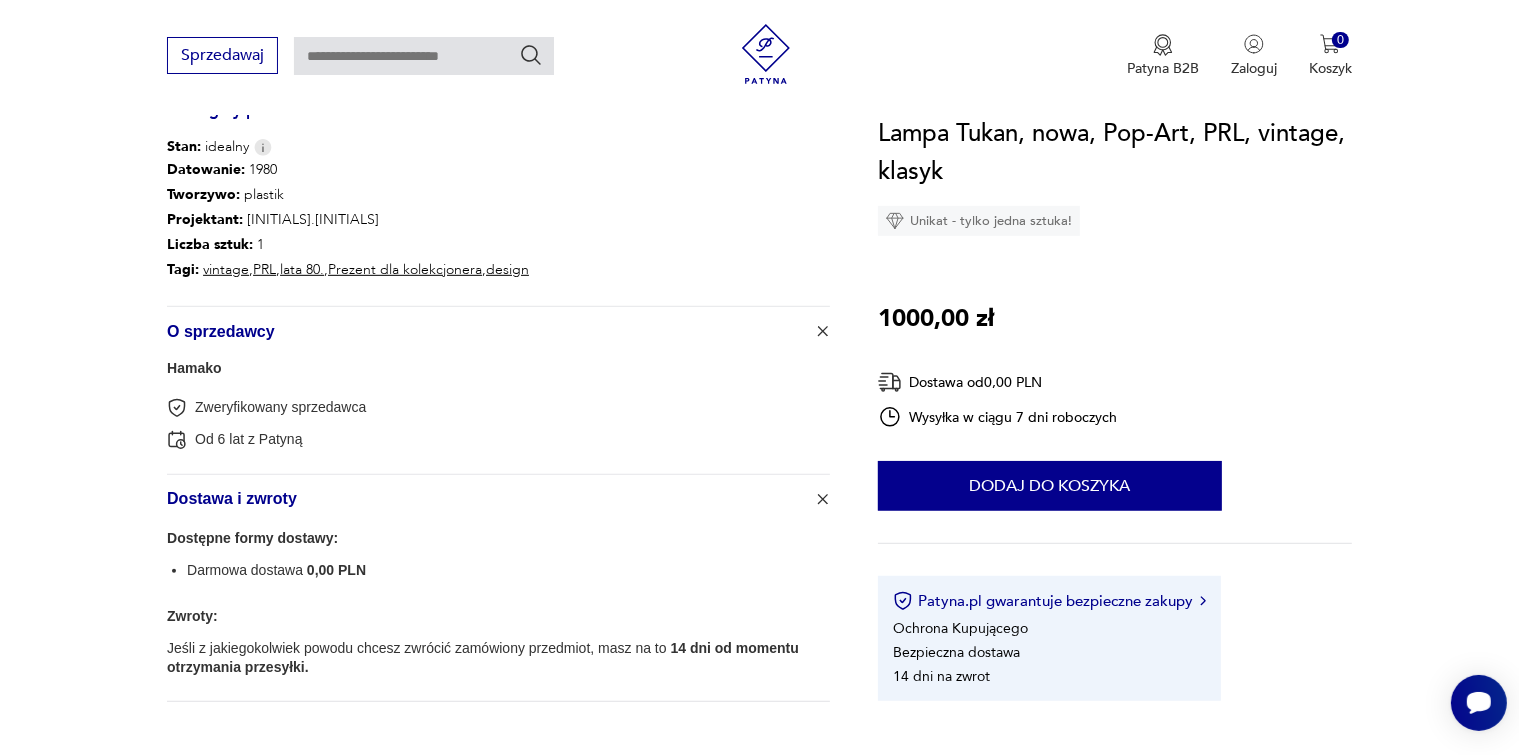 scroll, scrollTop: 1200, scrollLeft: 0, axis: vertical 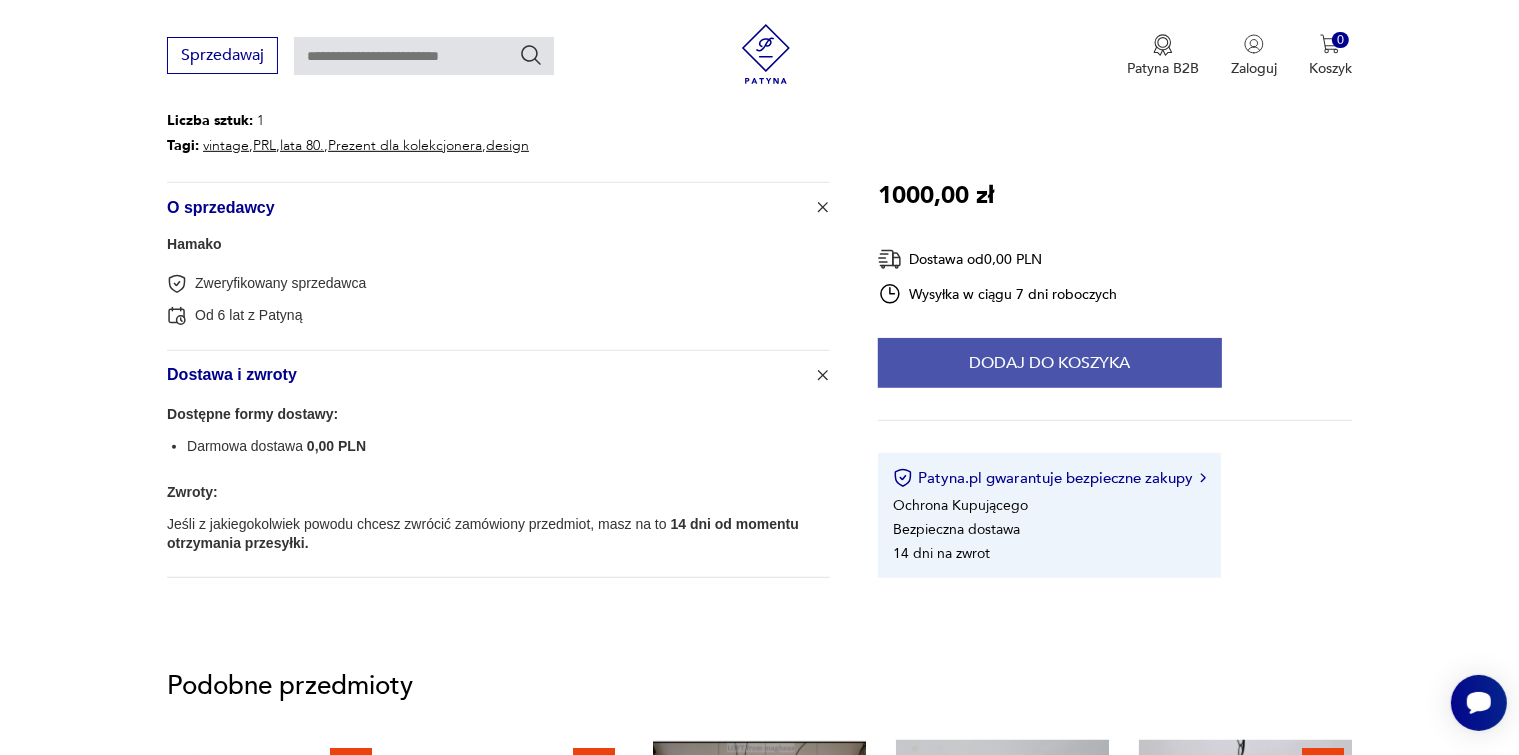 click on "Dodaj do koszyka" at bounding box center [1050, 363] 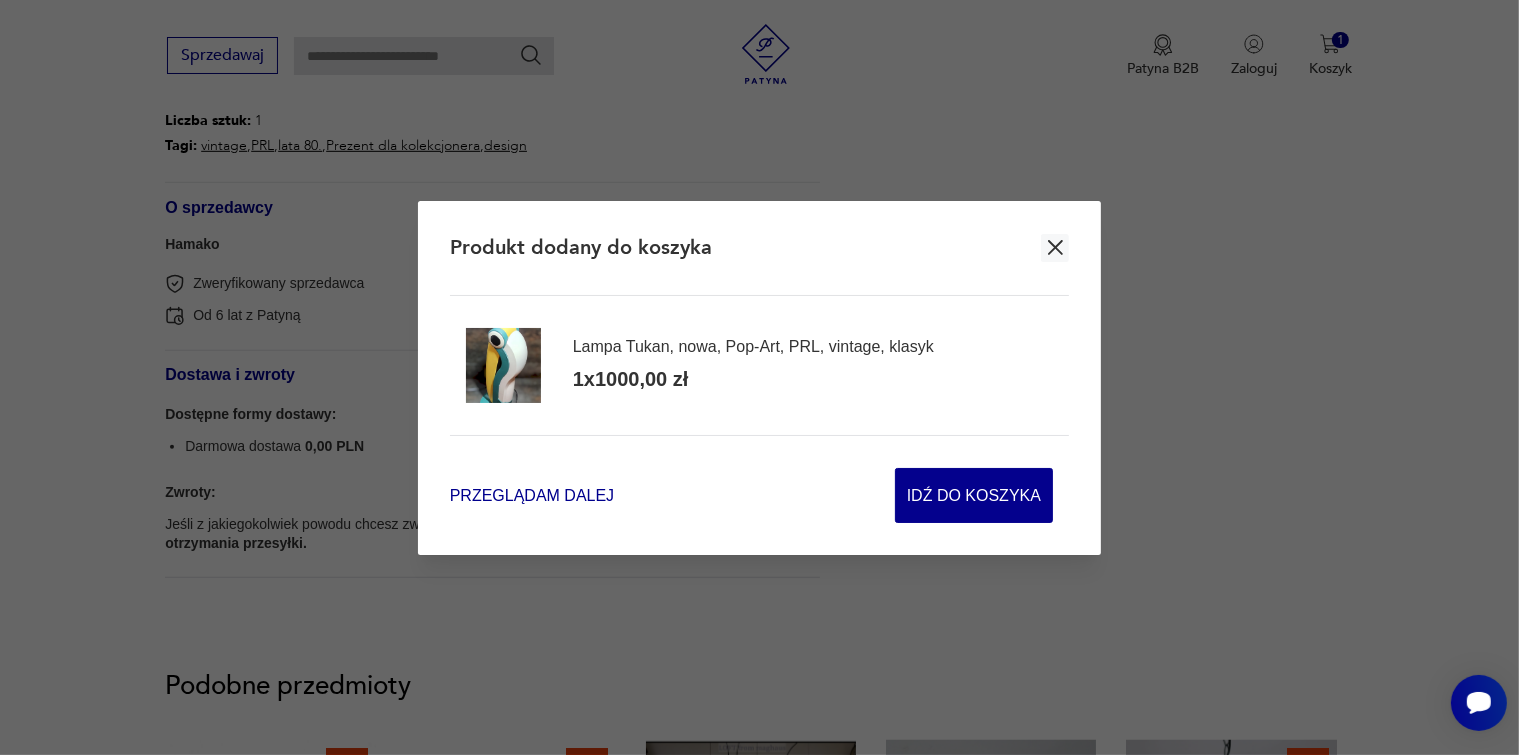 click on "Przeglądam dalej" at bounding box center [532, 495] 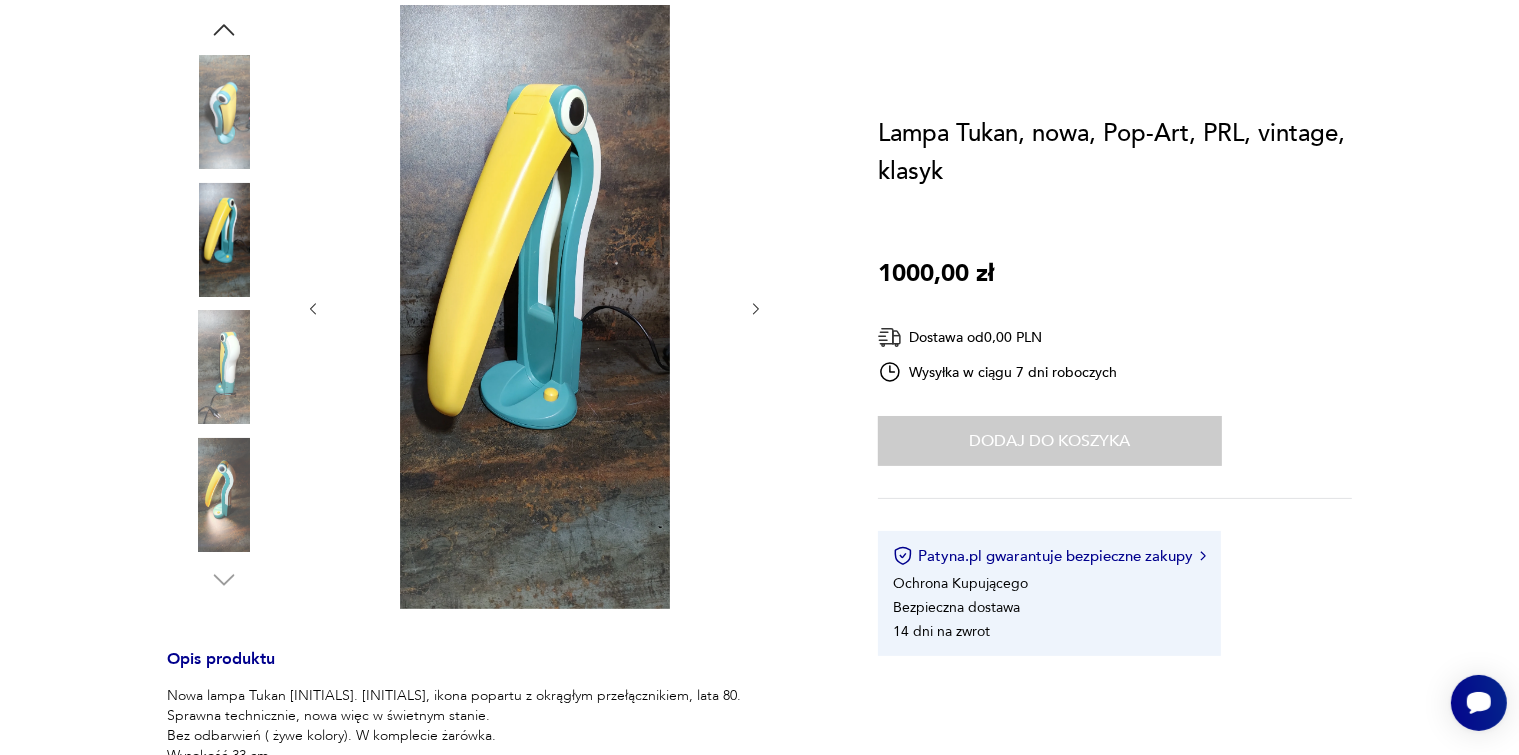 scroll, scrollTop: 0, scrollLeft: 0, axis: both 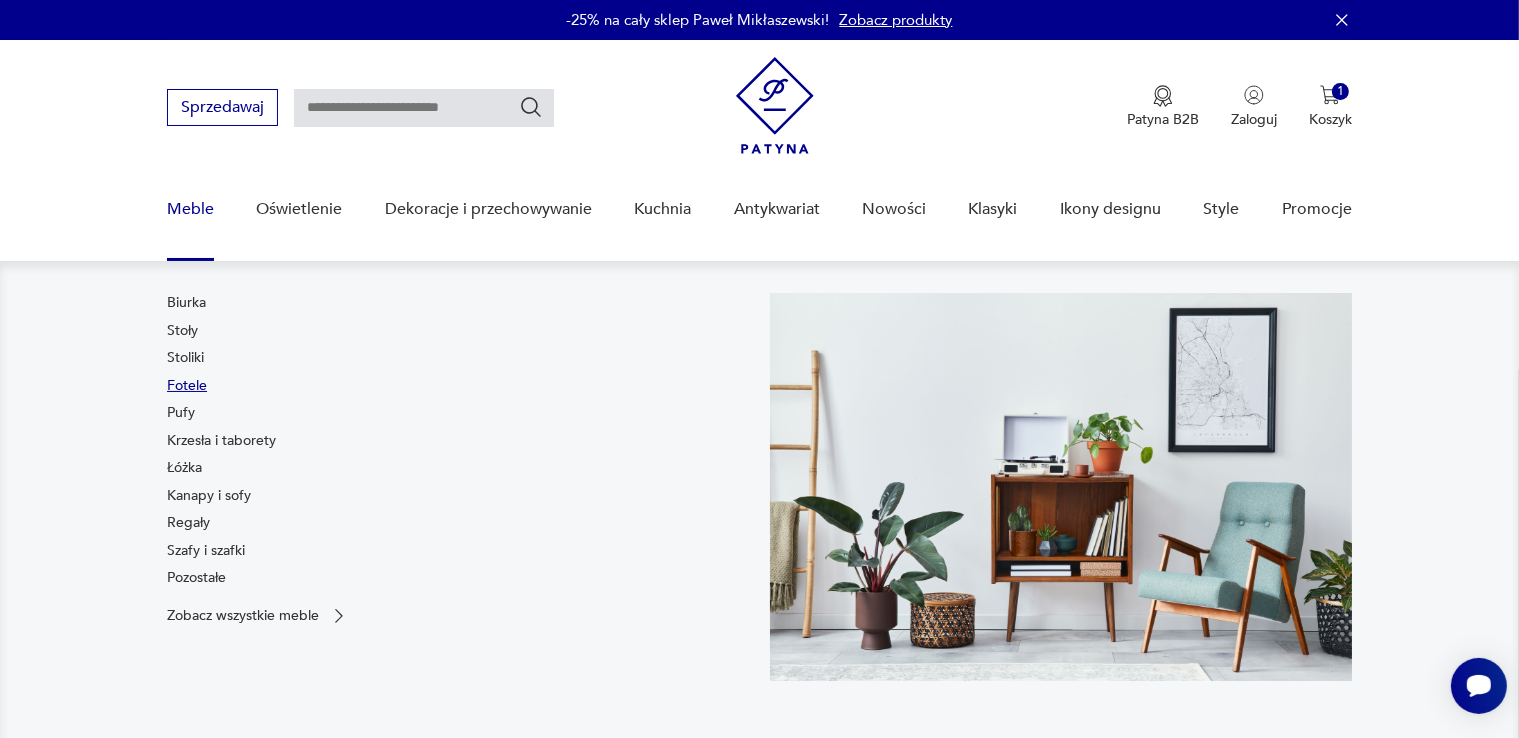 click on "Fotele" at bounding box center [187, 386] 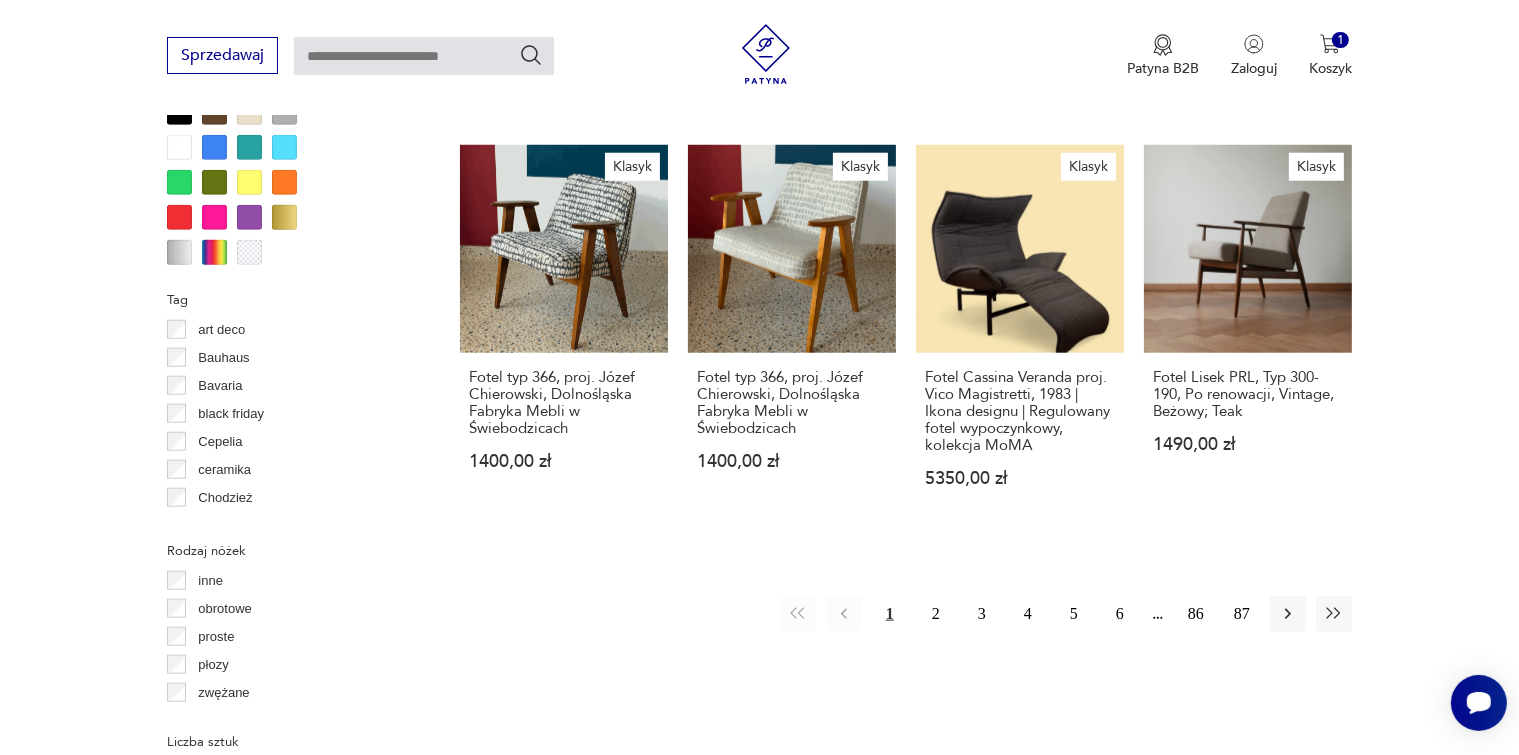 scroll, scrollTop: 2229, scrollLeft: 0, axis: vertical 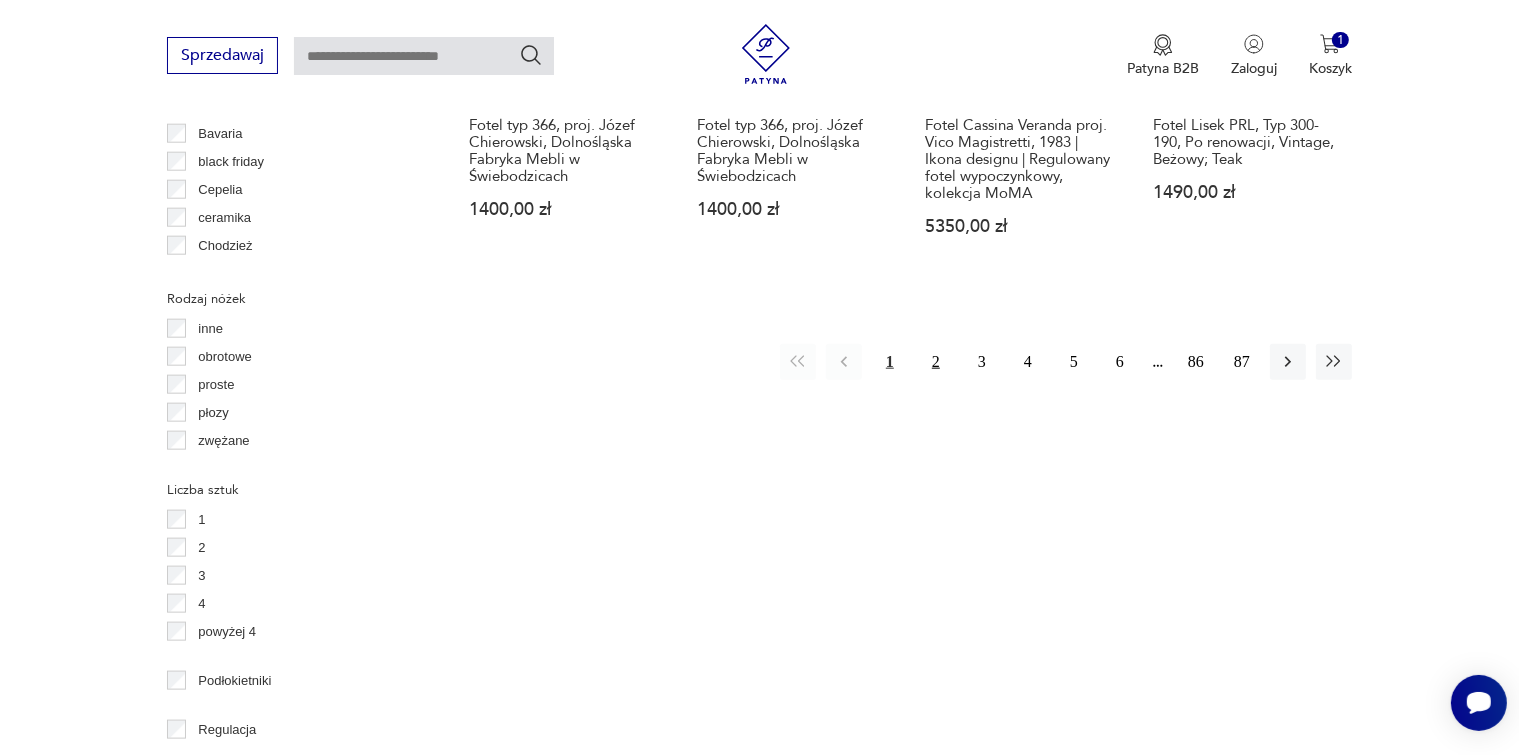 click on "2" at bounding box center (936, 362) 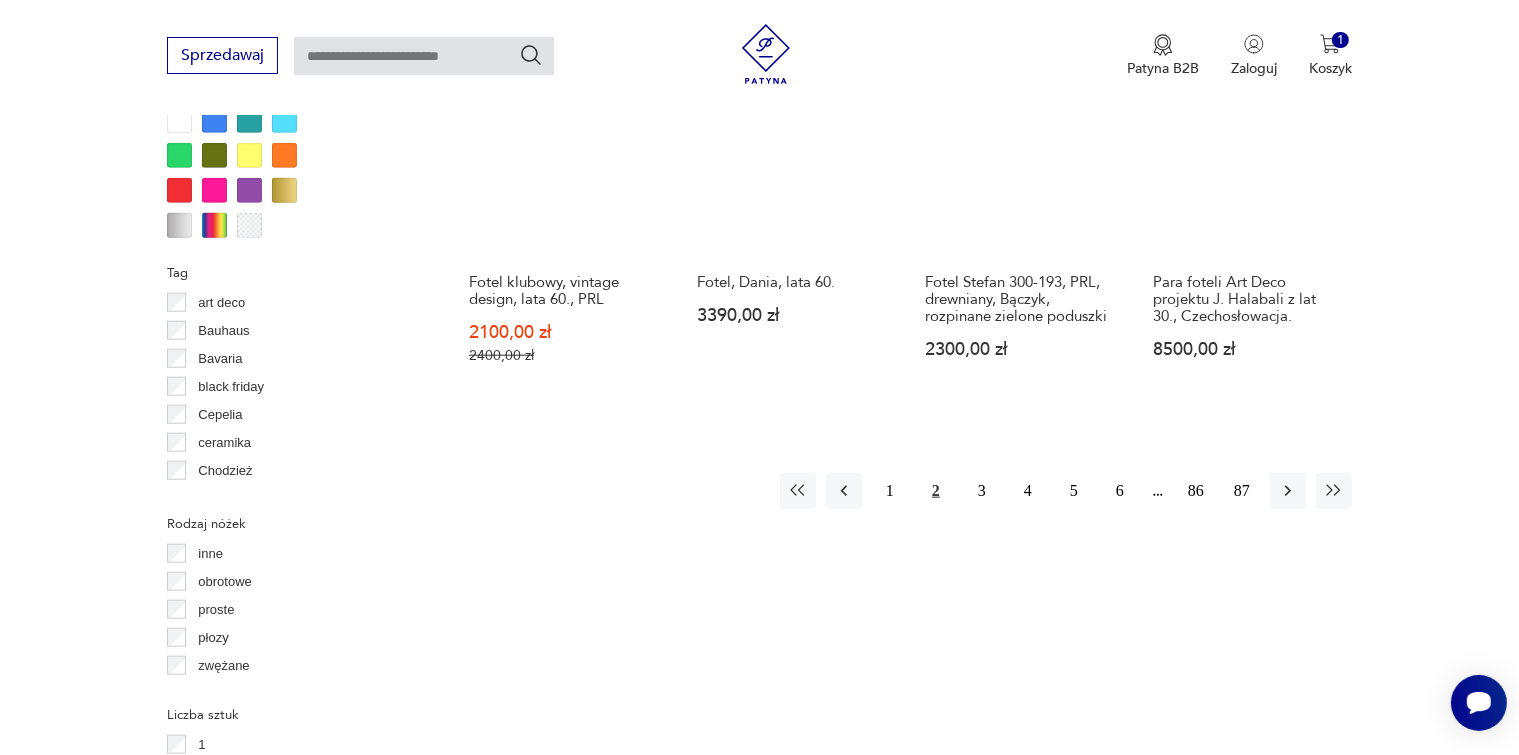 scroll, scrollTop: 2030, scrollLeft: 0, axis: vertical 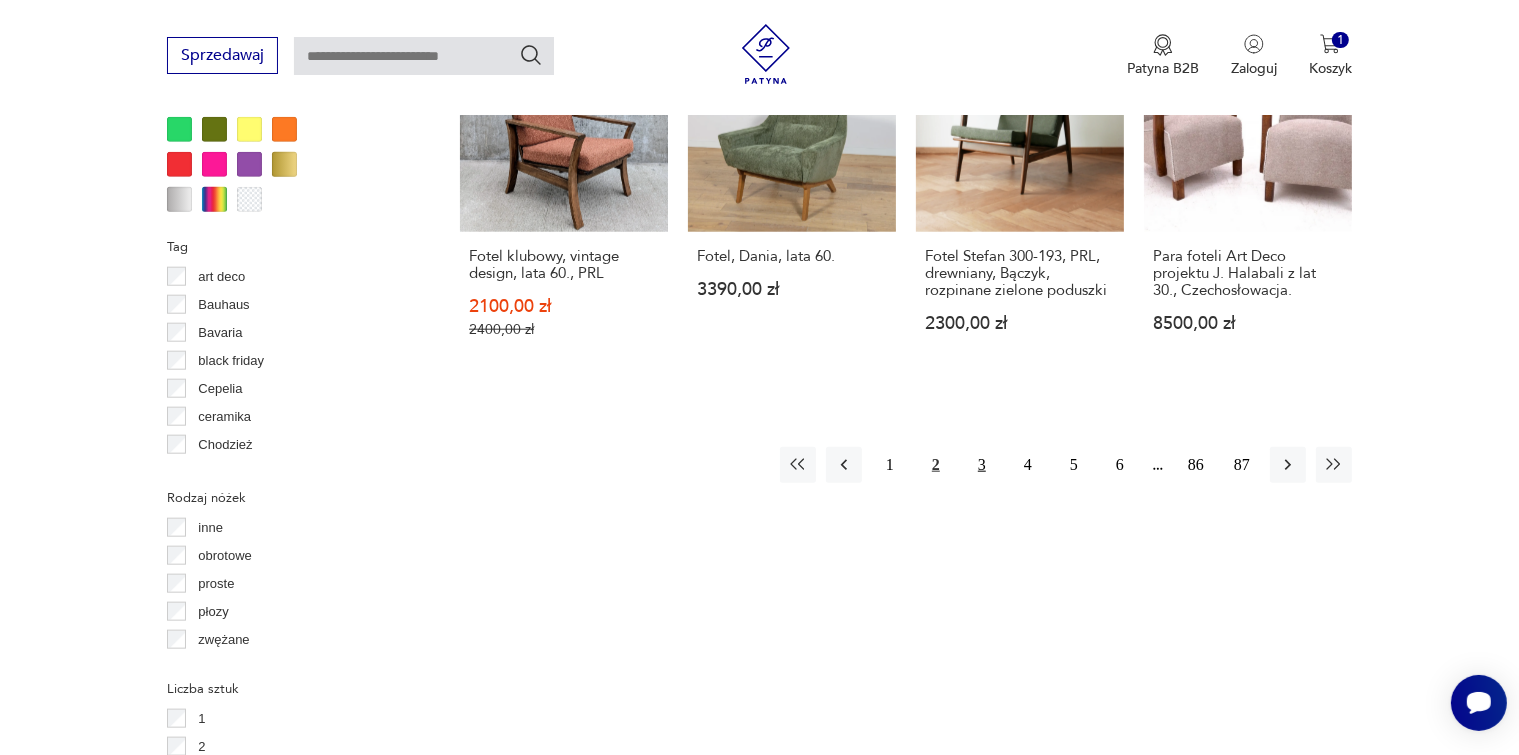 click on "3" at bounding box center (982, 465) 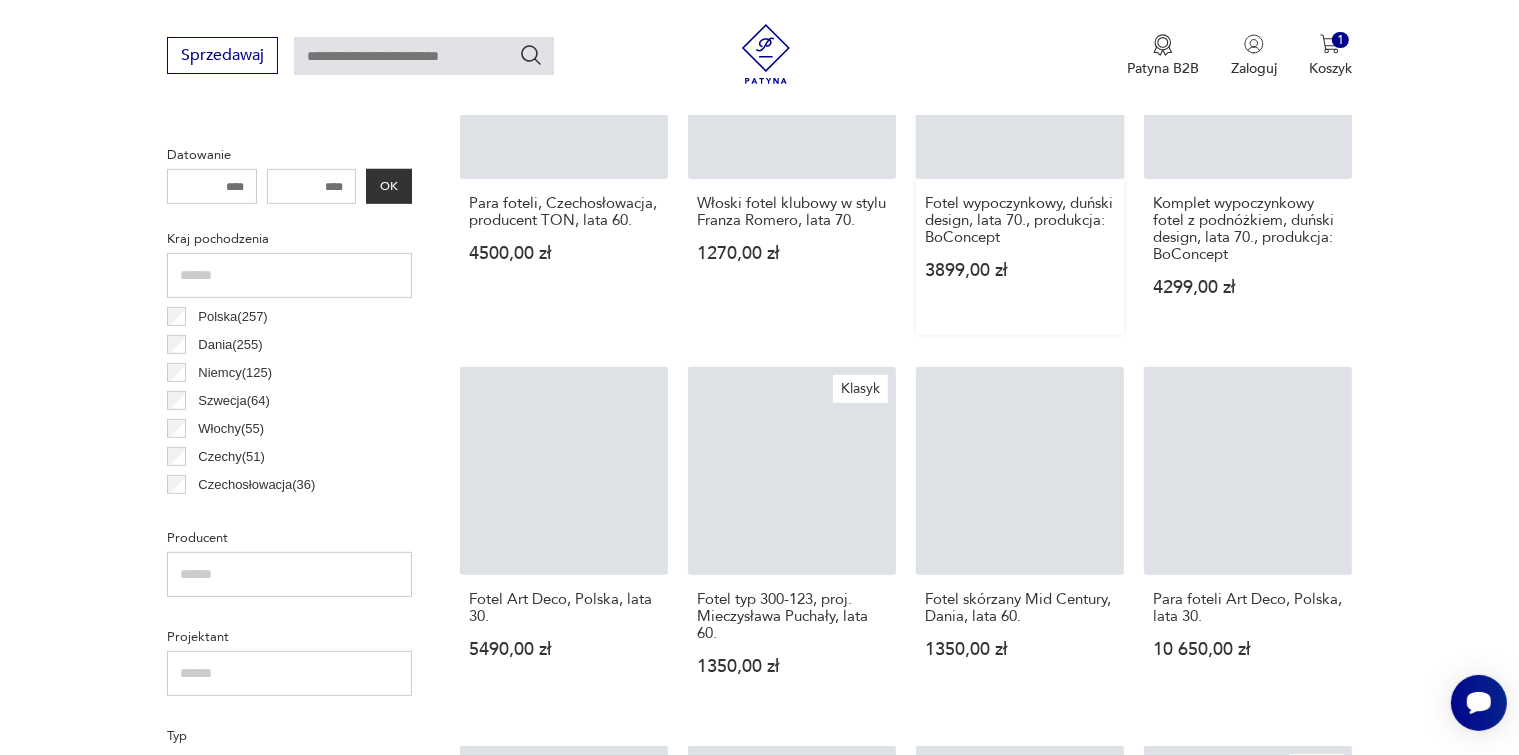scroll, scrollTop: 530, scrollLeft: 0, axis: vertical 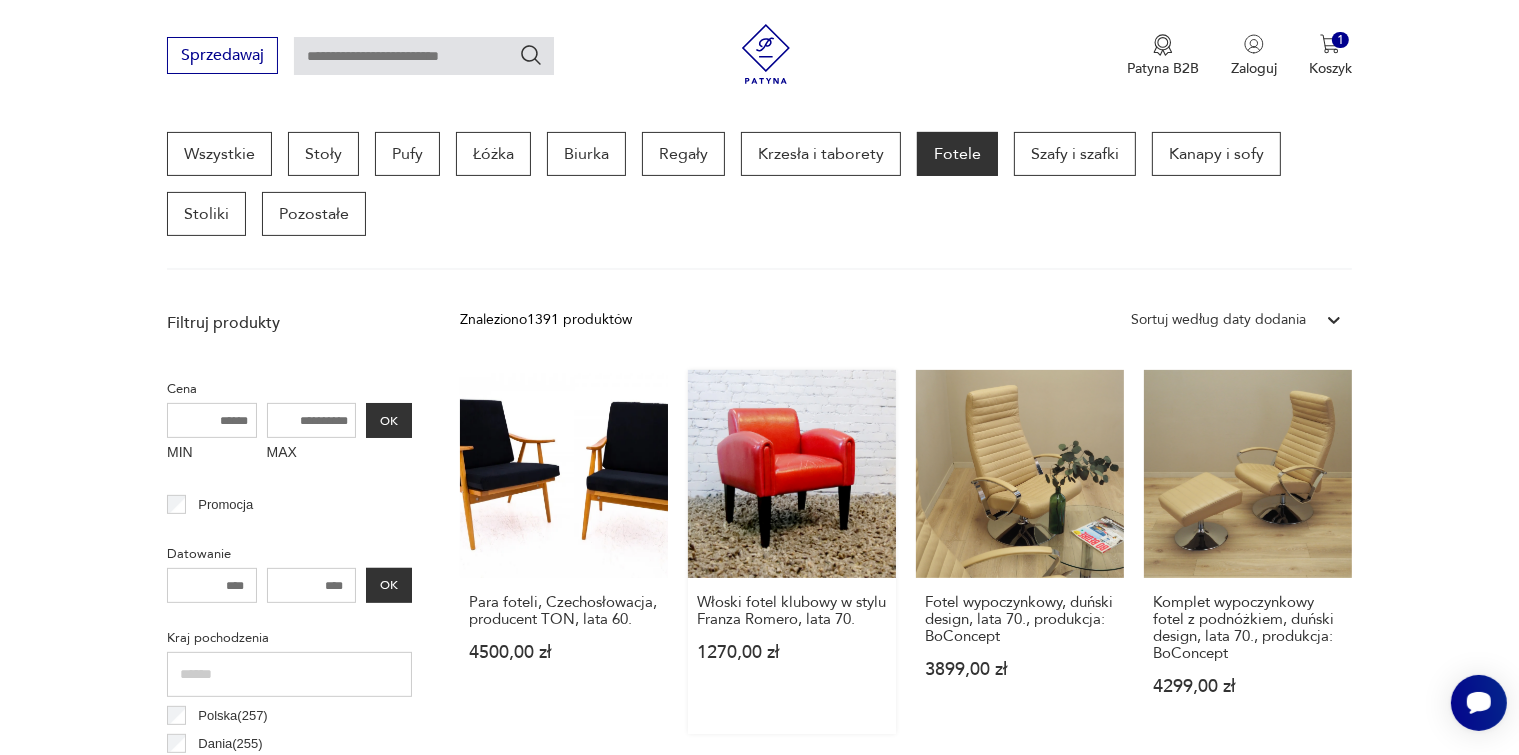 click on "Włoski fotel klubowy w stylu Franza Romero, lata 70. 1270,00 zł" at bounding box center [792, 552] 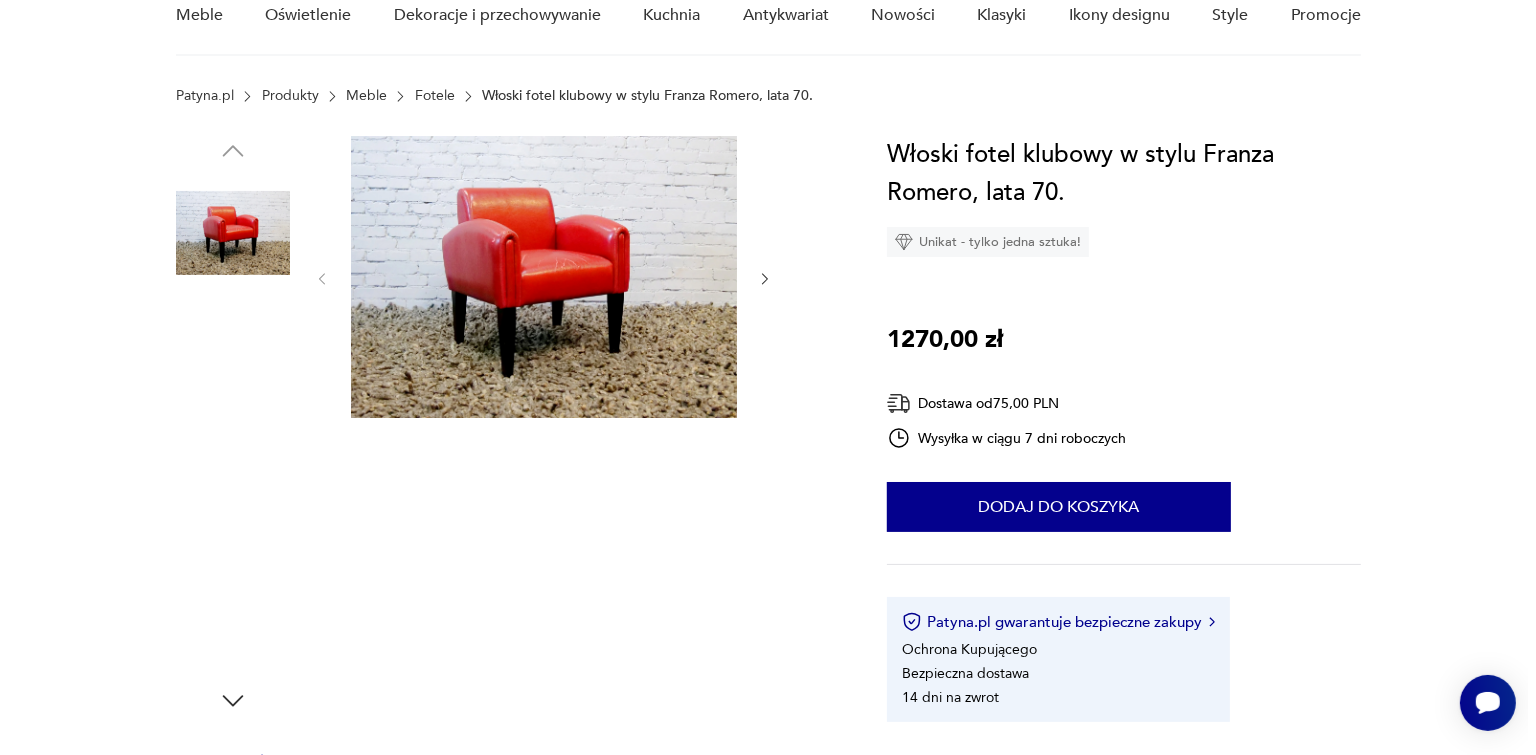 scroll, scrollTop: 0, scrollLeft: 0, axis: both 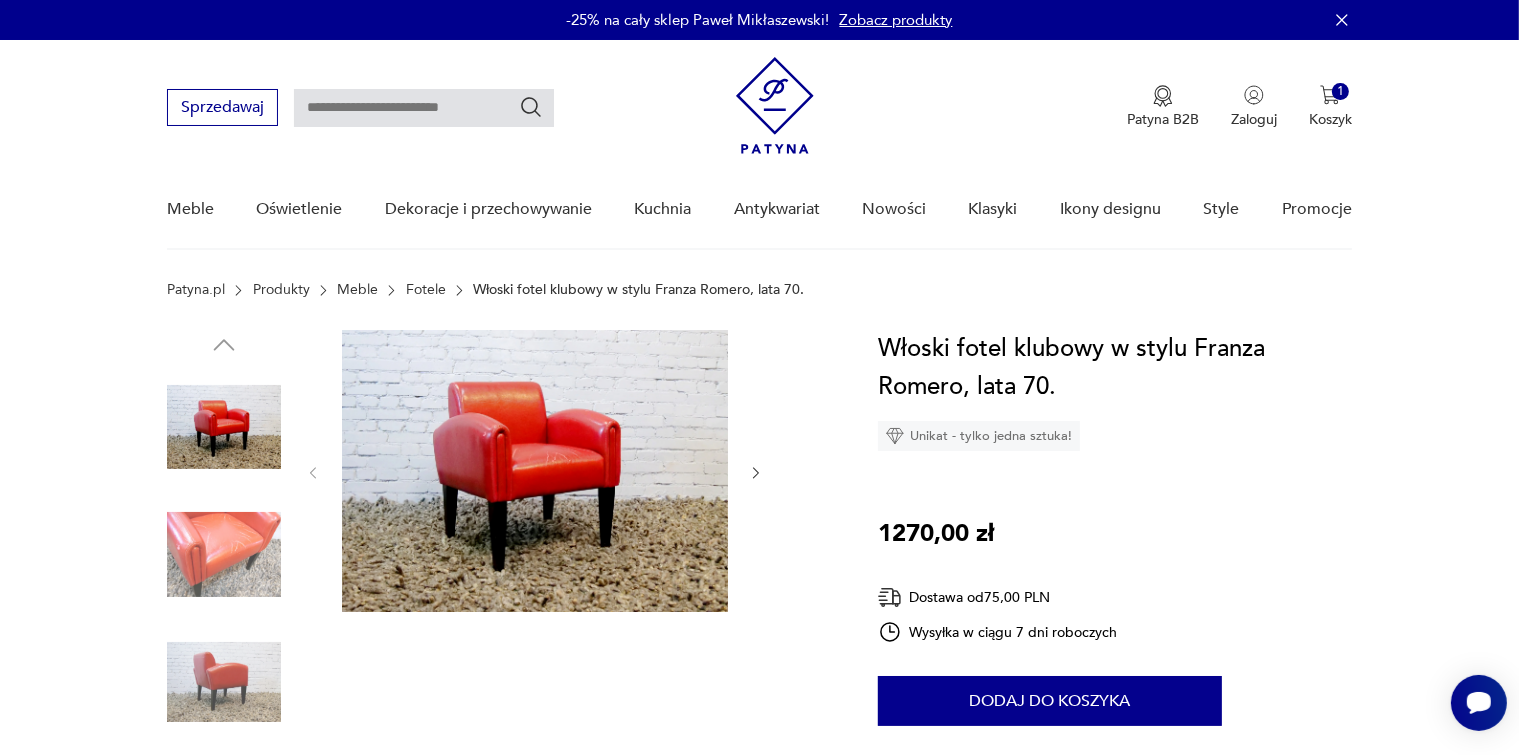 click at bounding box center (535, 471) 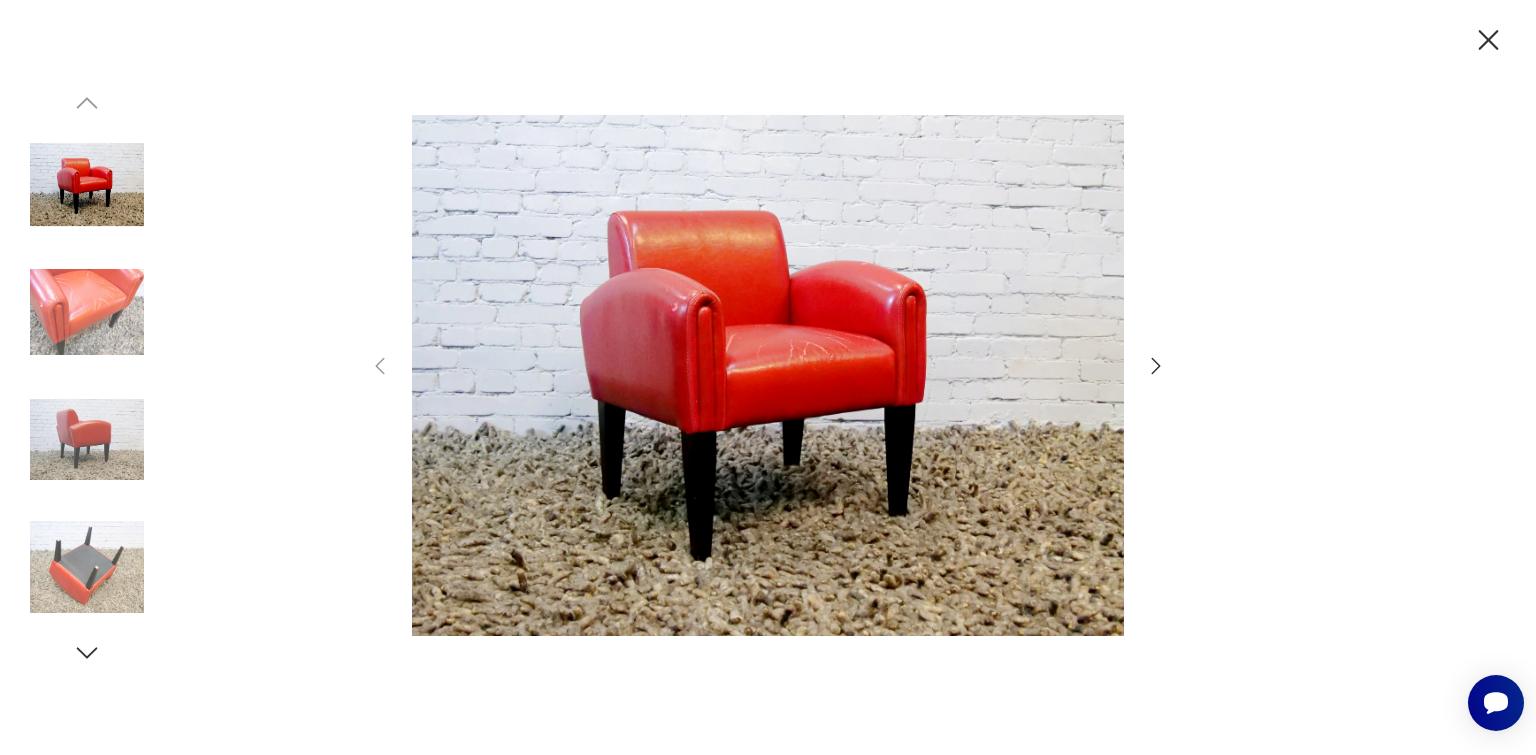 click 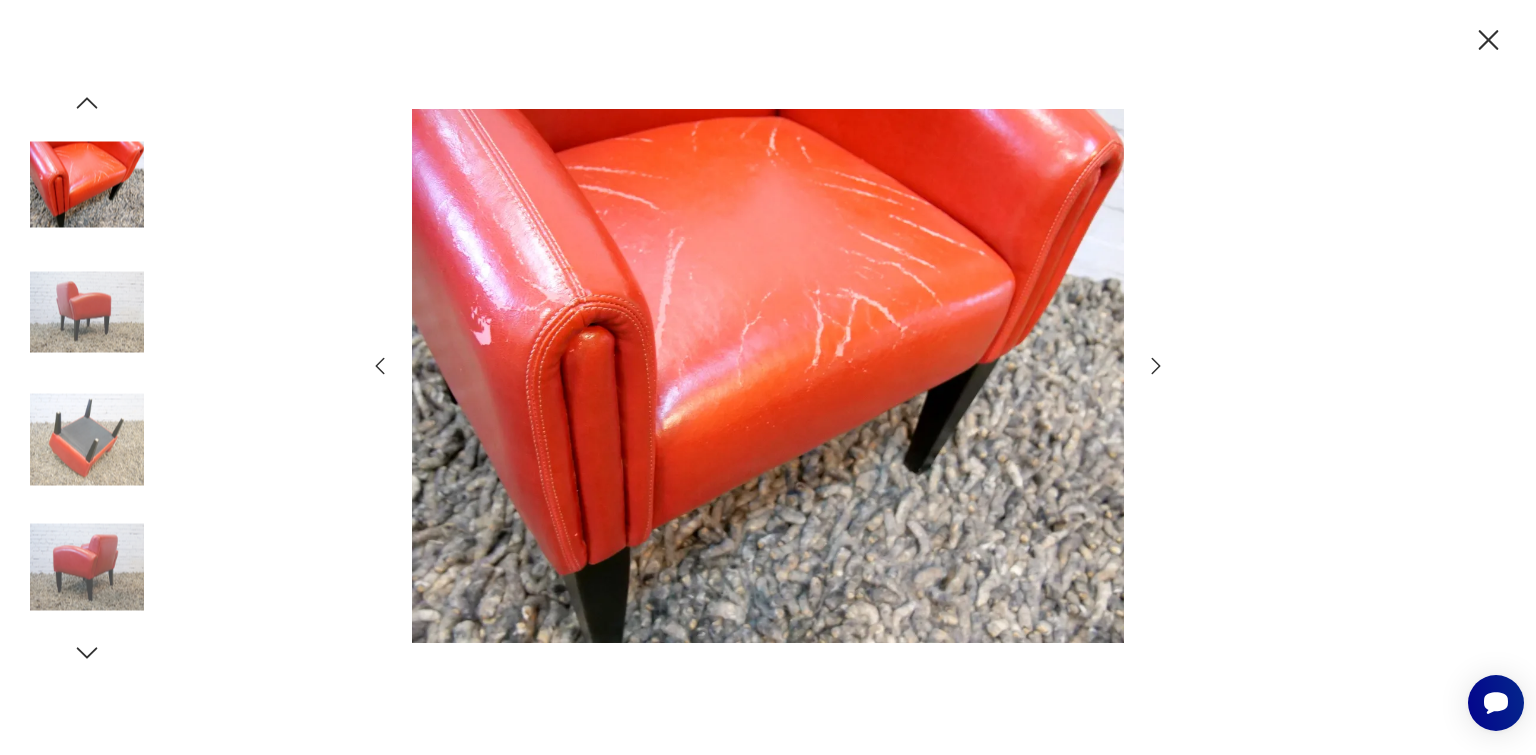 click 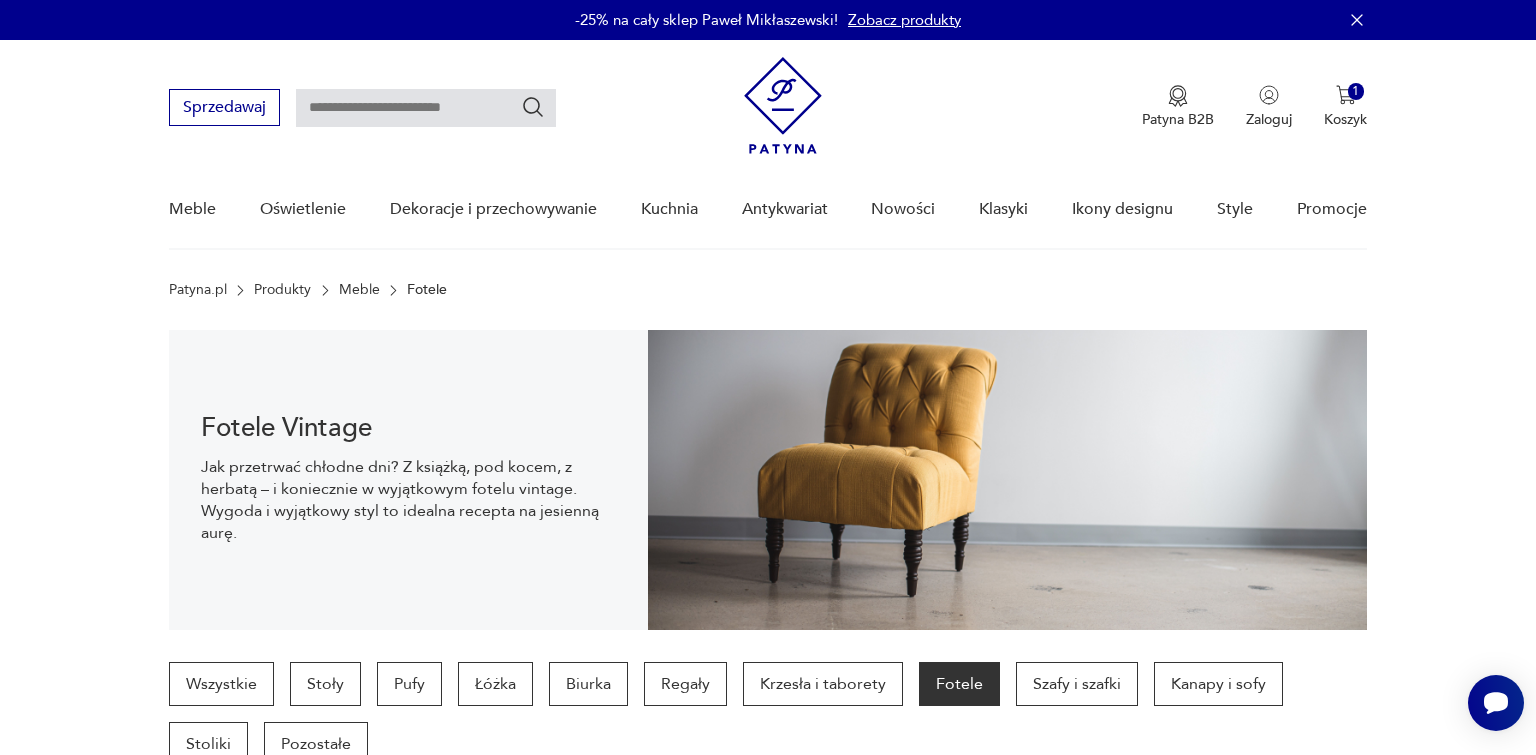 scroll, scrollTop: 530, scrollLeft: 0, axis: vertical 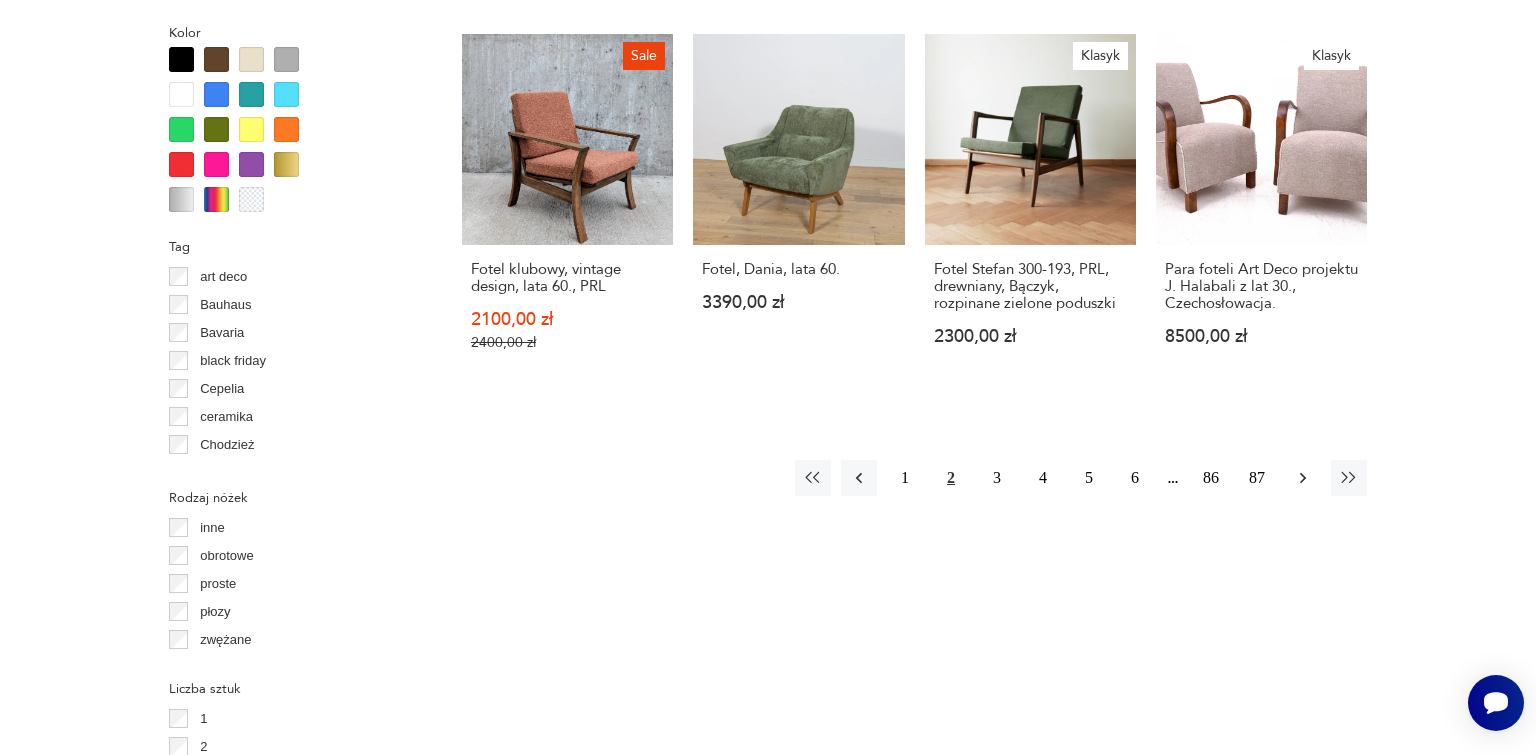 click 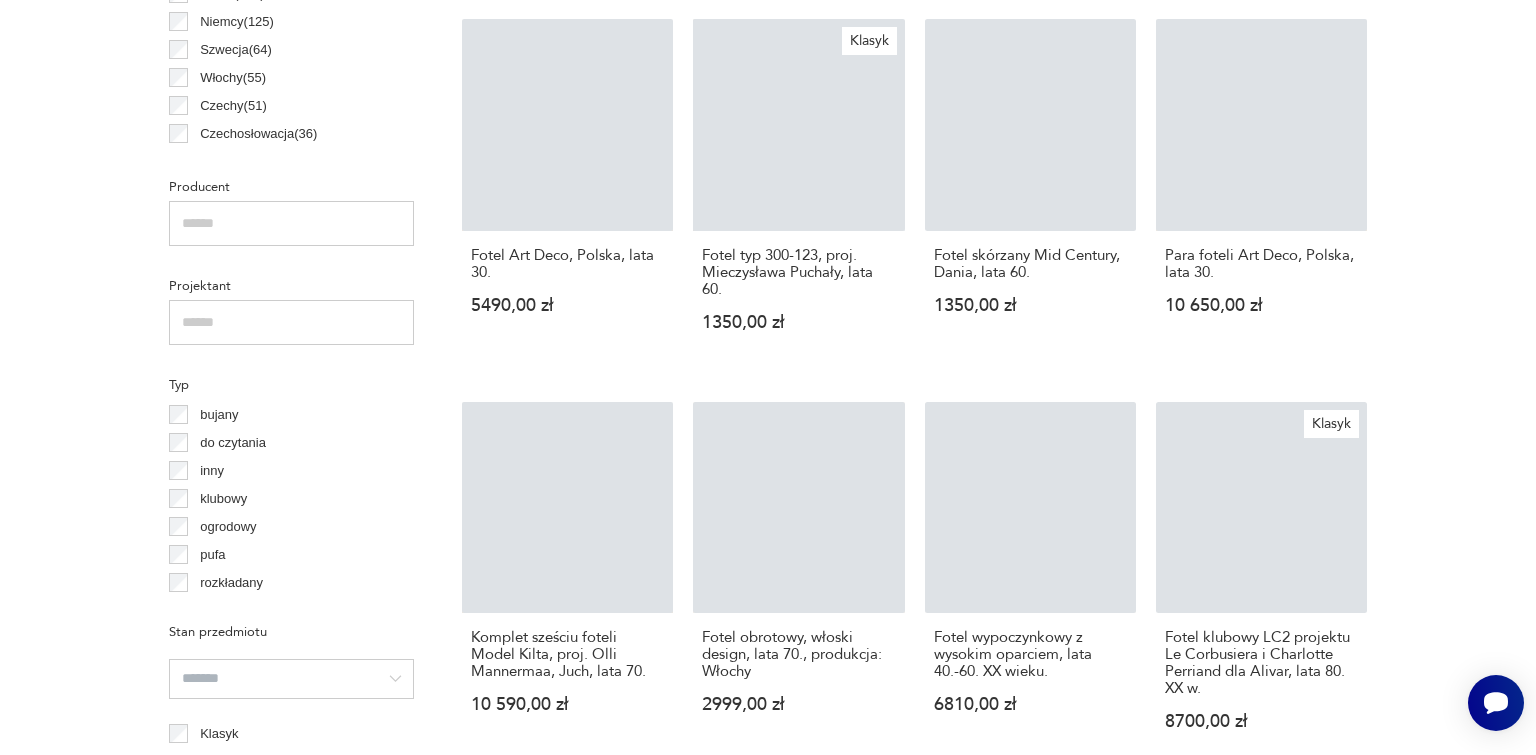scroll, scrollTop: 530, scrollLeft: 0, axis: vertical 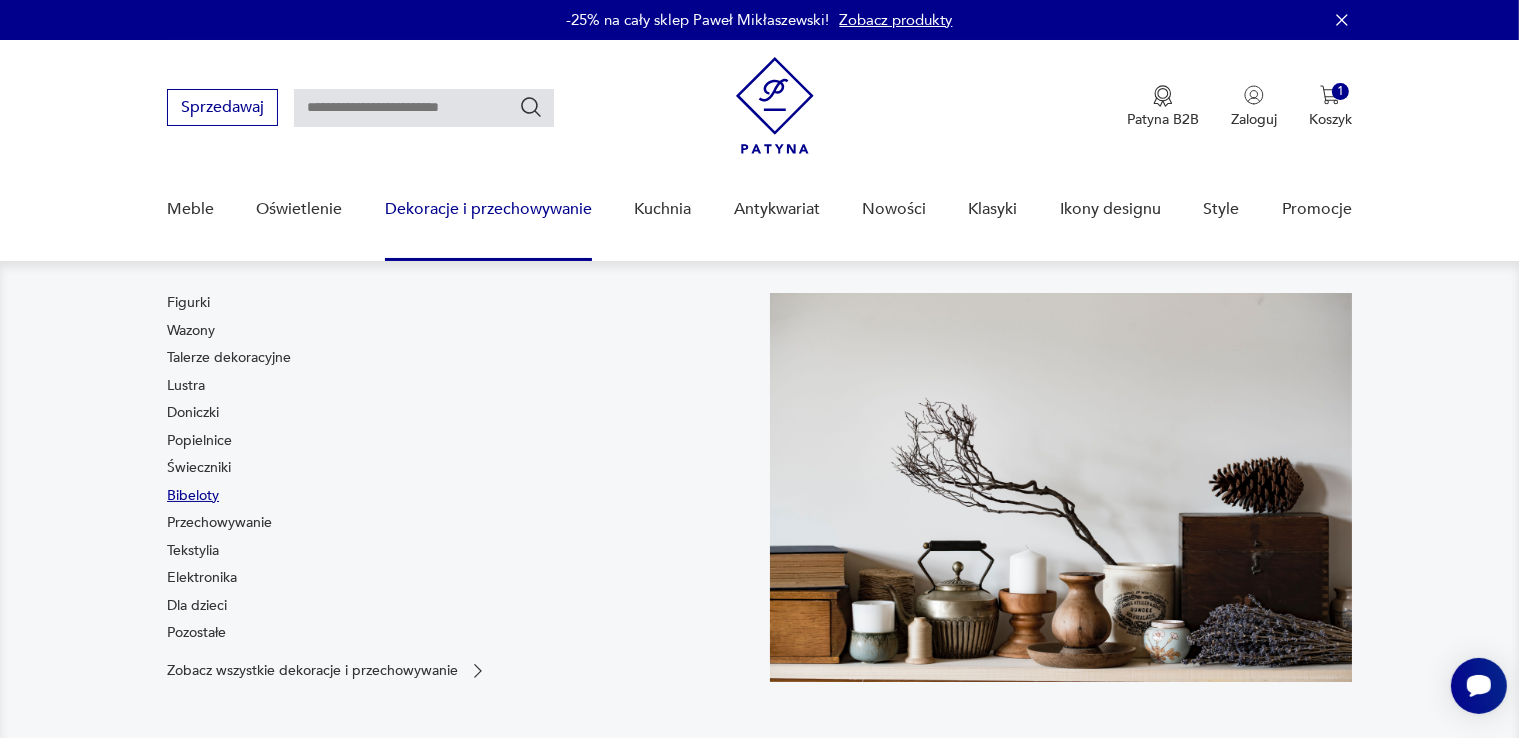 click on "Bibeloty" at bounding box center [193, 496] 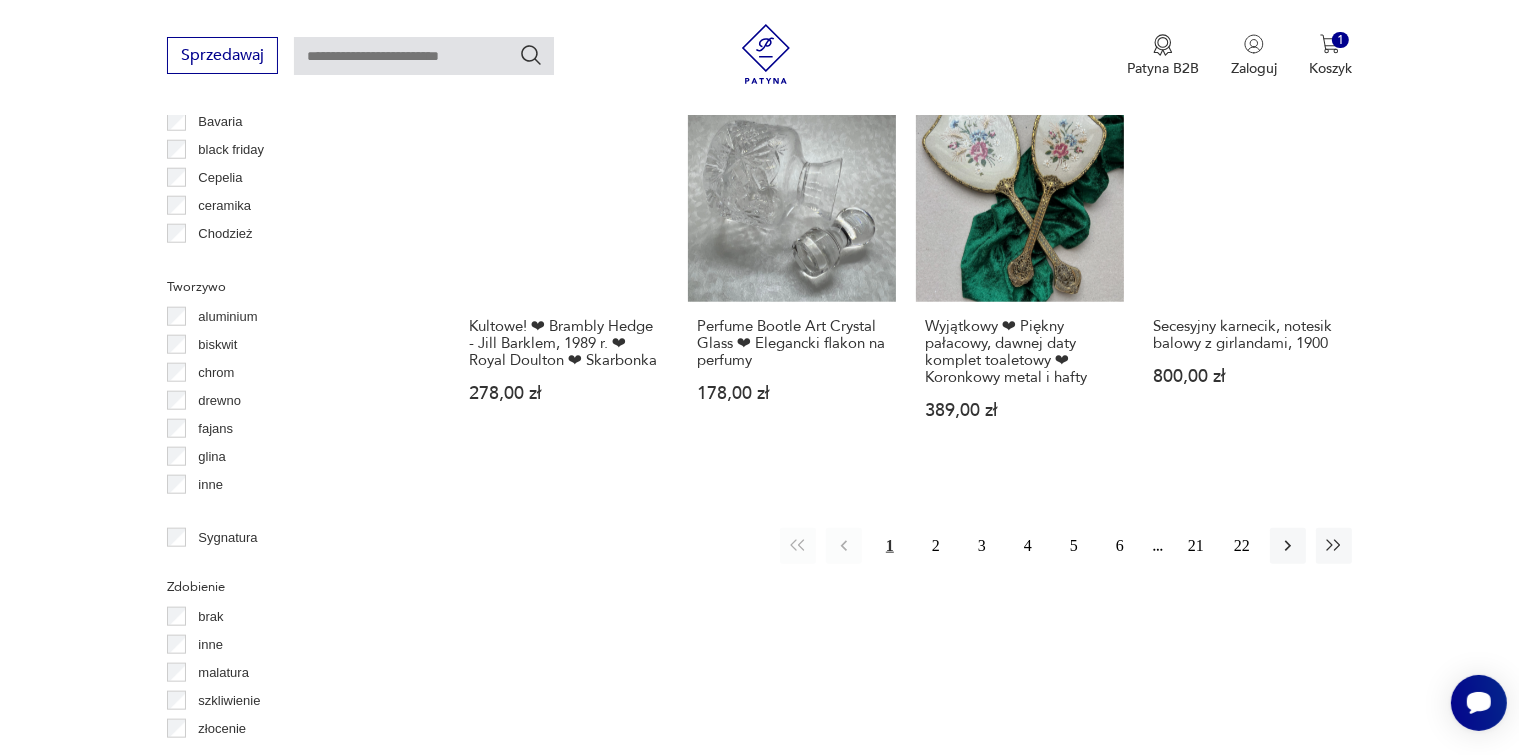 scroll, scrollTop: 2298, scrollLeft: 0, axis: vertical 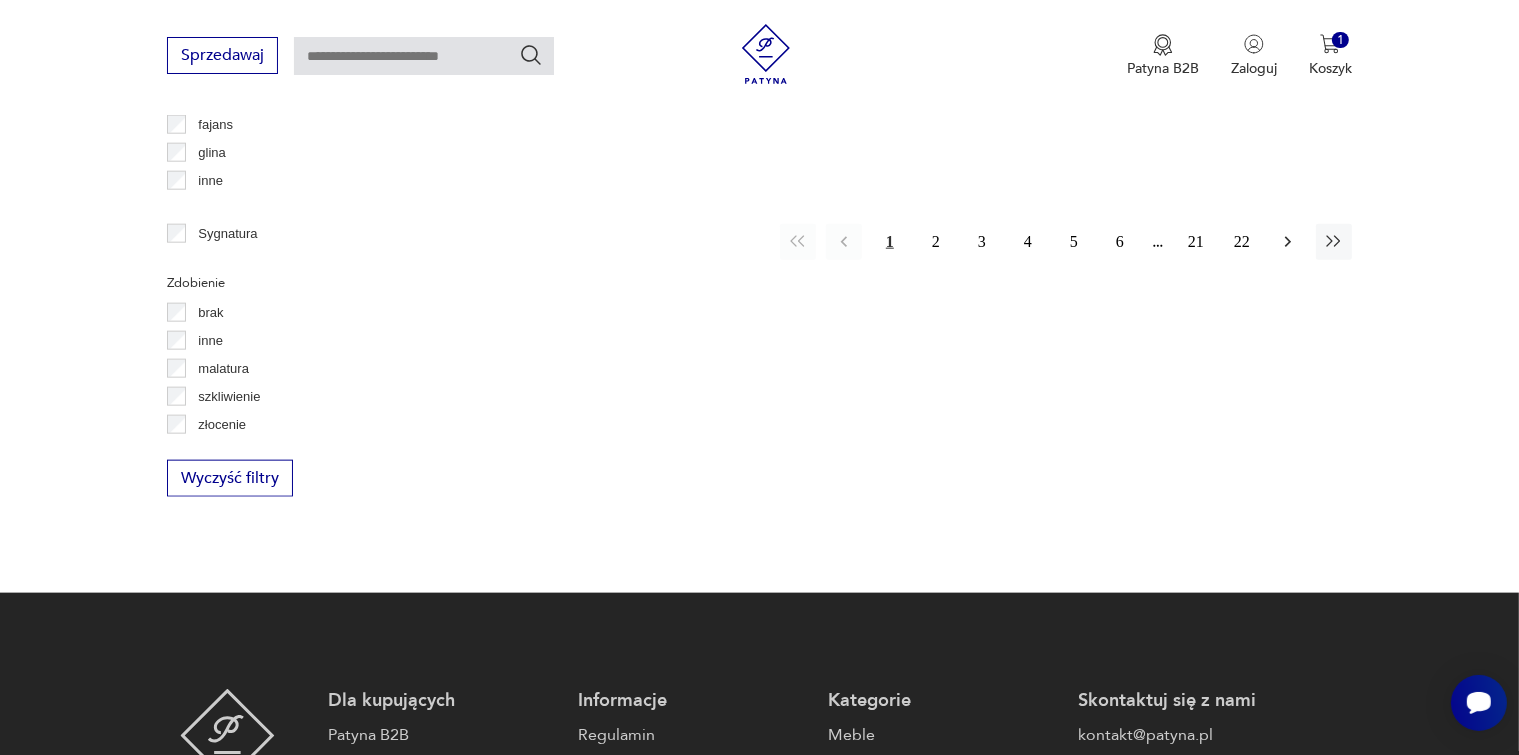 click 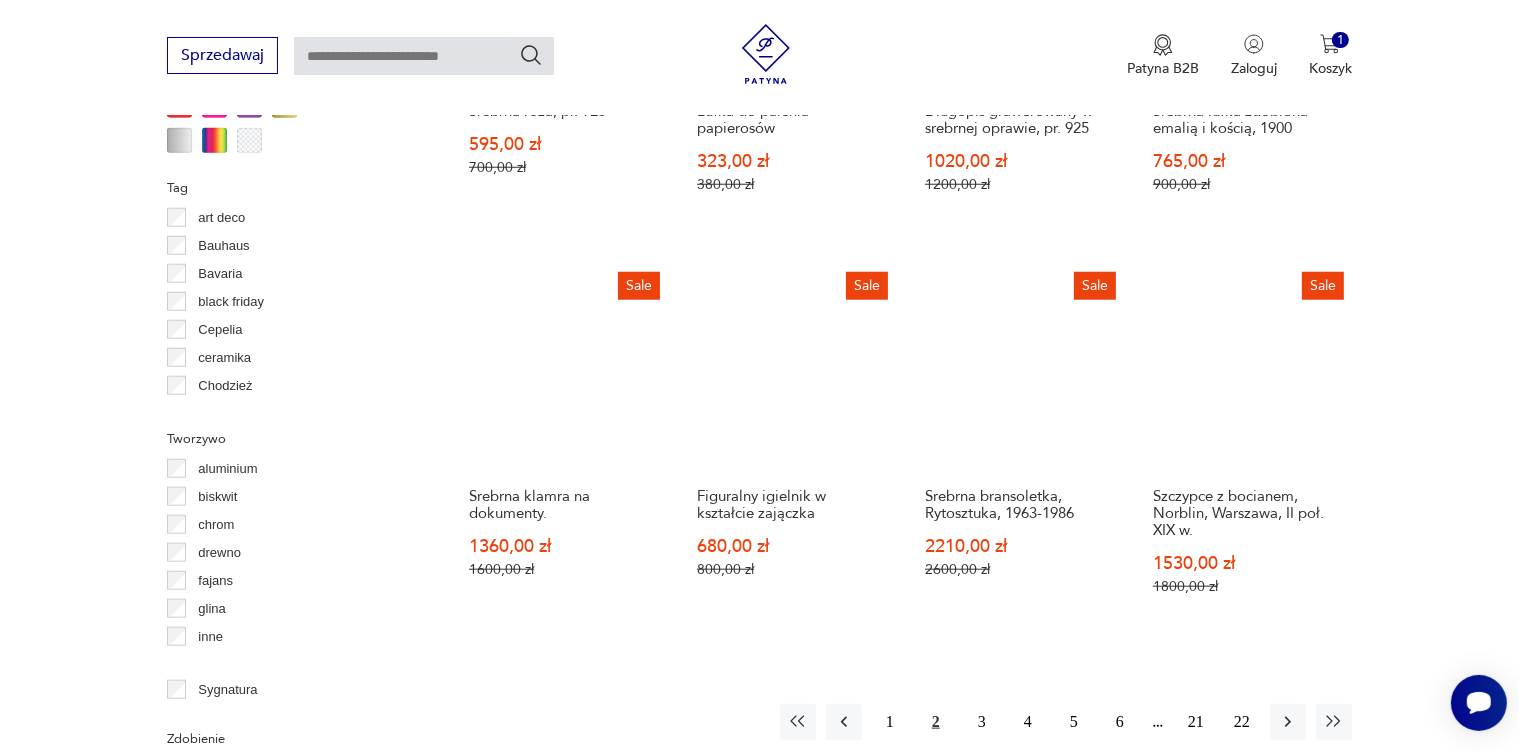 scroll, scrollTop: 2130, scrollLeft: 0, axis: vertical 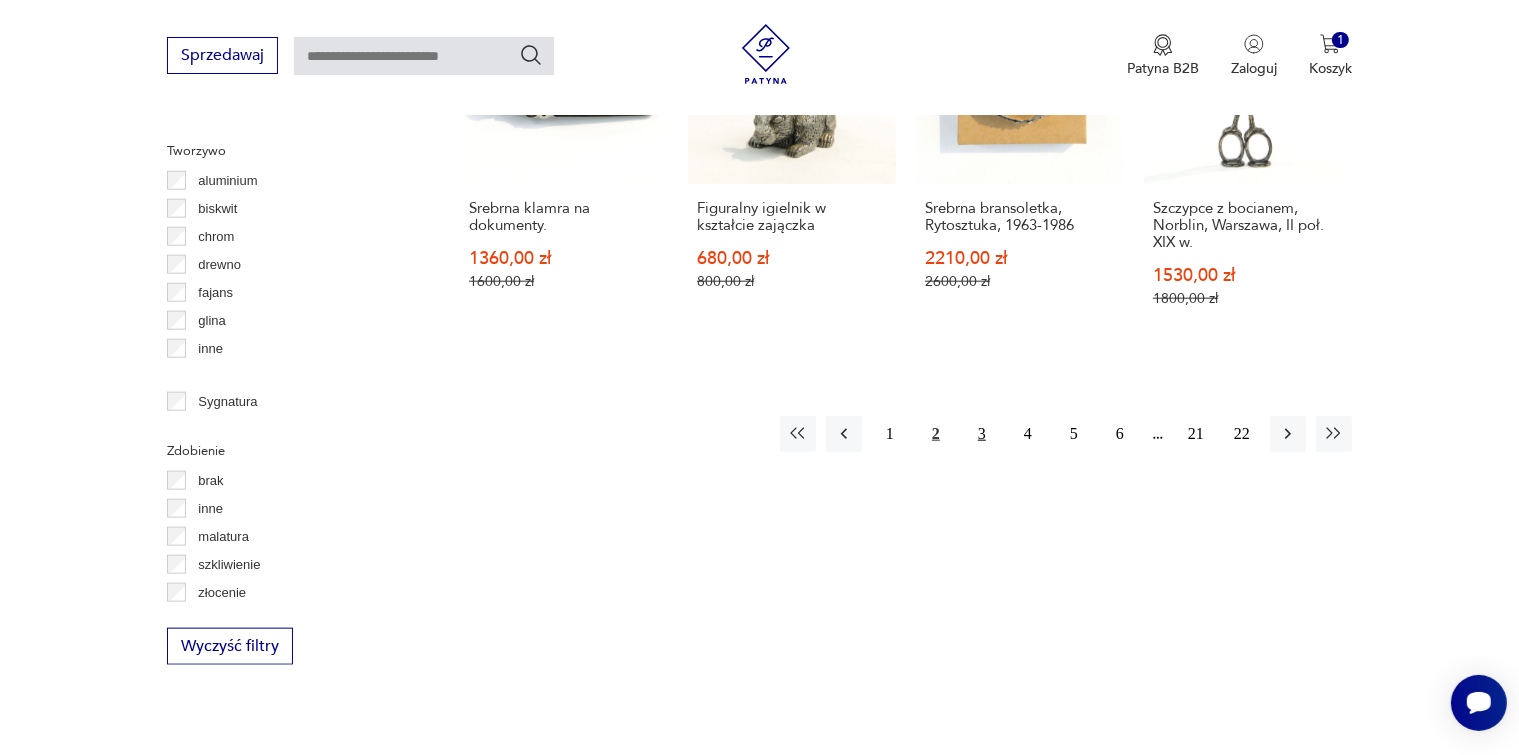 click on "3" at bounding box center (982, 434) 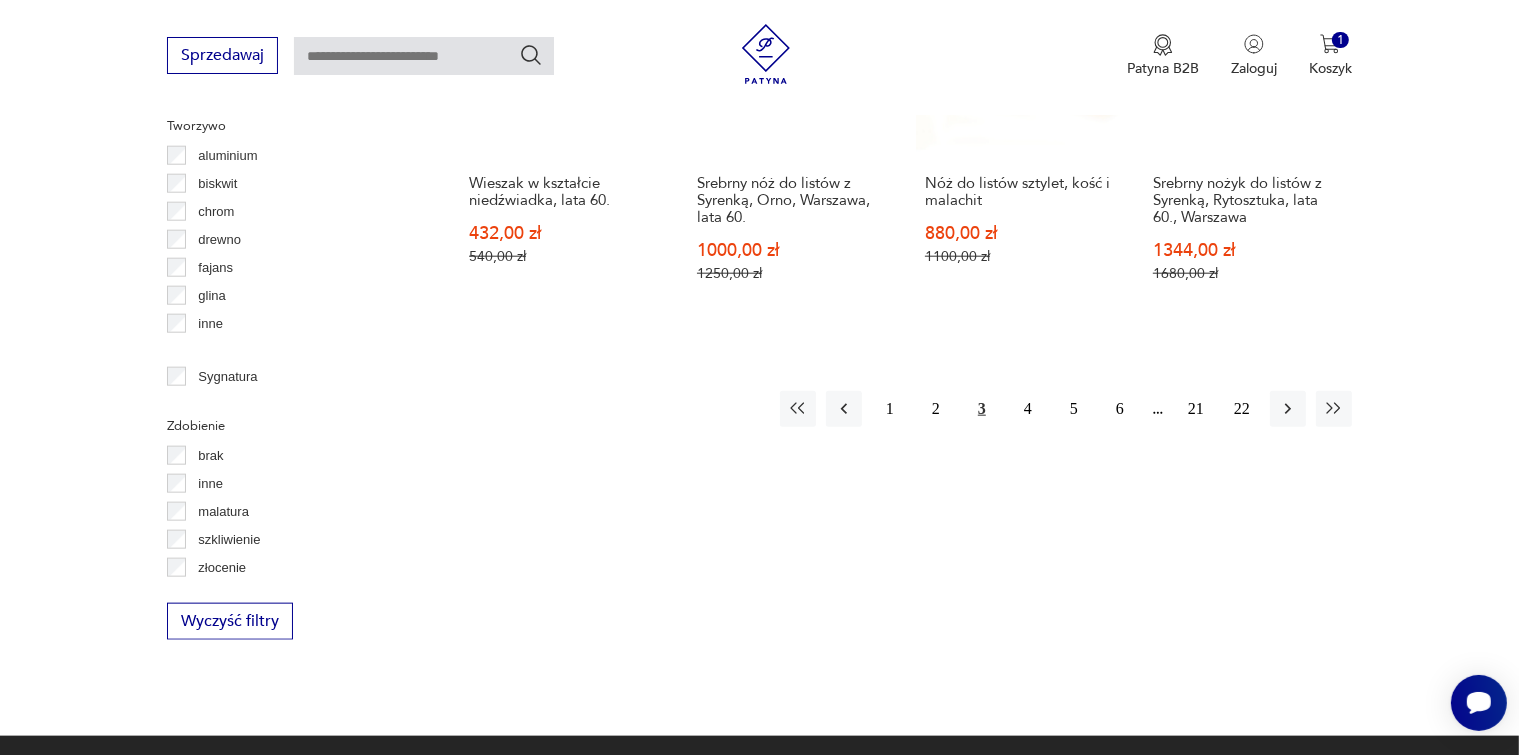 scroll, scrollTop: 1930, scrollLeft: 0, axis: vertical 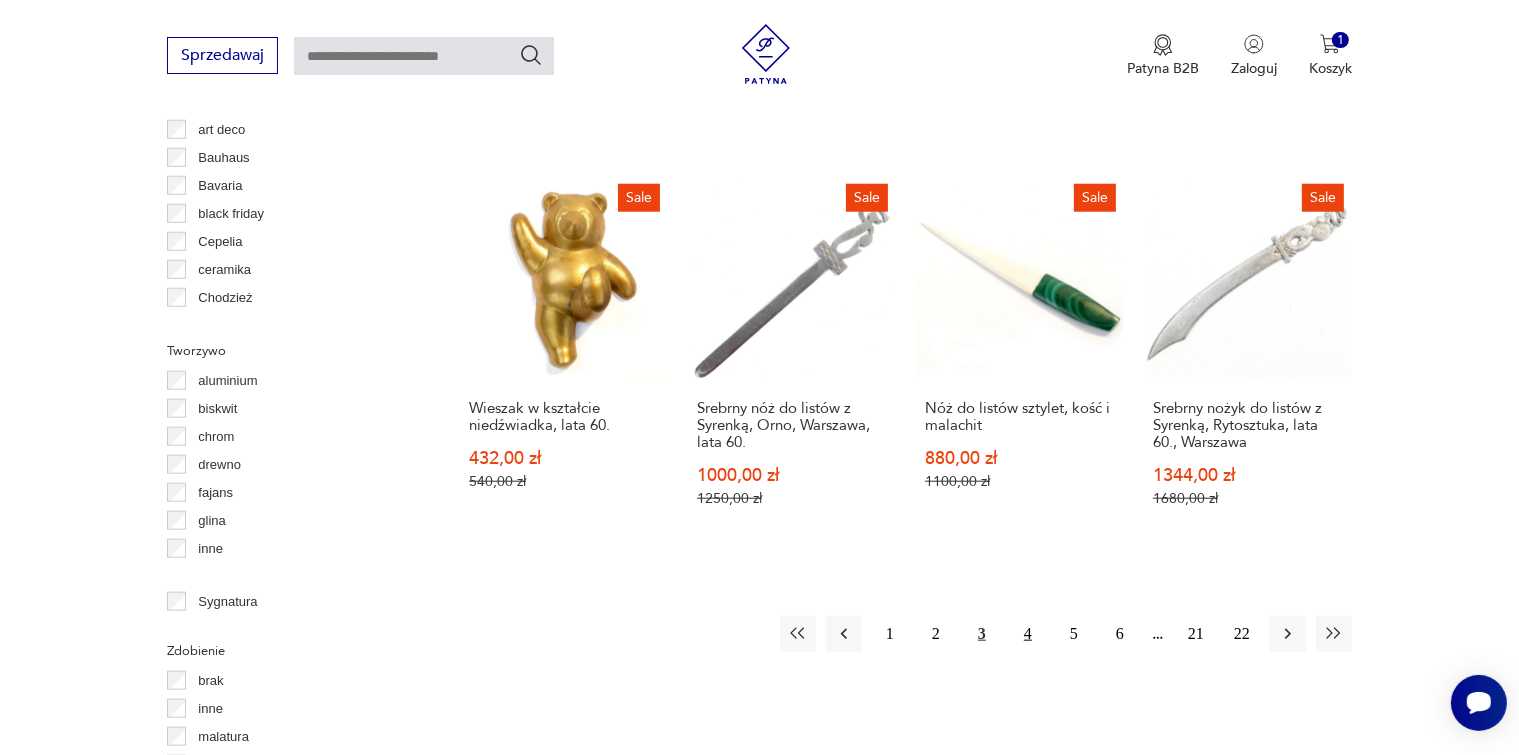 click on "4" at bounding box center (1028, 634) 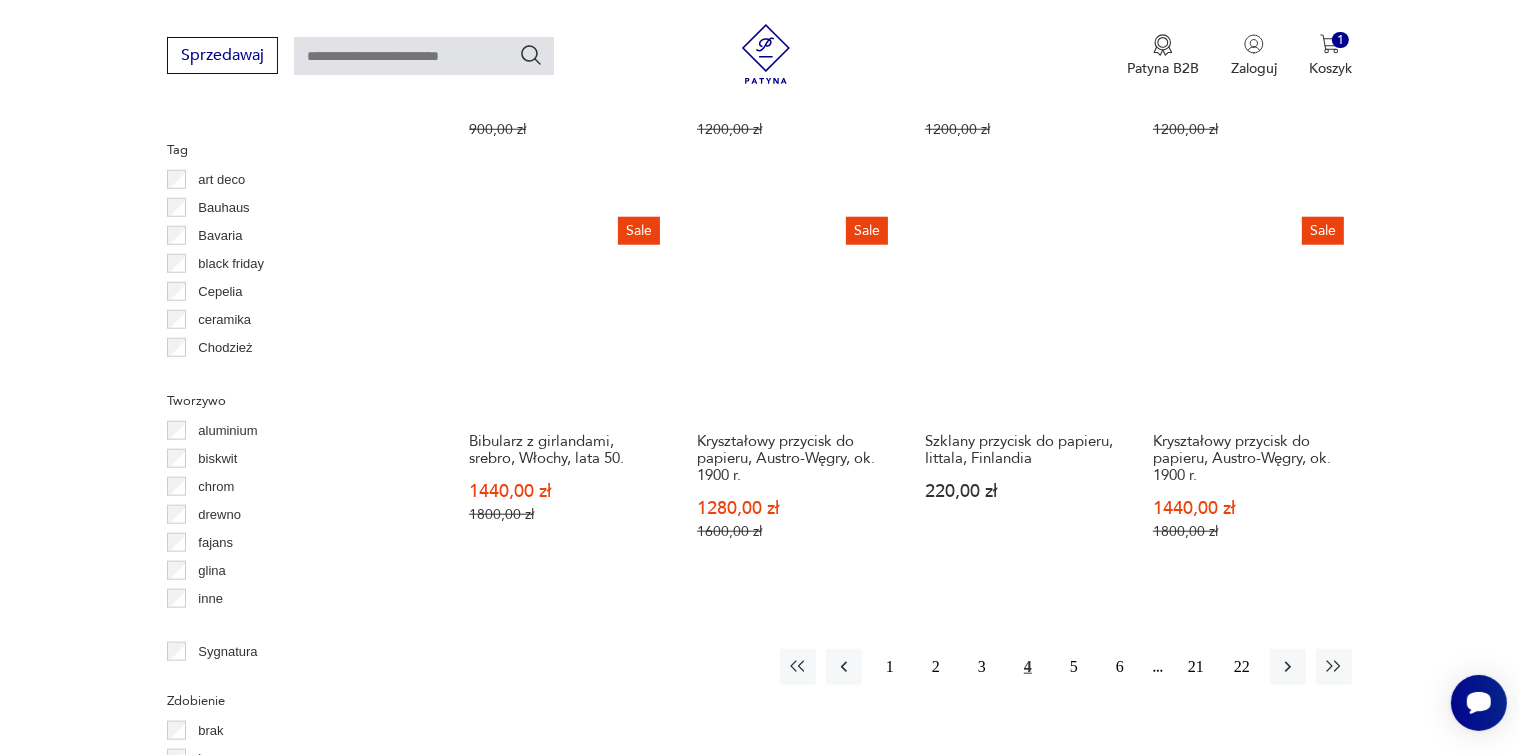 scroll, scrollTop: 2130, scrollLeft: 0, axis: vertical 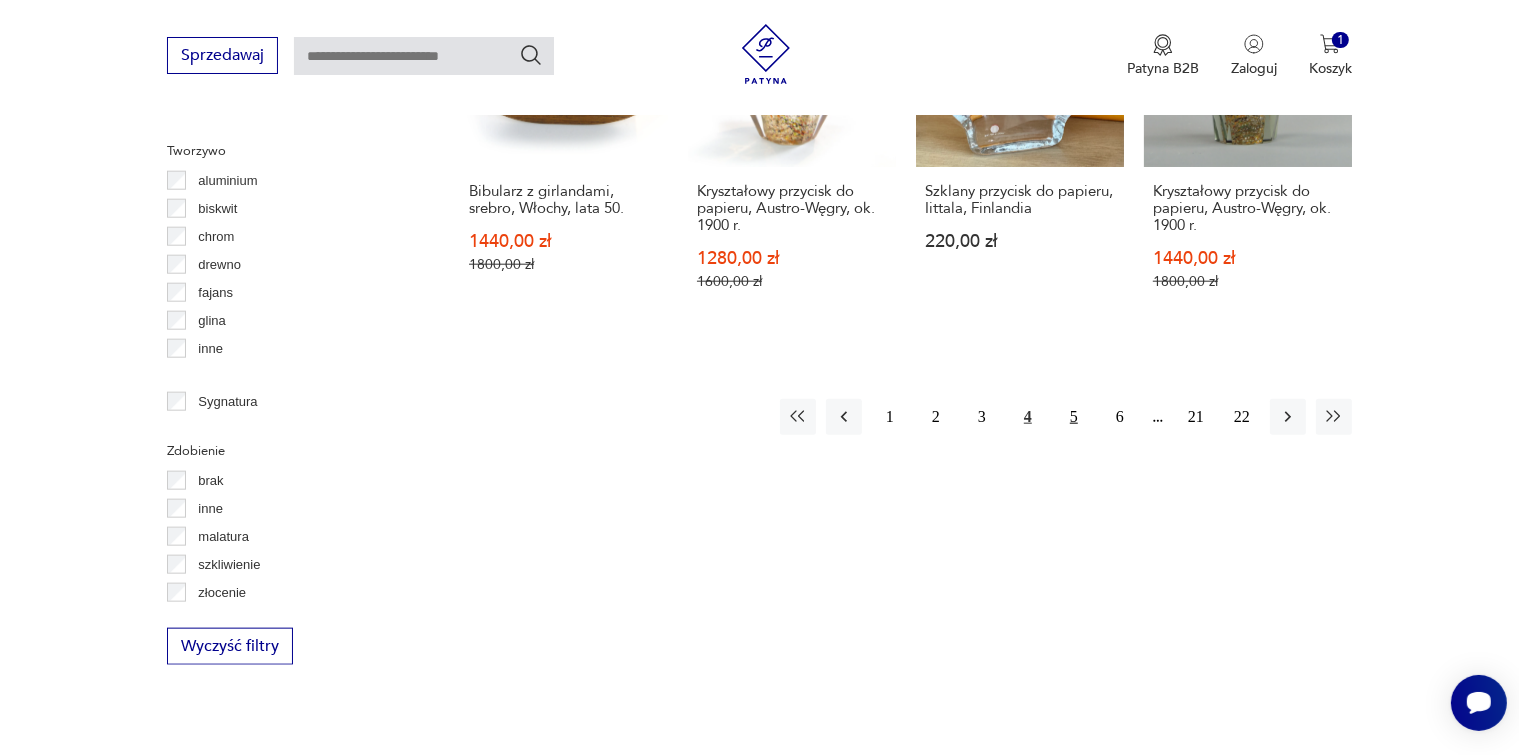 click on "5" at bounding box center (1074, 417) 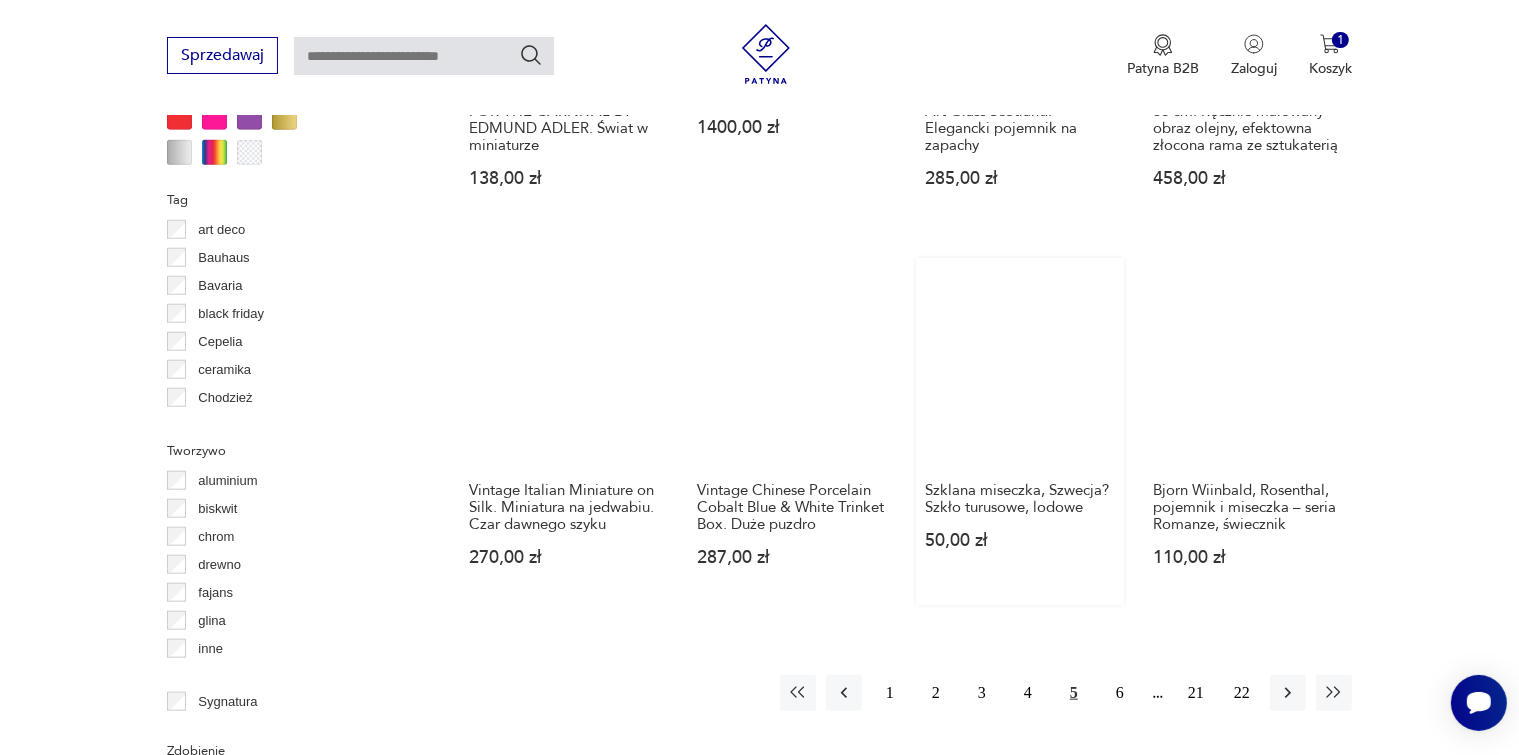 scroll, scrollTop: 2230, scrollLeft: 0, axis: vertical 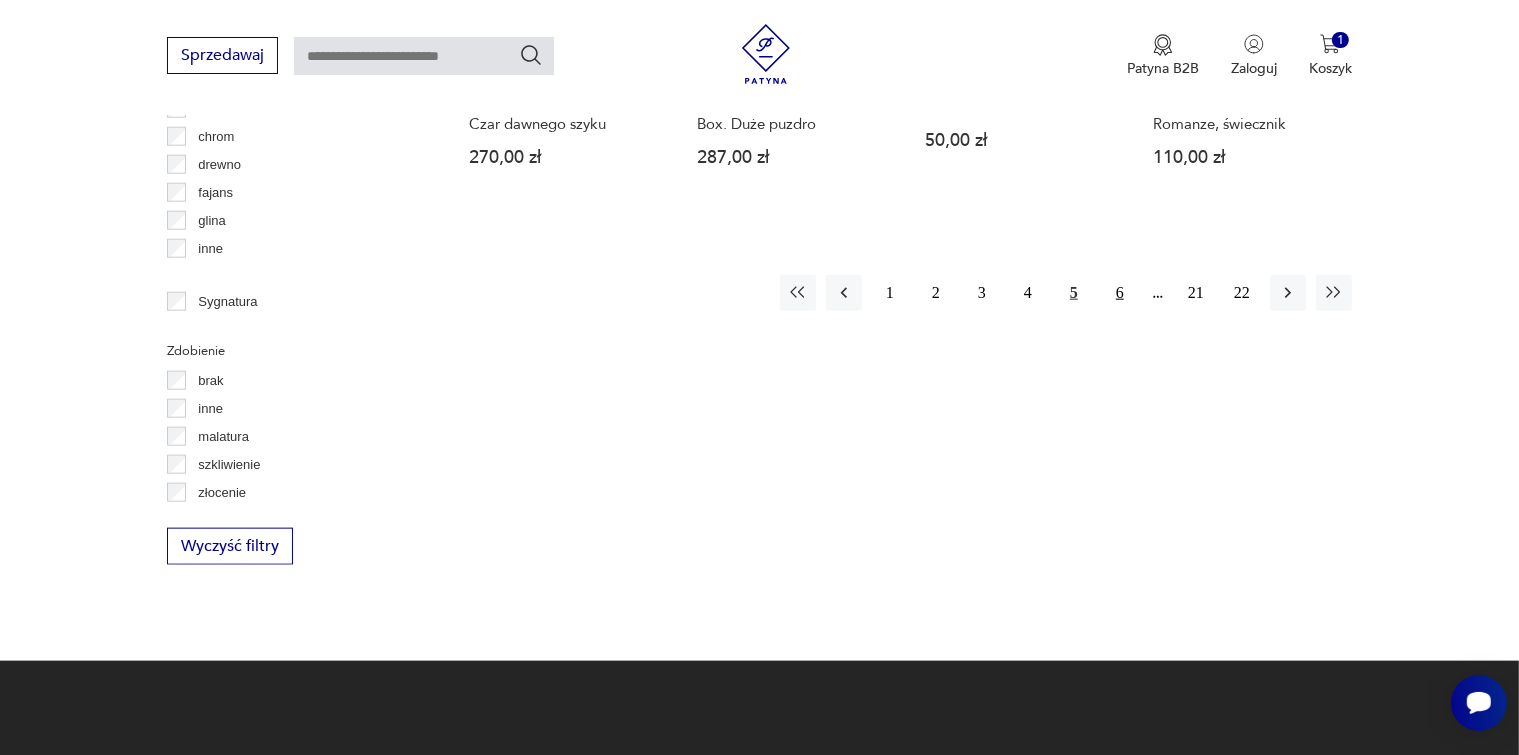 click on "6" at bounding box center [1120, 293] 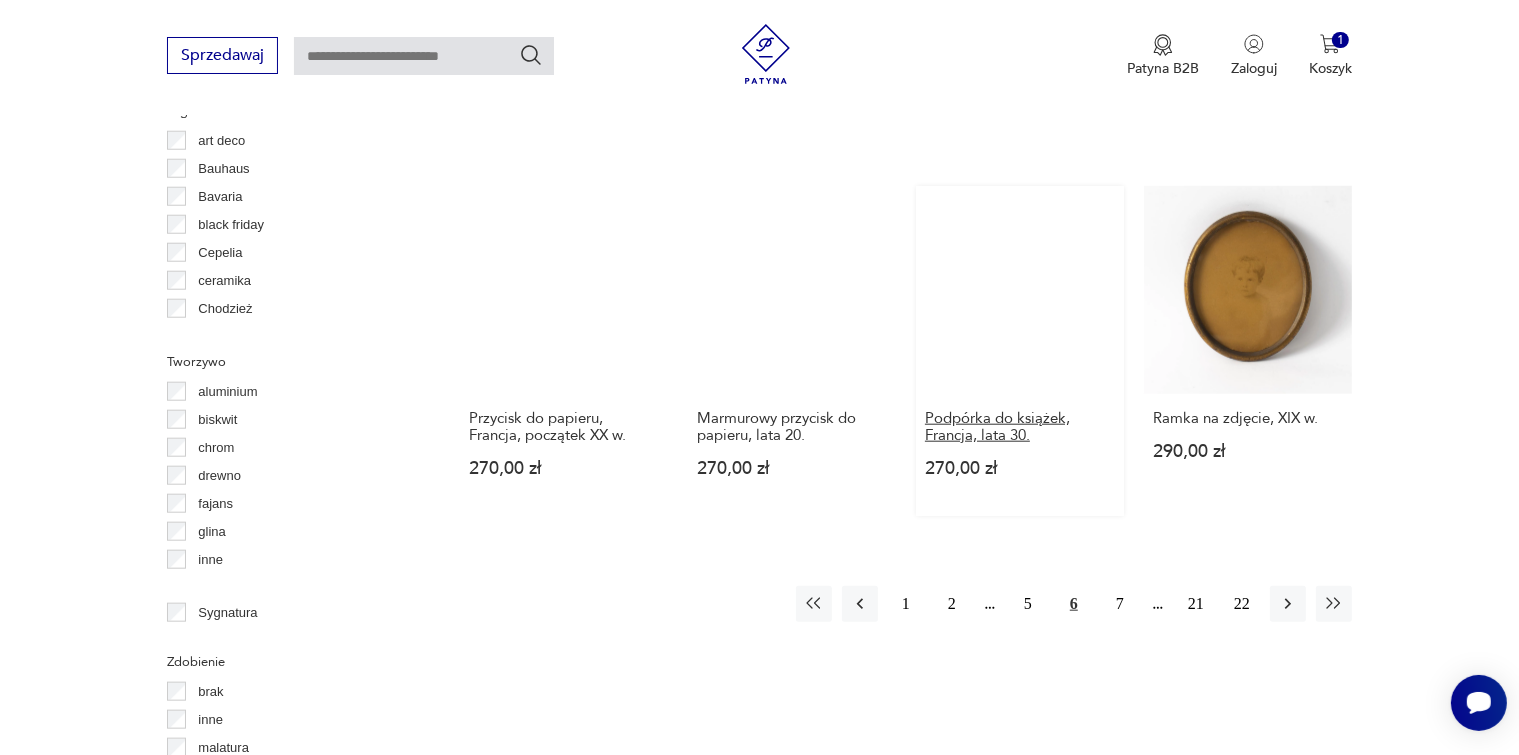 scroll, scrollTop: 2130, scrollLeft: 0, axis: vertical 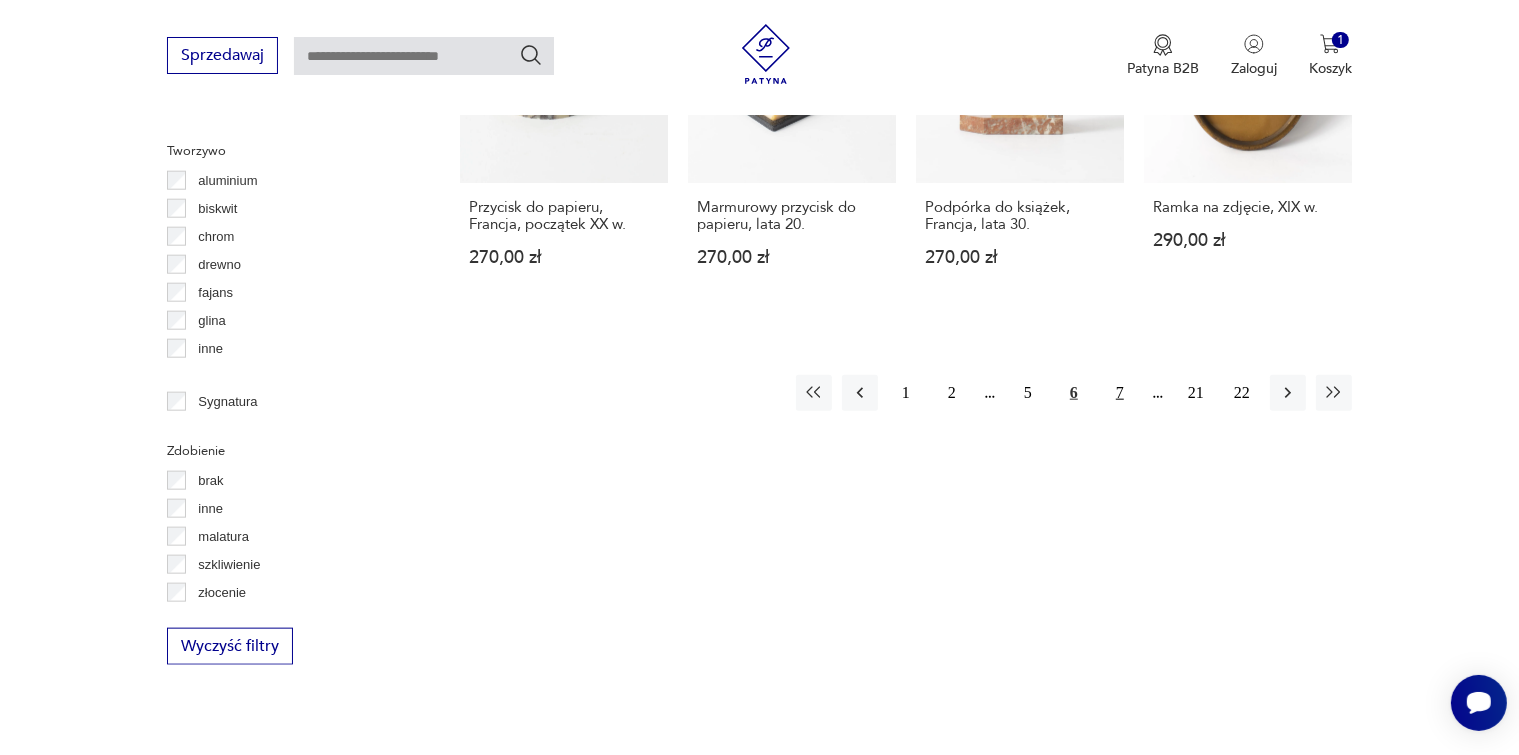 click on "7" at bounding box center [1120, 393] 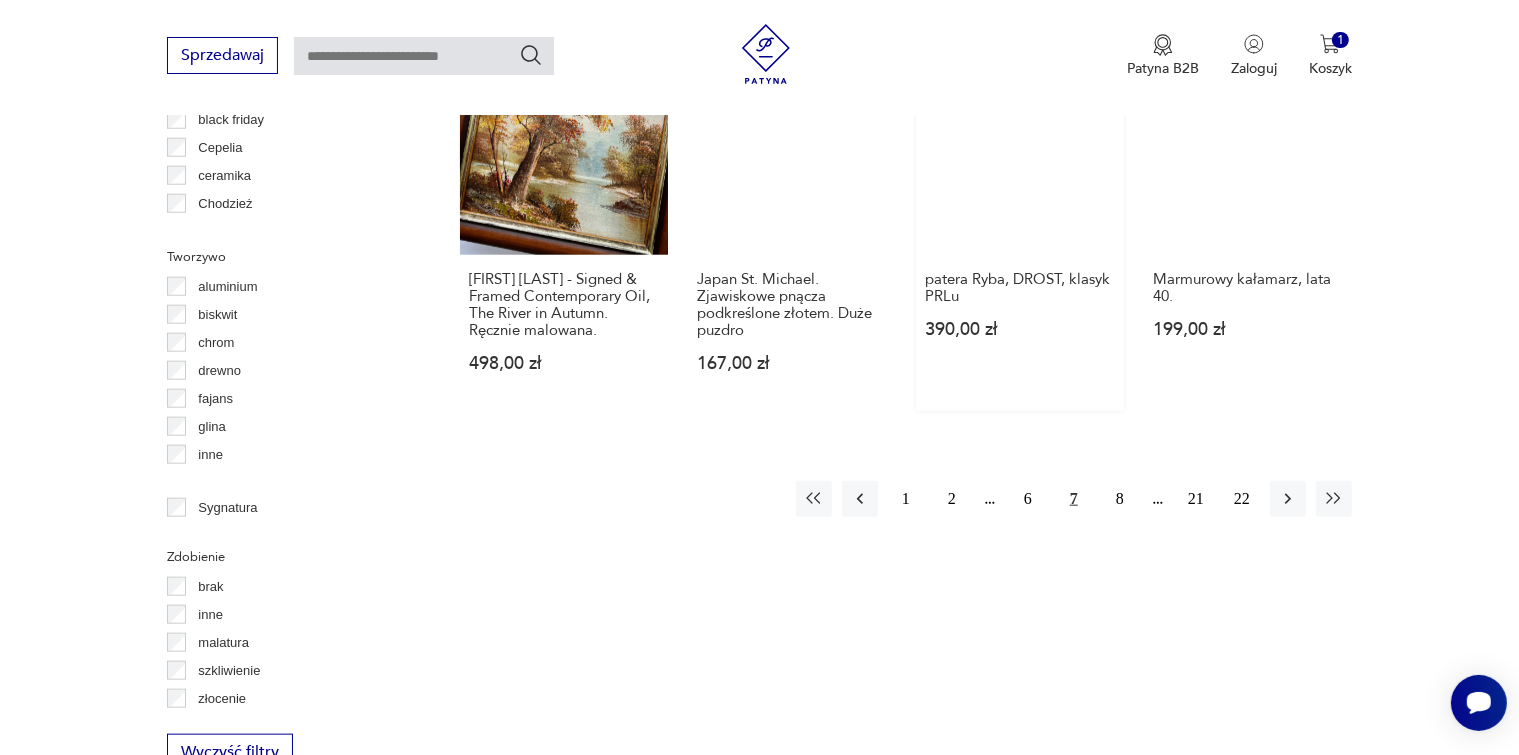 scroll, scrollTop: 2030, scrollLeft: 0, axis: vertical 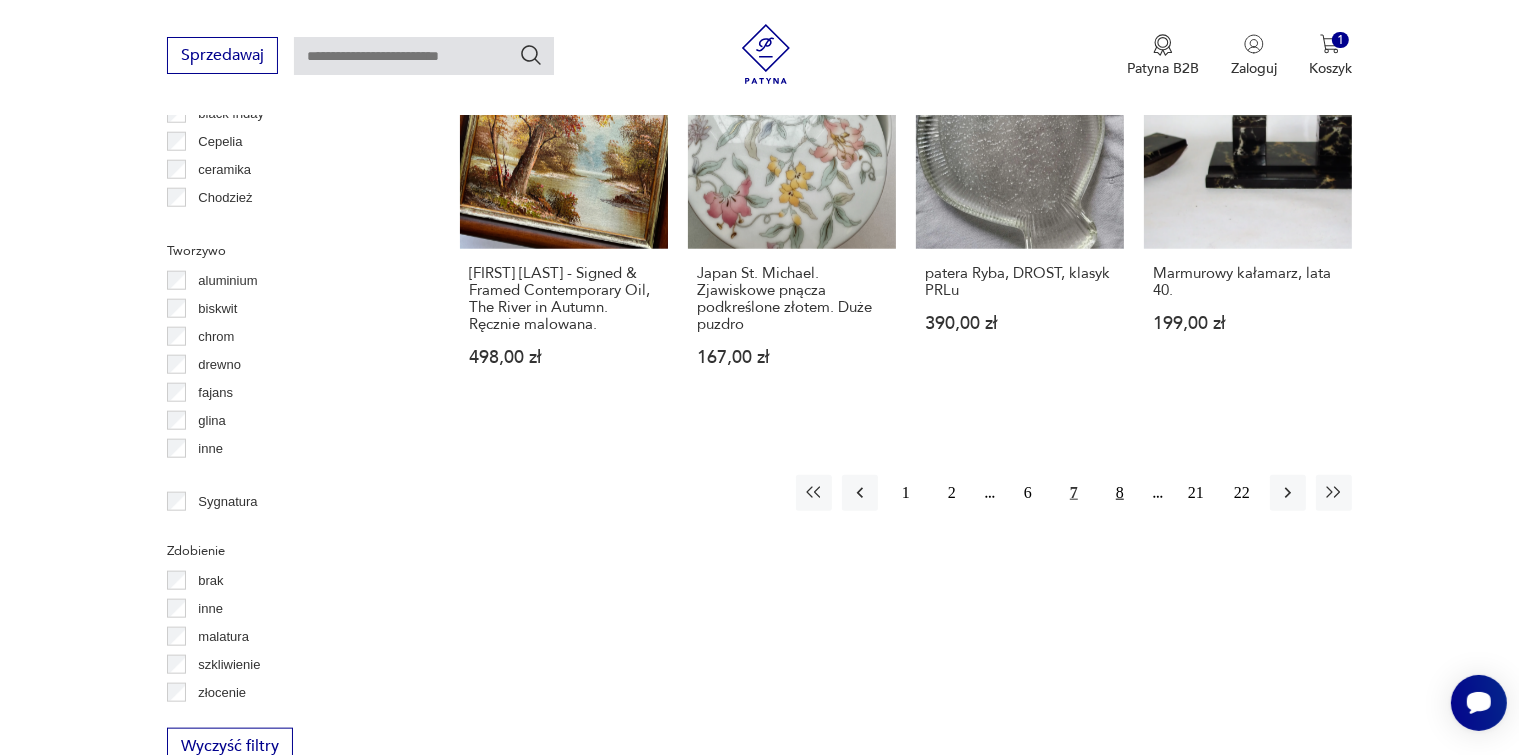 click on "8" at bounding box center (1120, 493) 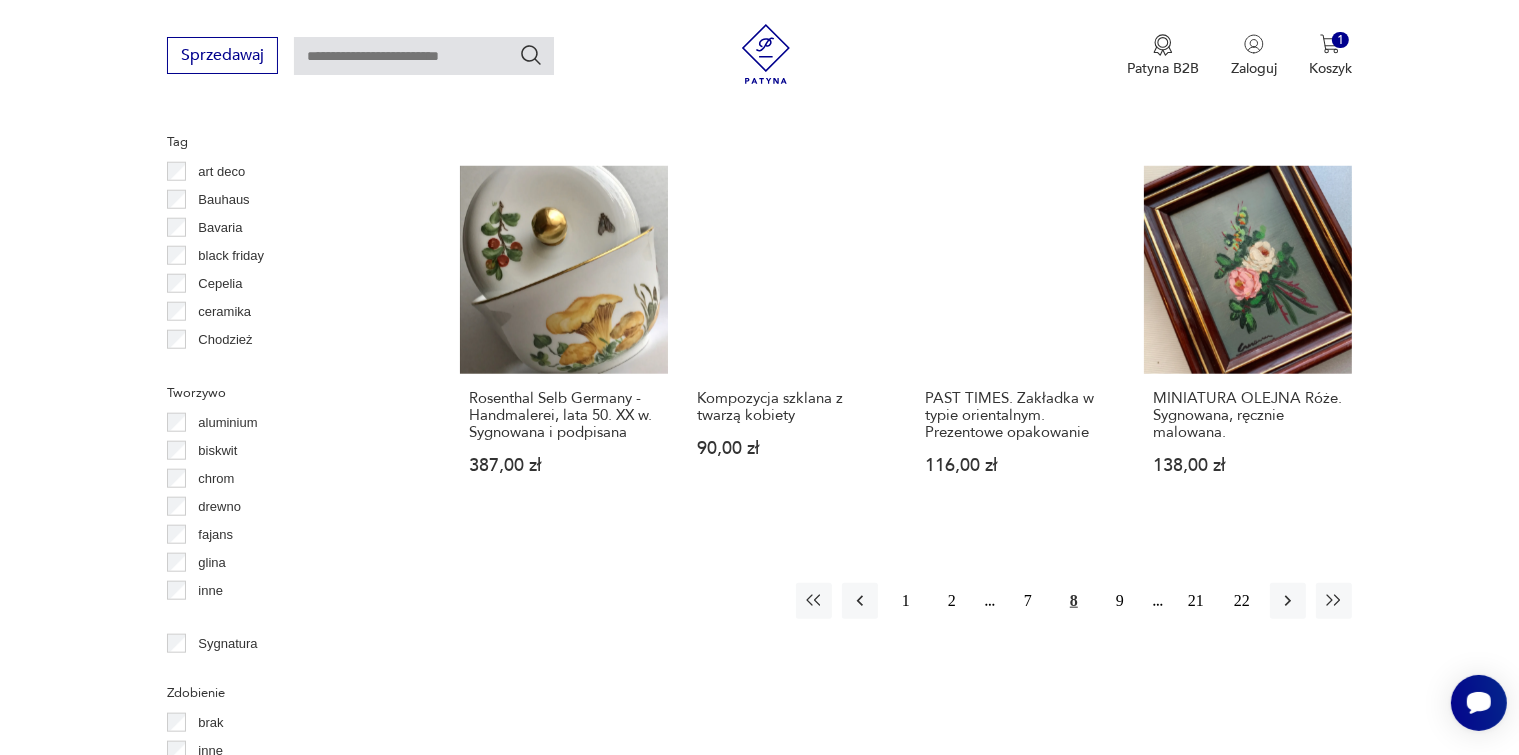scroll, scrollTop: 2130, scrollLeft: 0, axis: vertical 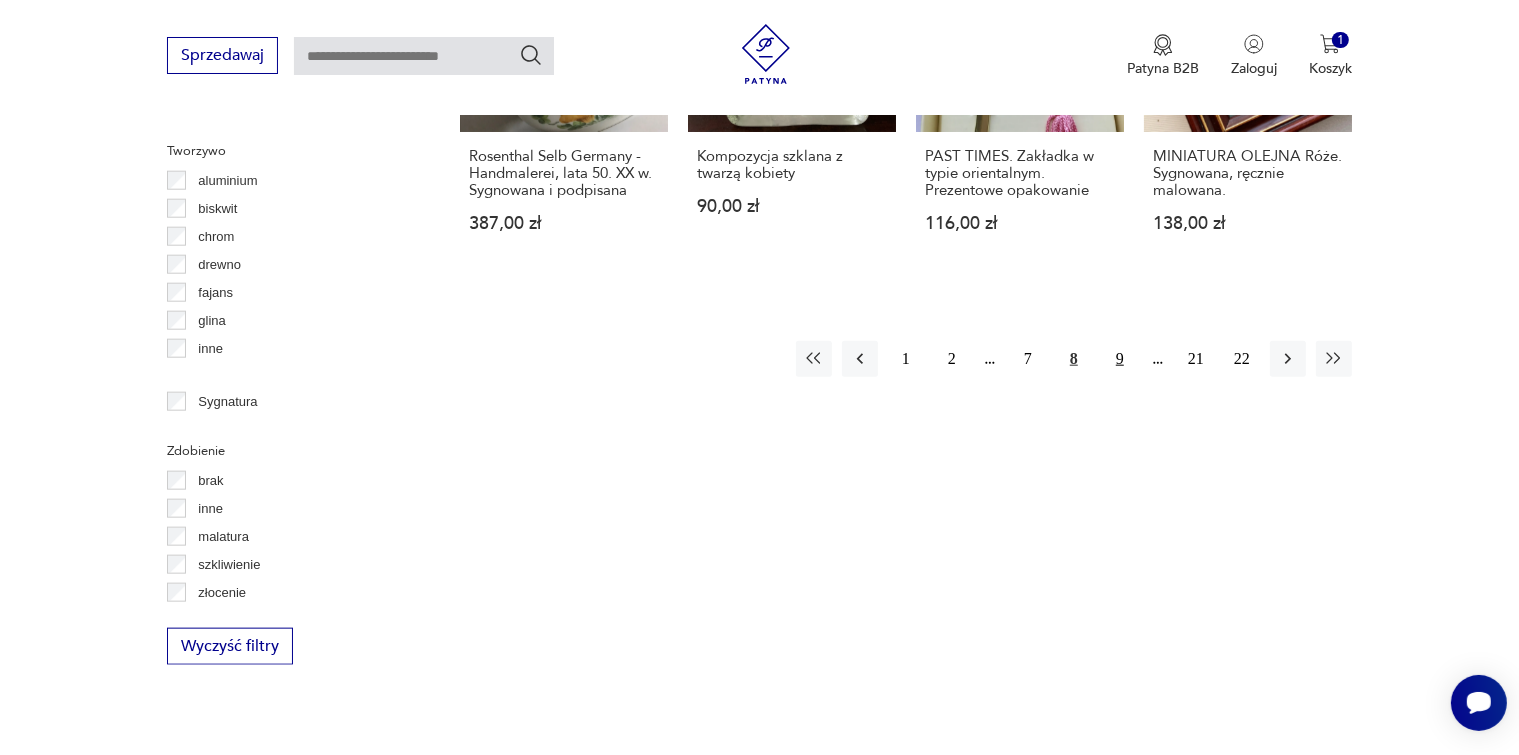 click on "9" at bounding box center (1120, 359) 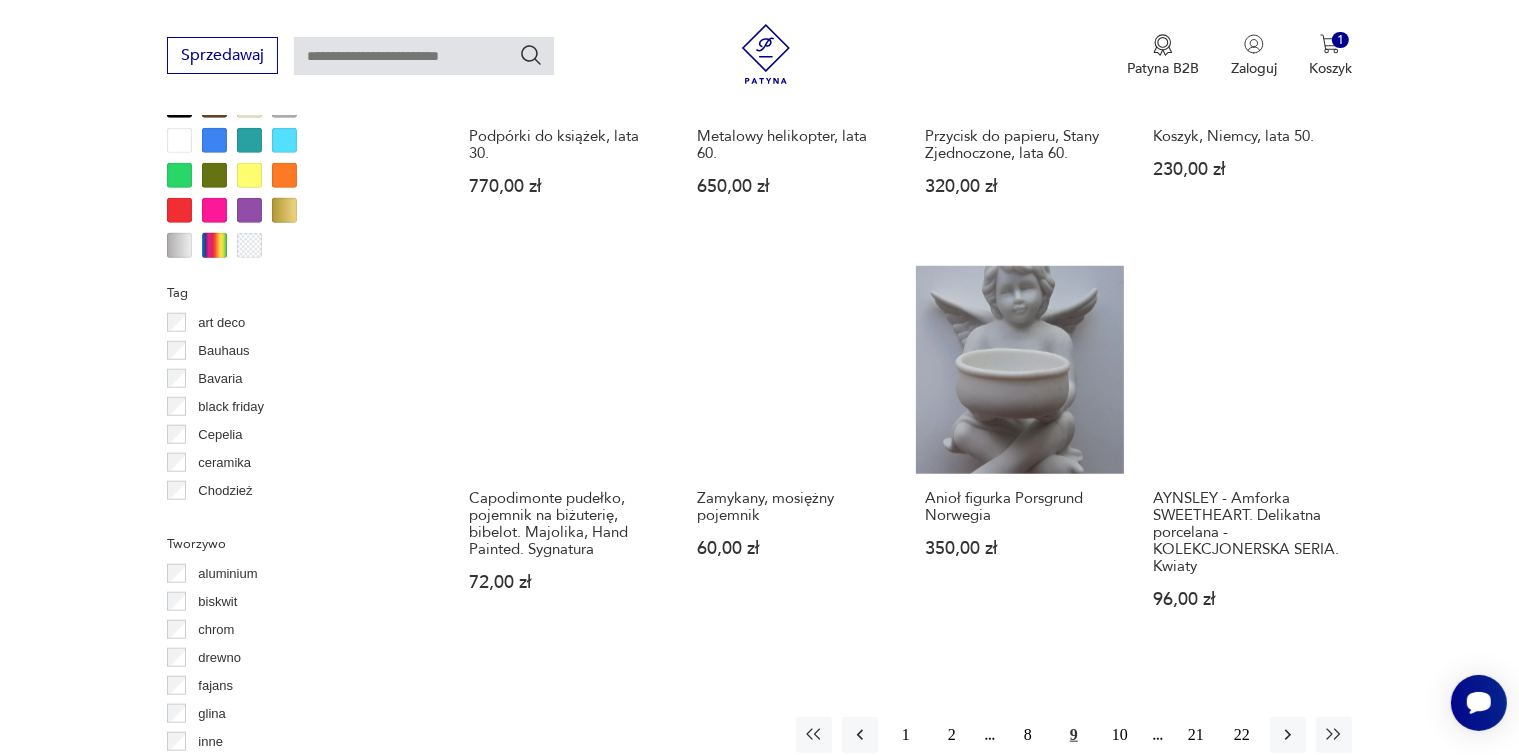 scroll, scrollTop: 1930, scrollLeft: 0, axis: vertical 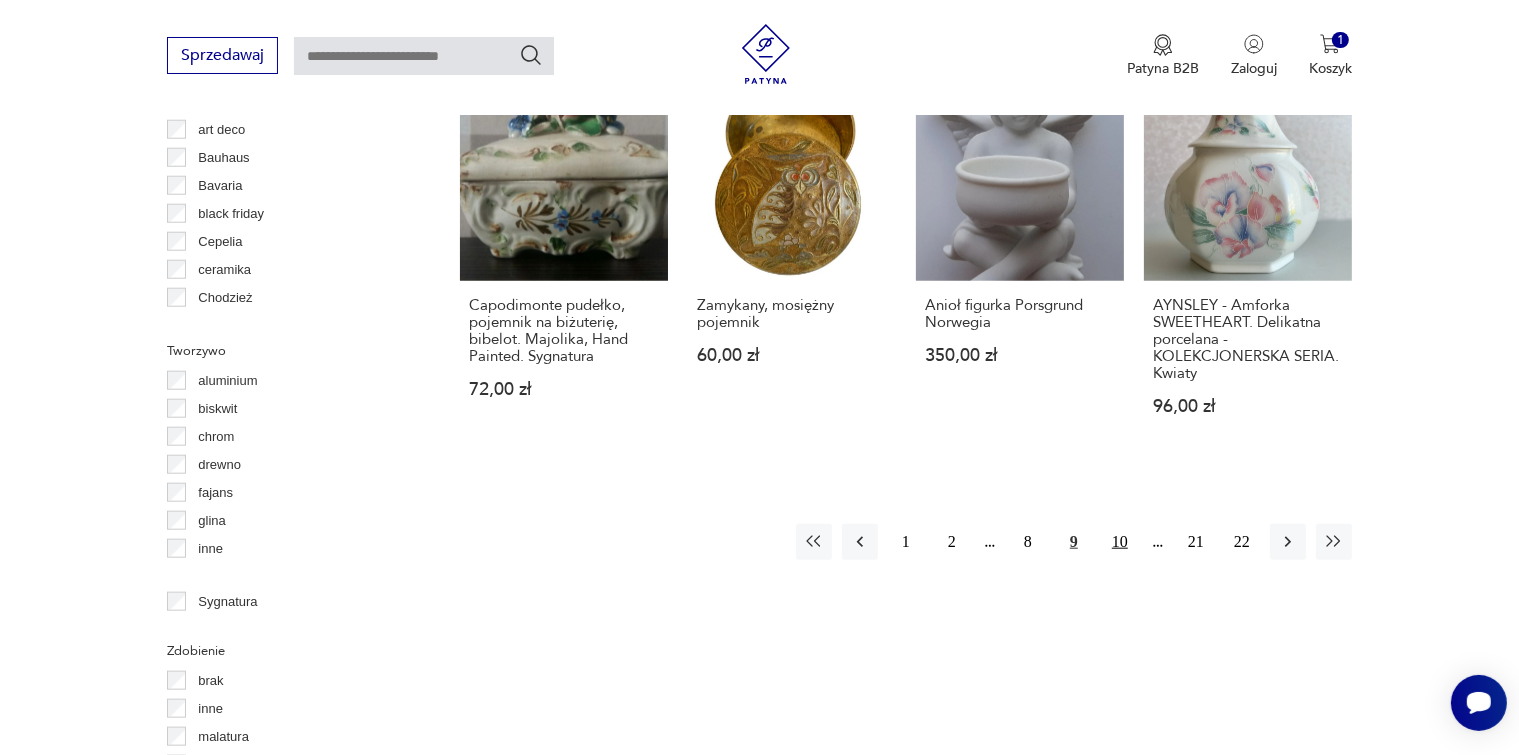 click on "10" at bounding box center [1120, 542] 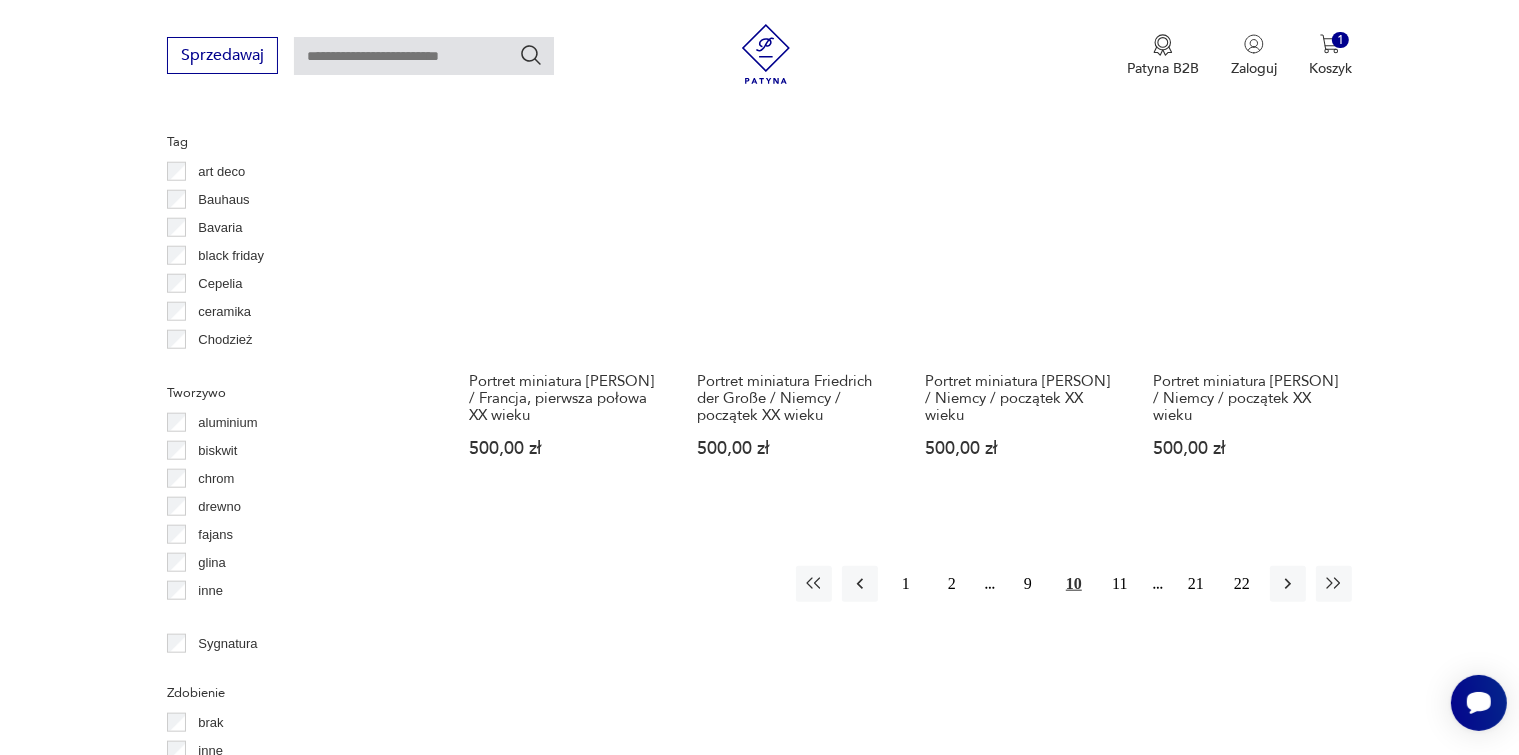 scroll, scrollTop: 2030, scrollLeft: 0, axis: vertical 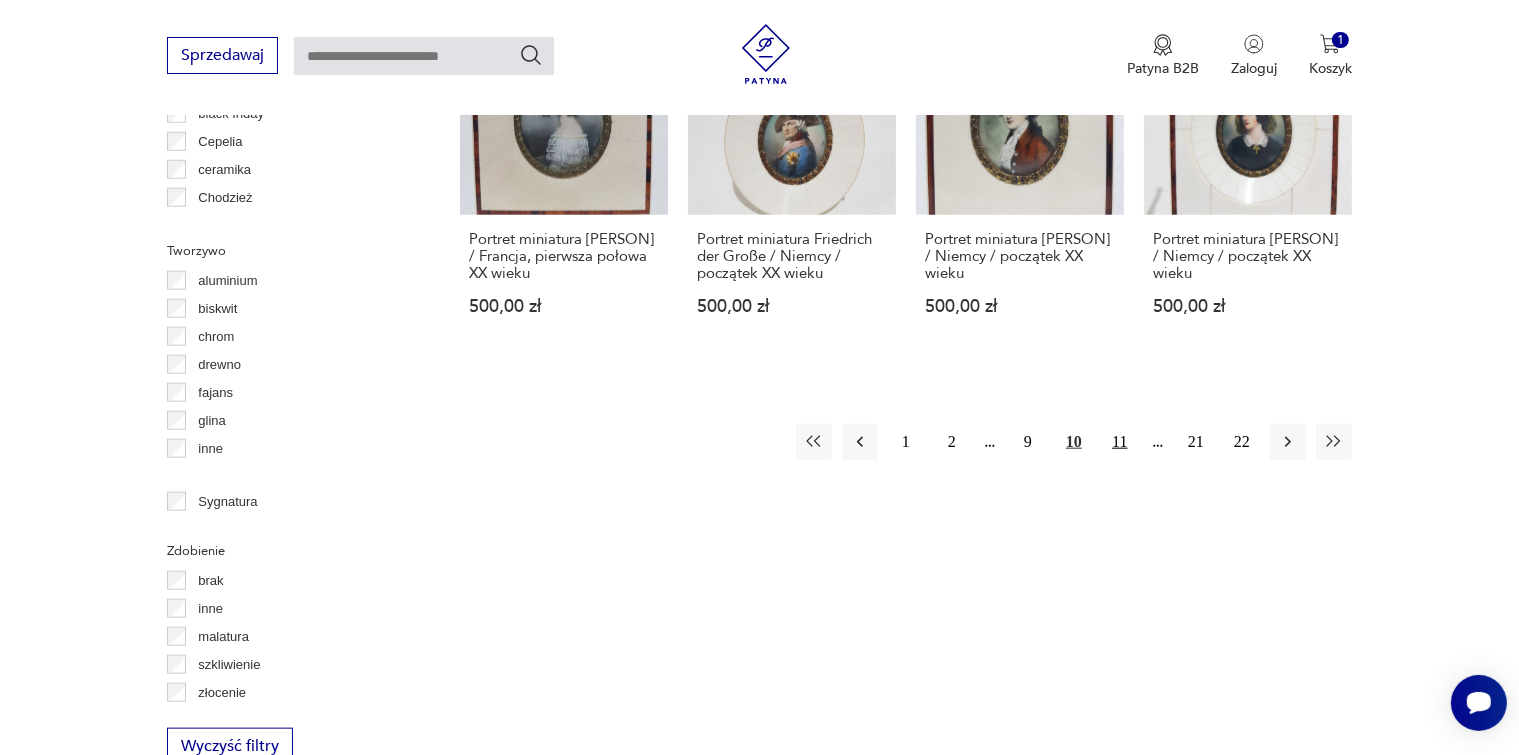 click on "11" at bounding box center (1120, 442) 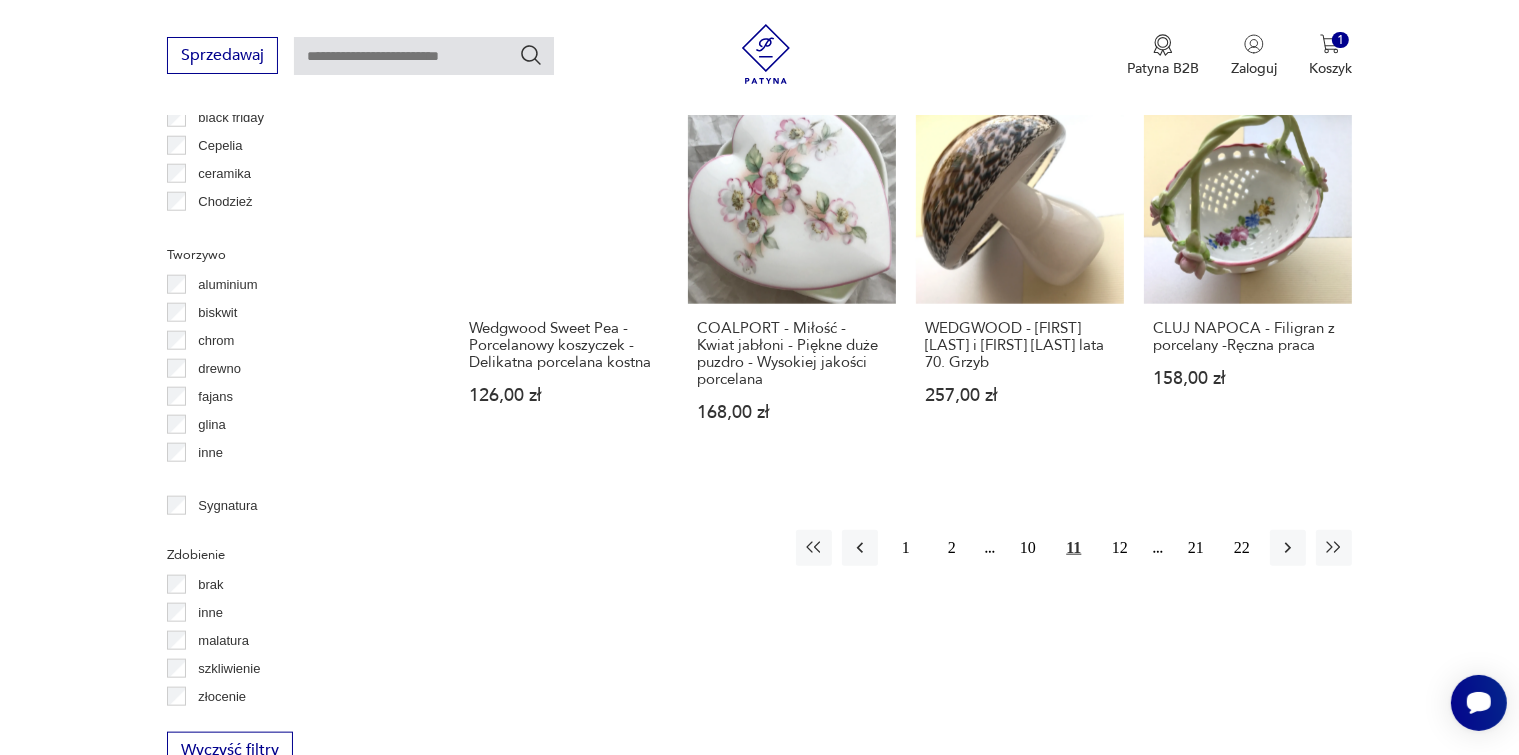 scroll, scrollTop: 2230, scrollLeft: 0, axis: vertical 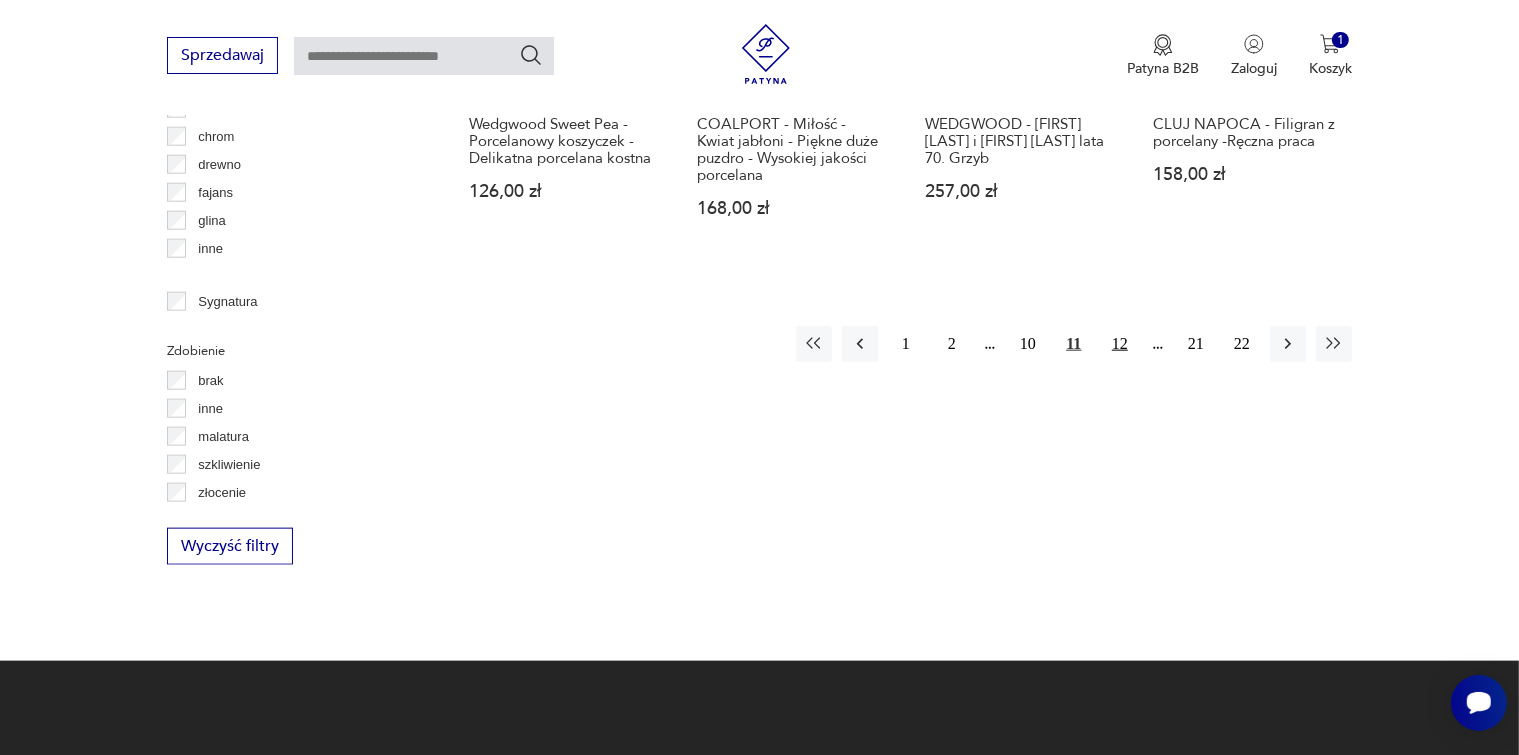 click on "12" at bounding box center [1120, 344] 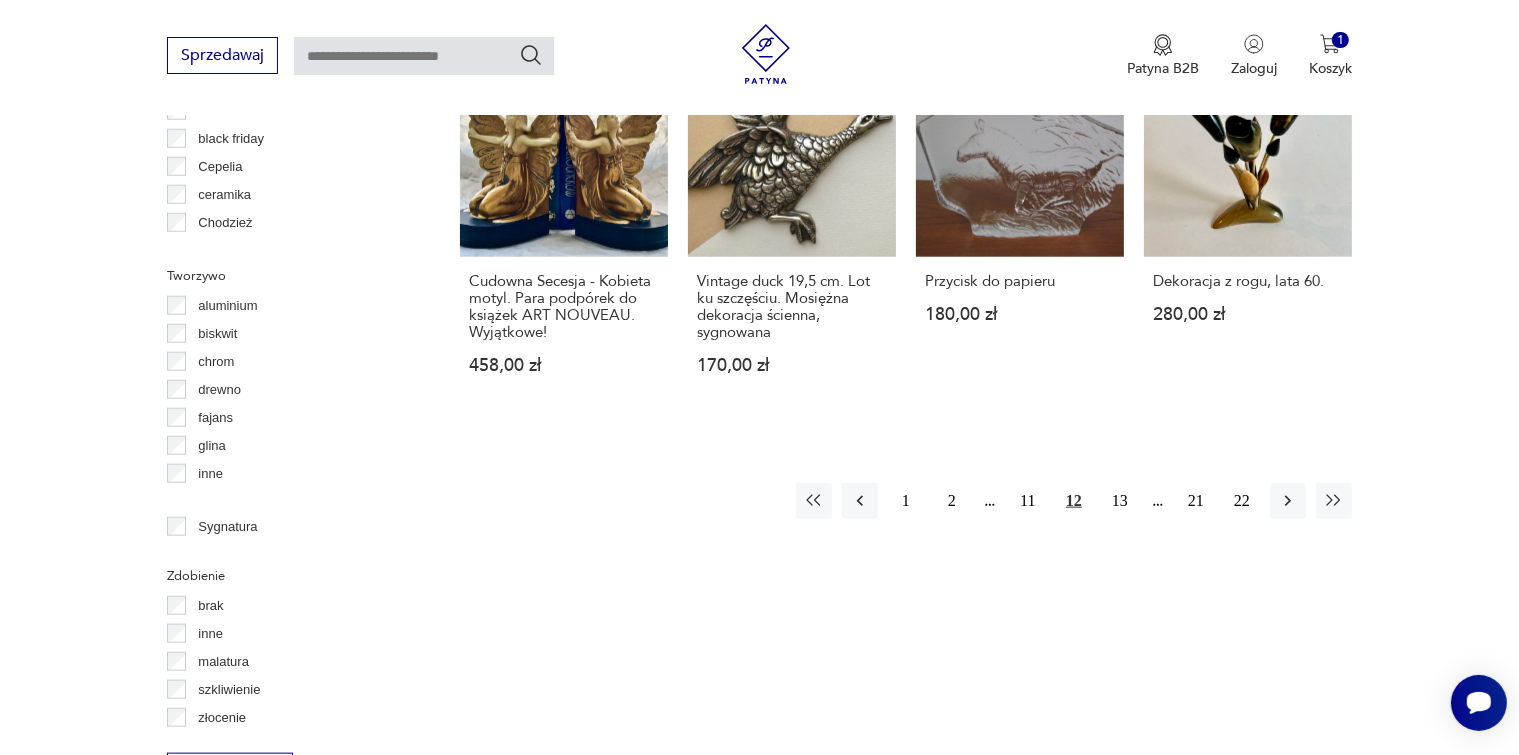 scroll, scrollTop: 2130, scrollLeft: 0, axis: vertical 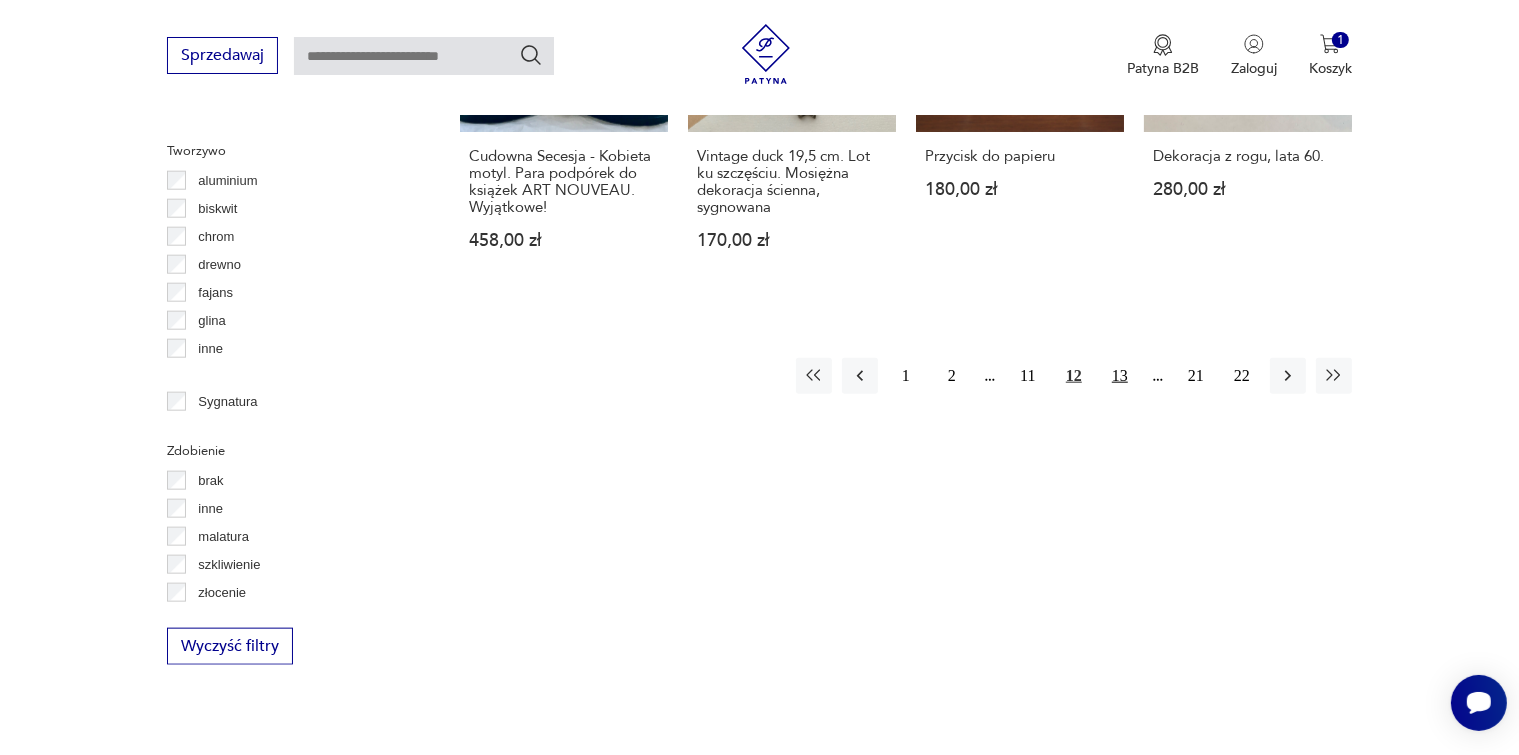 click on "13" at bounding box center [1120, 376] 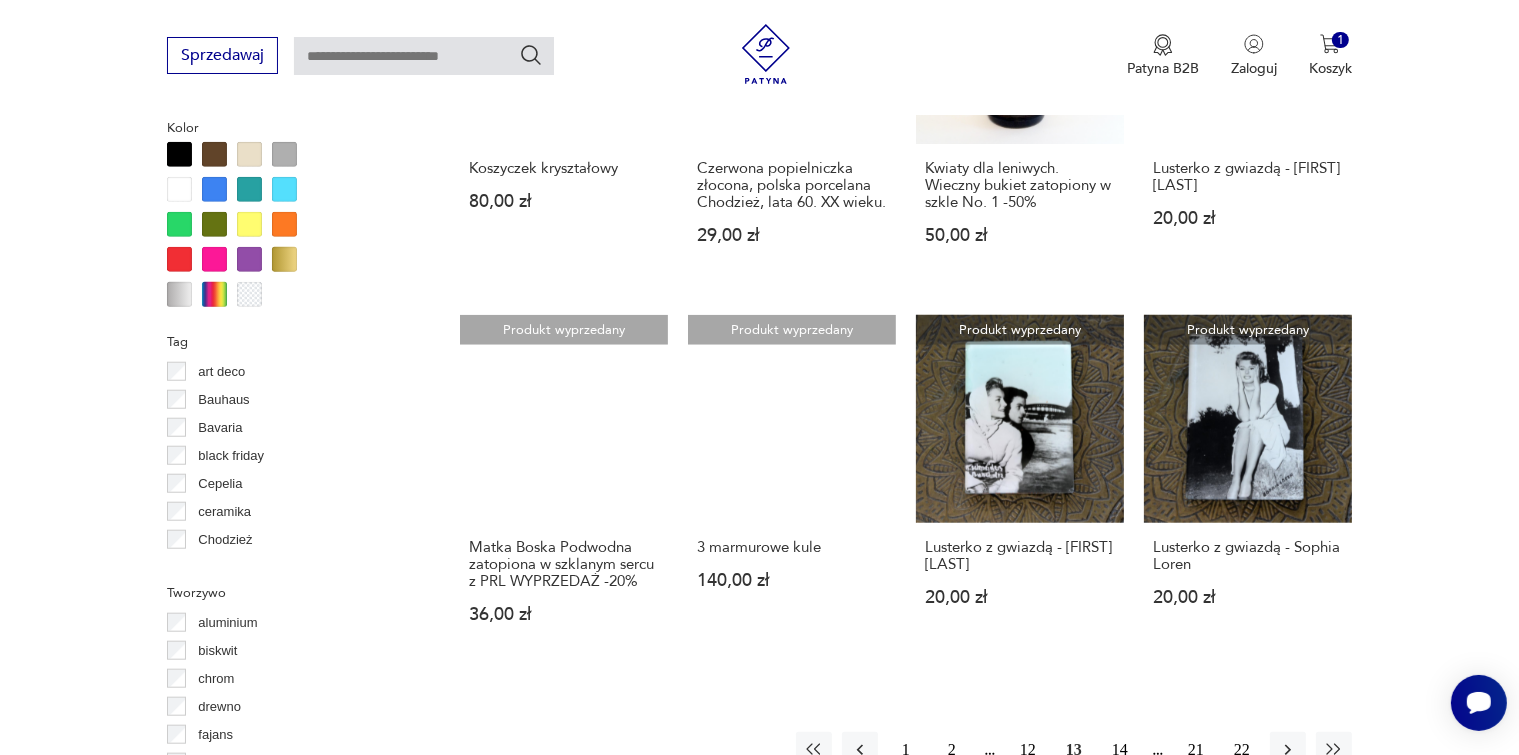 scroll, scrollTop: 1930, scrollLeft: 0, axis: vertical 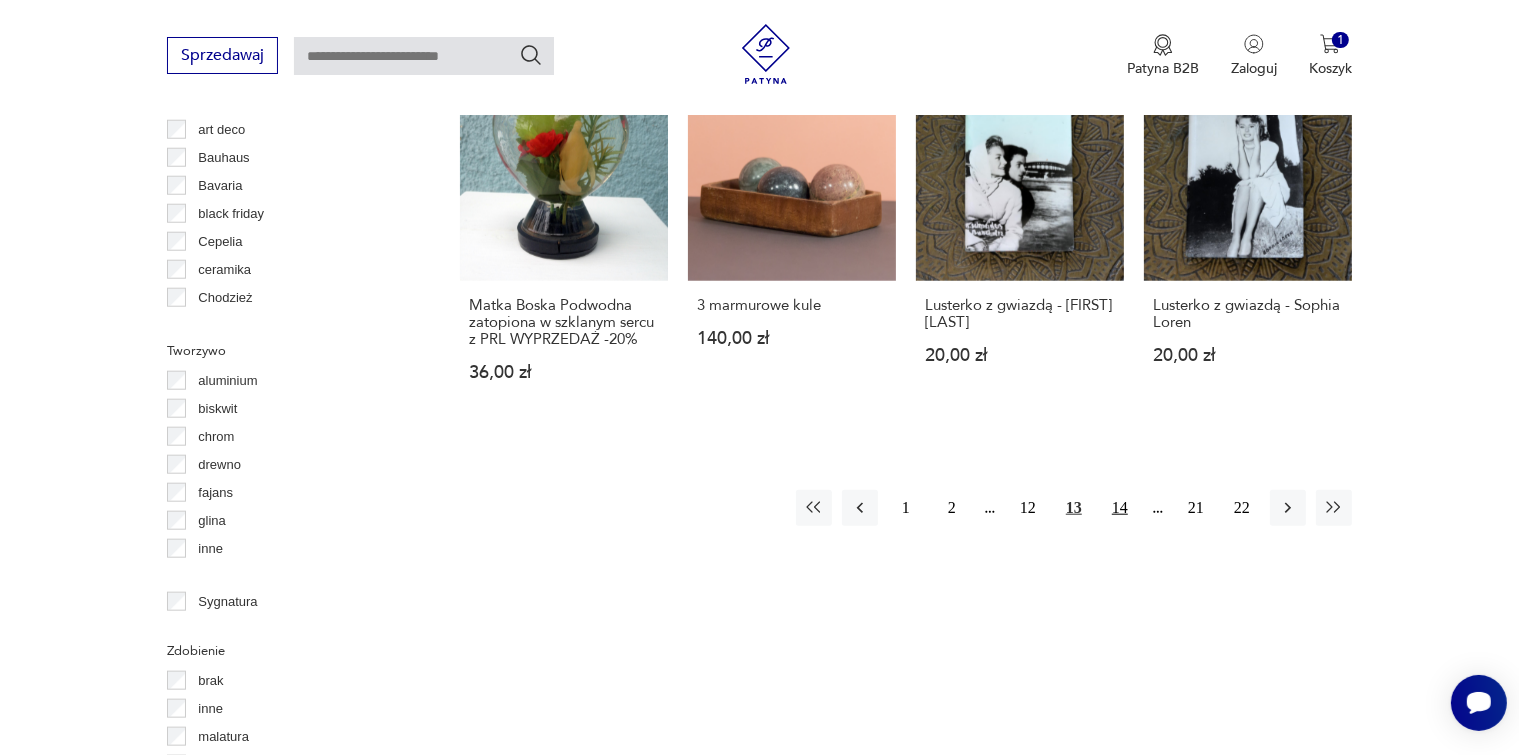 click on "14" at bounding box center (1120, 508) 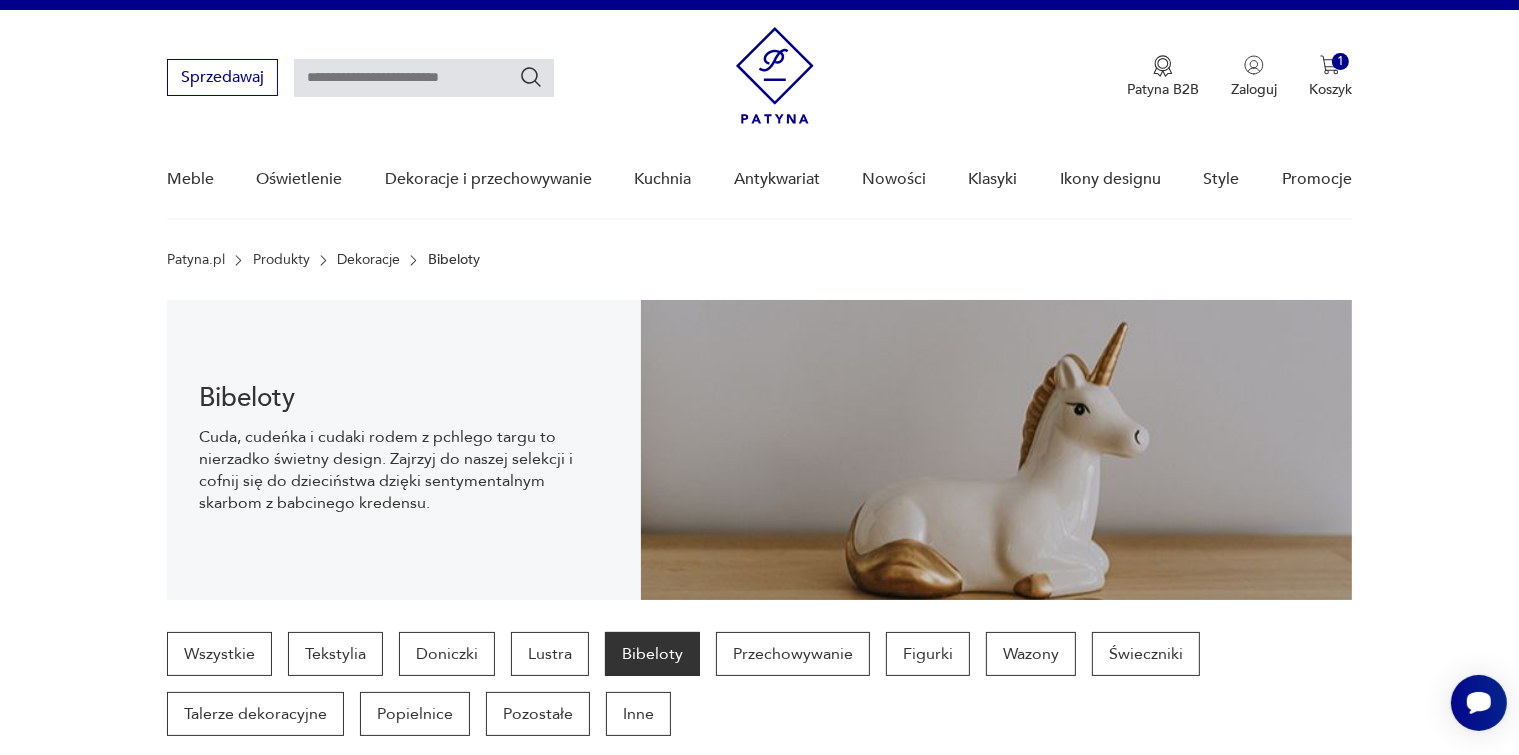 scroll, scrollTop: 0, scrollLeft: 0, axis: both 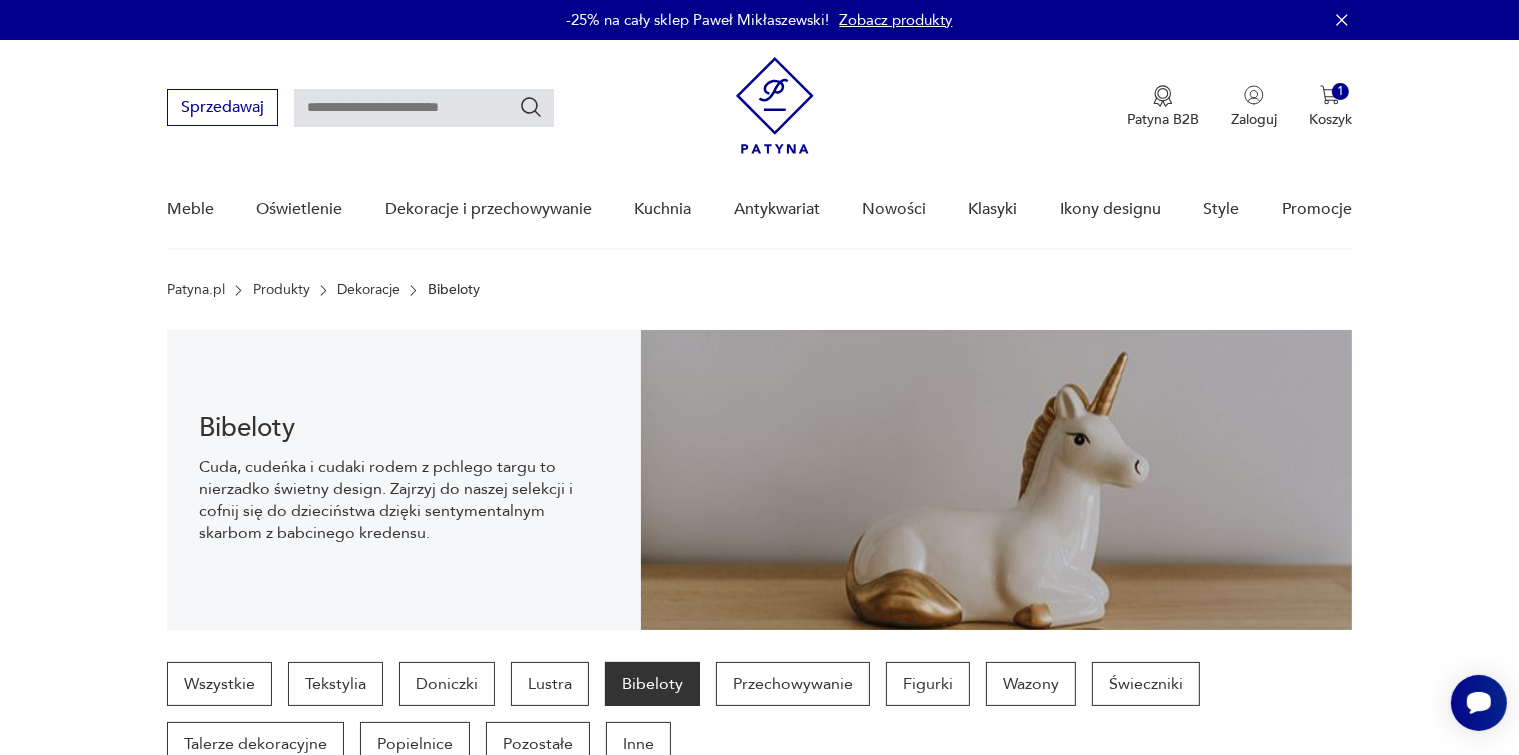 click on "Dekoracje" at bounding box center [368, 290] 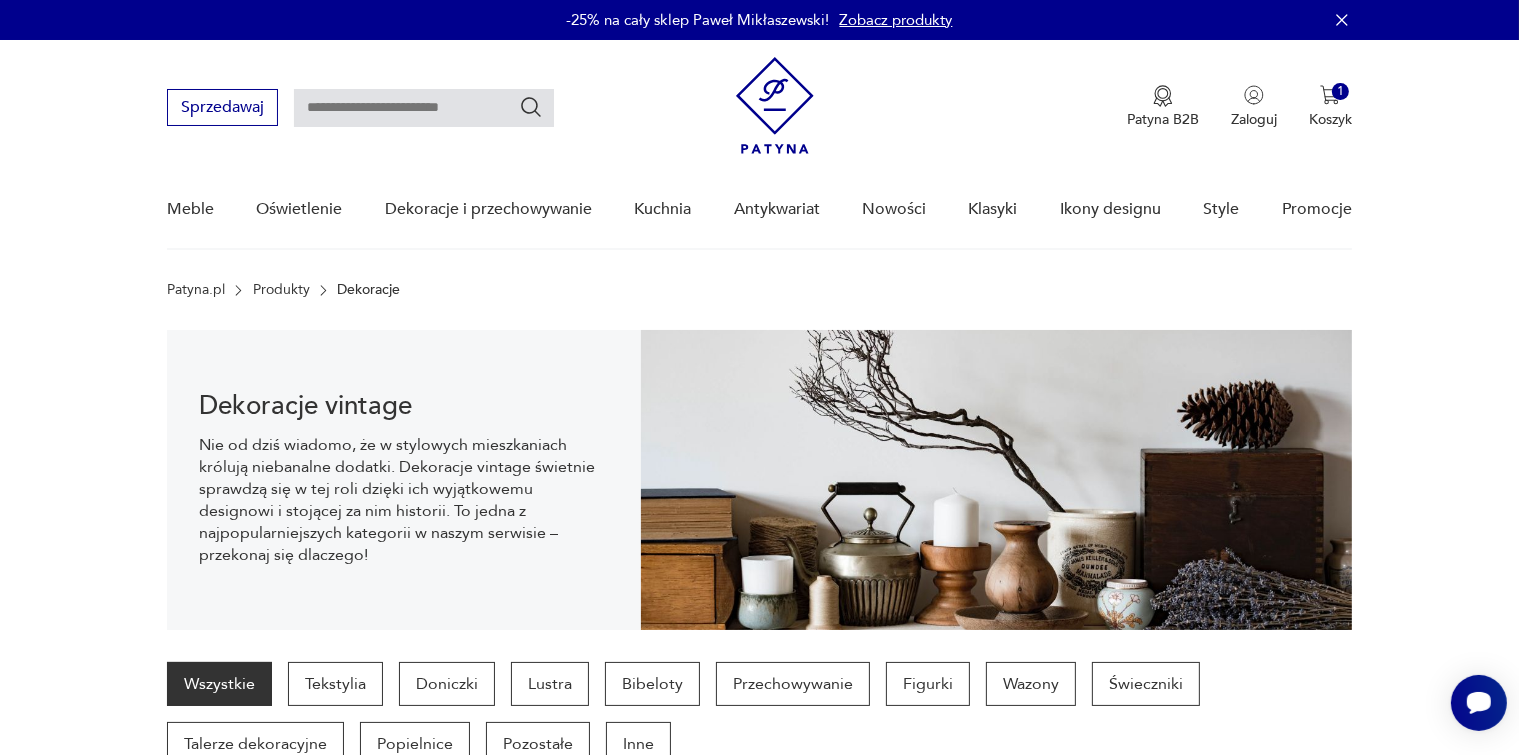 scroll, scrollTop: 198, scrollLeft: 0, axis: vertical 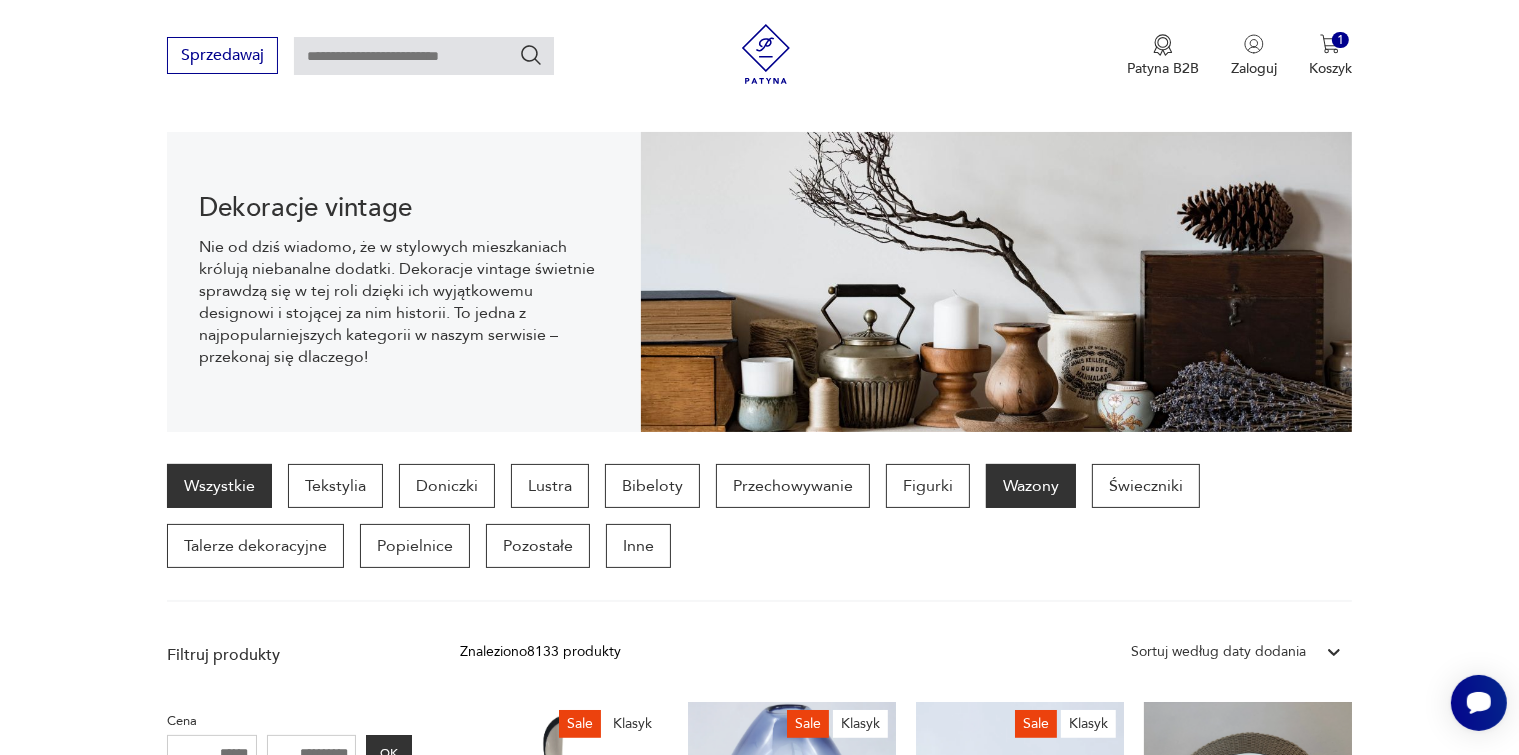 click on "Wazony" at bounding box center [1031, 486] 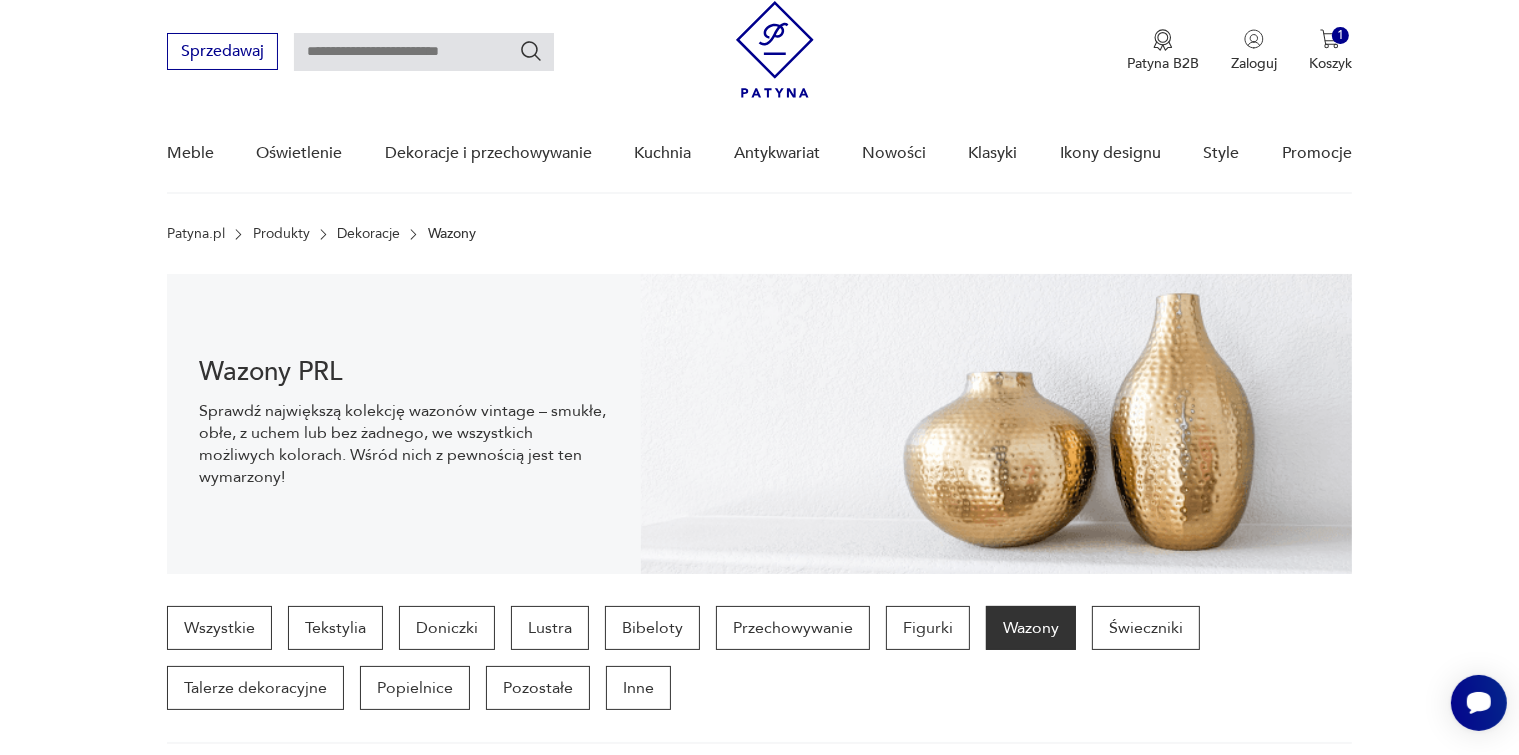 scroll, scrollTop: 0, scrollLeft: 0, axis: both 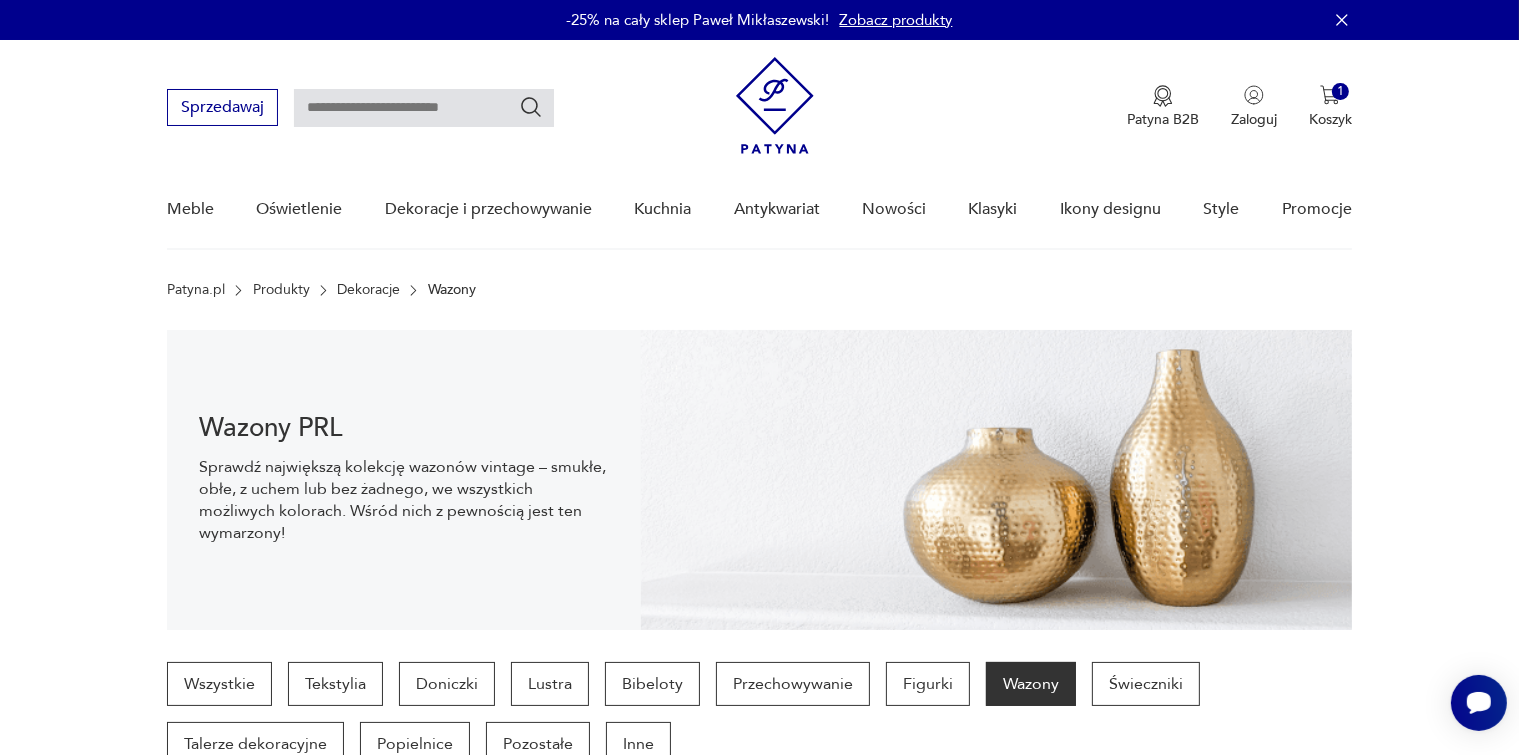 click at bounding box center (424, 108) 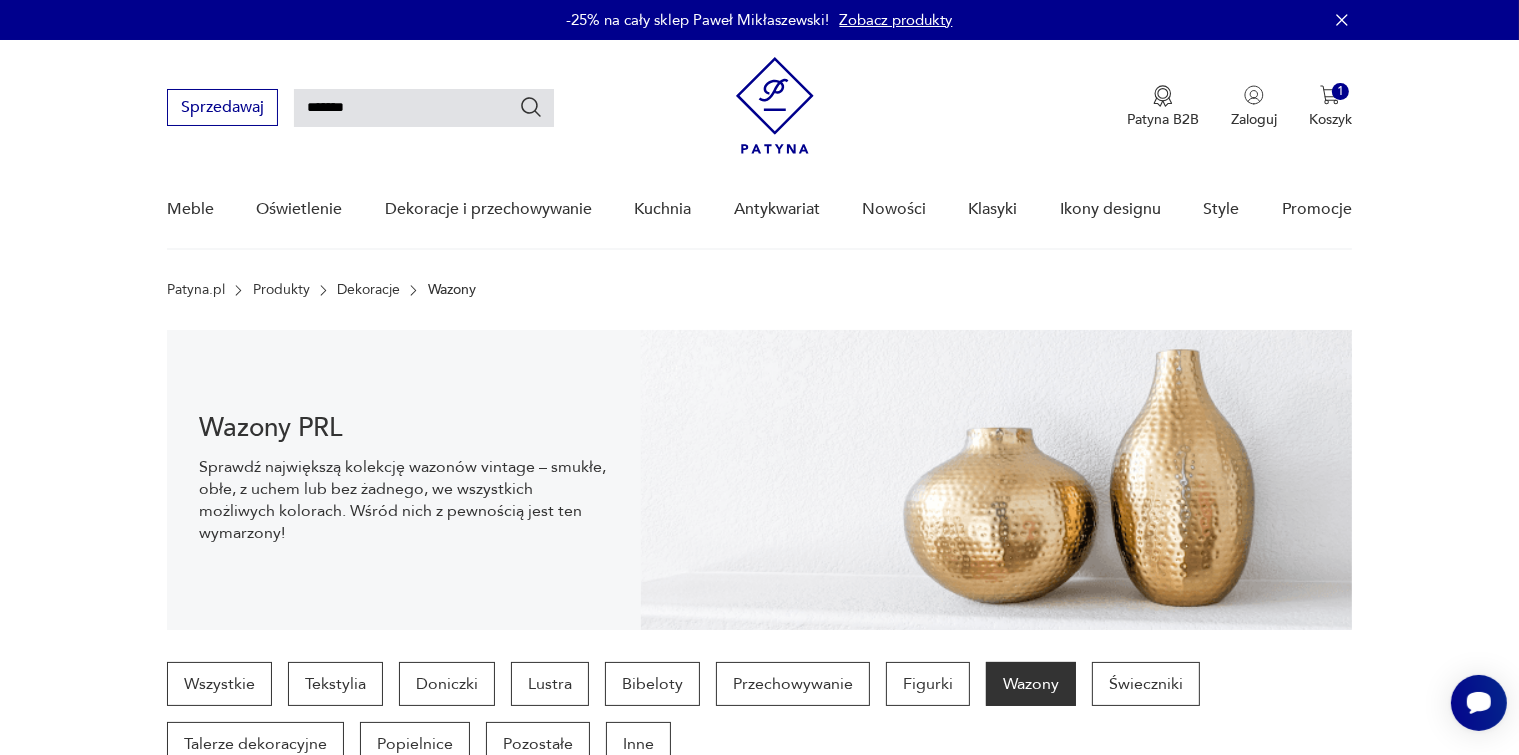 type on "*******" 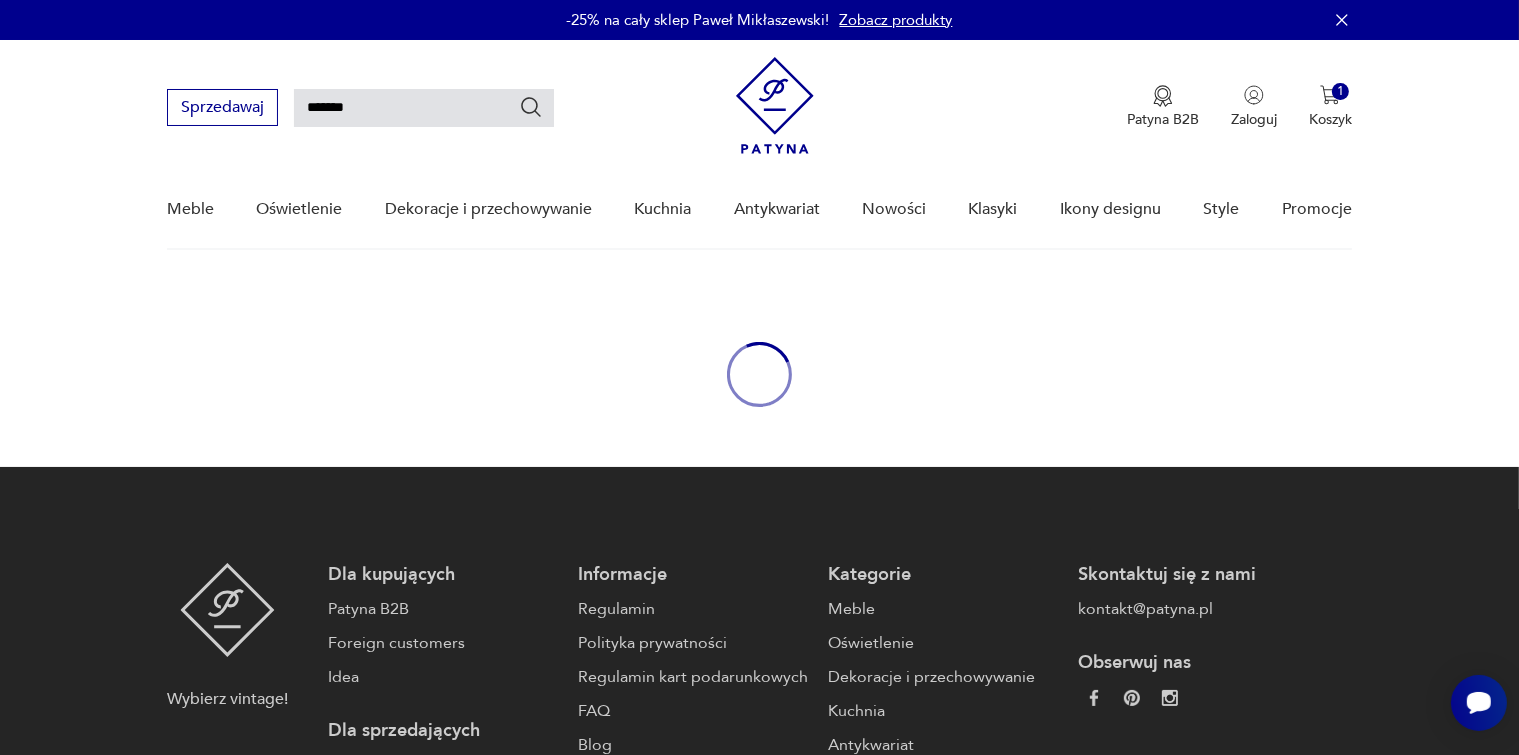 type 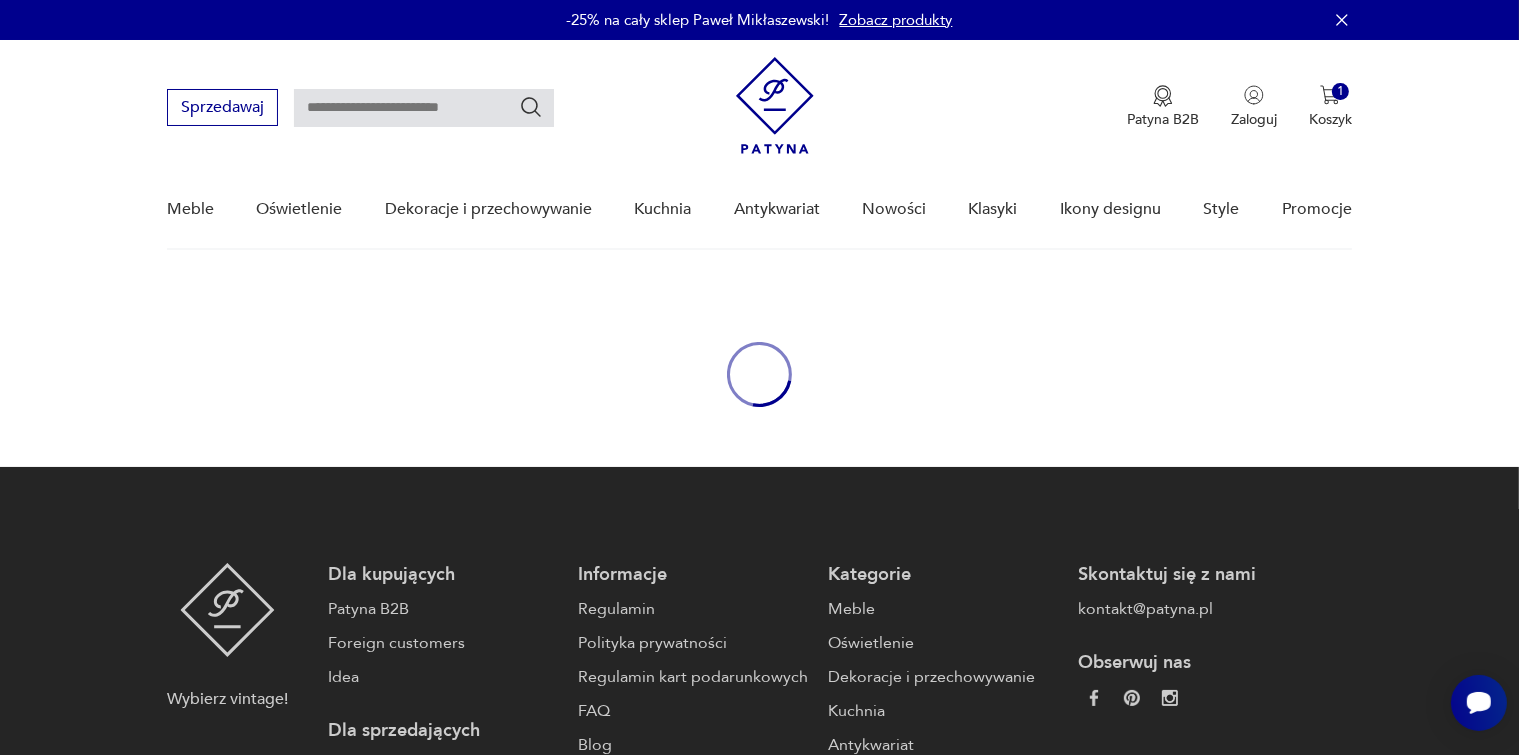 type 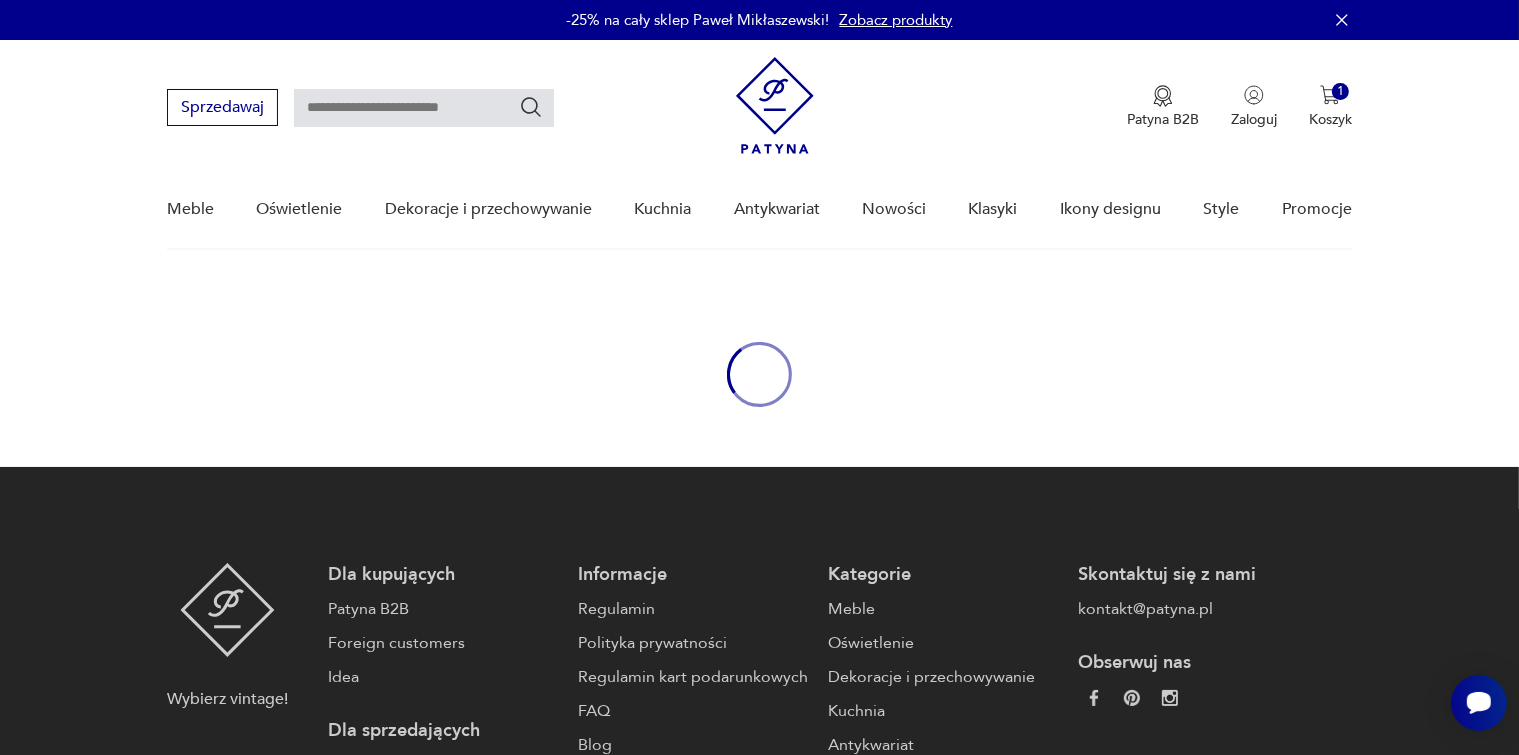 type on "*******" 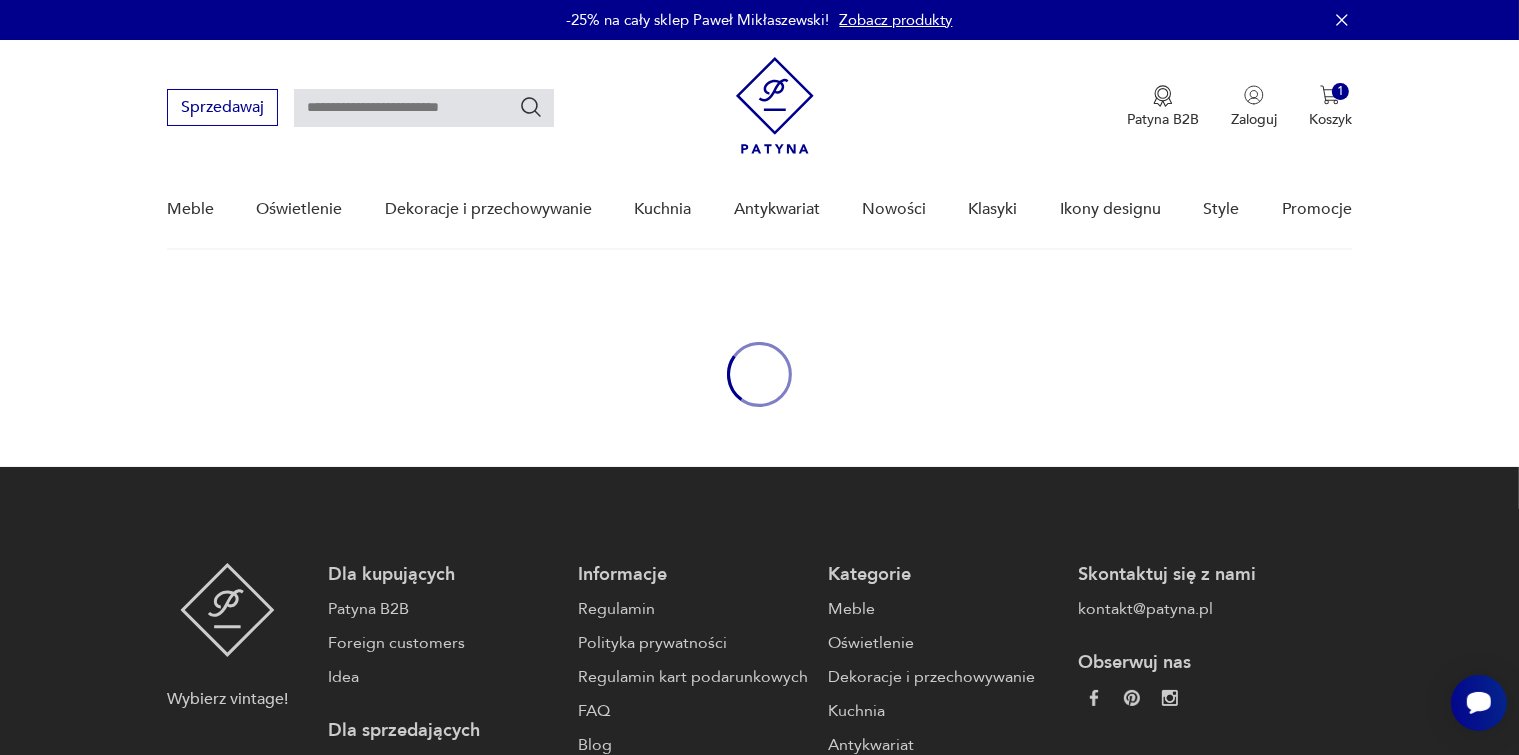 type on "*******" 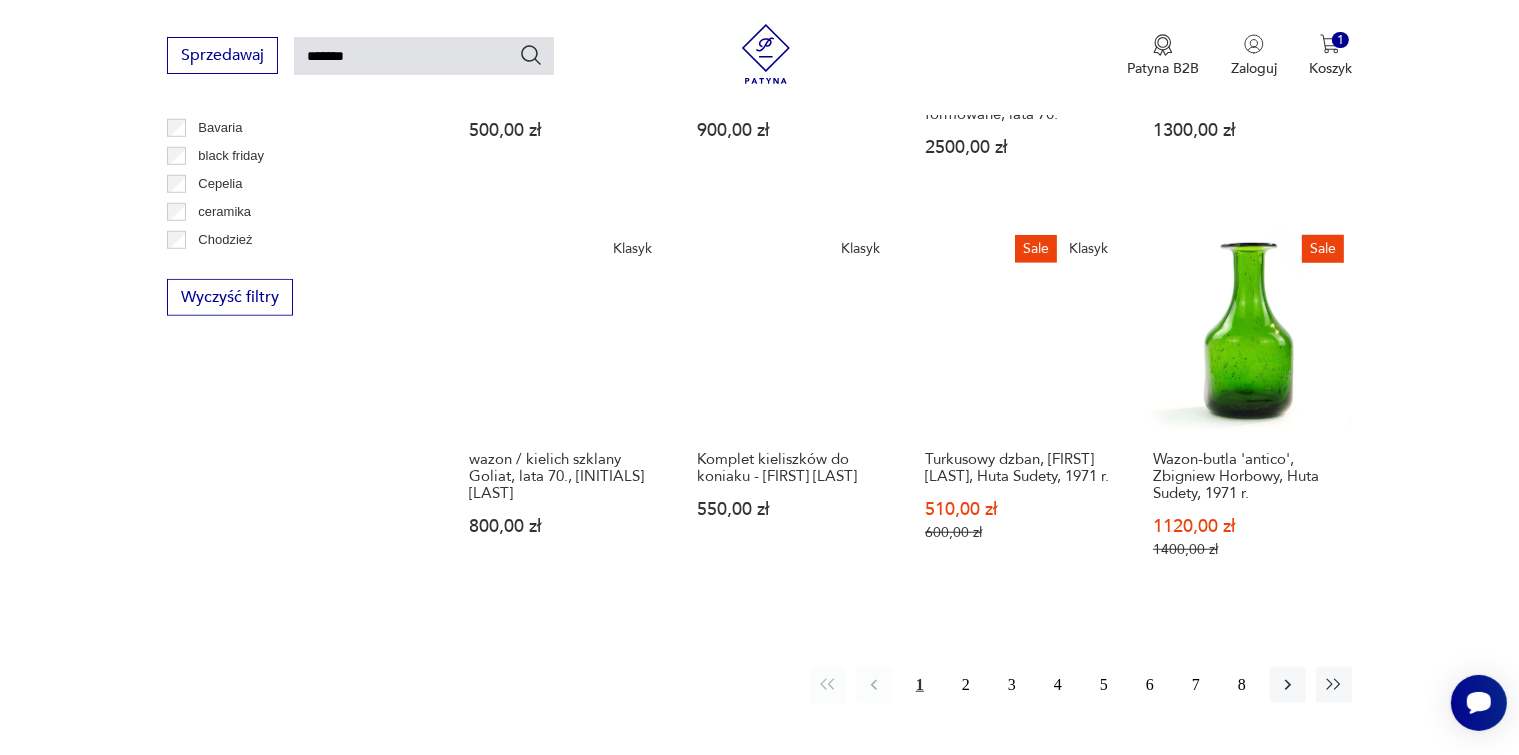 scroll, scrollTop: 1458, scrollLeft: 0, axis: vertical 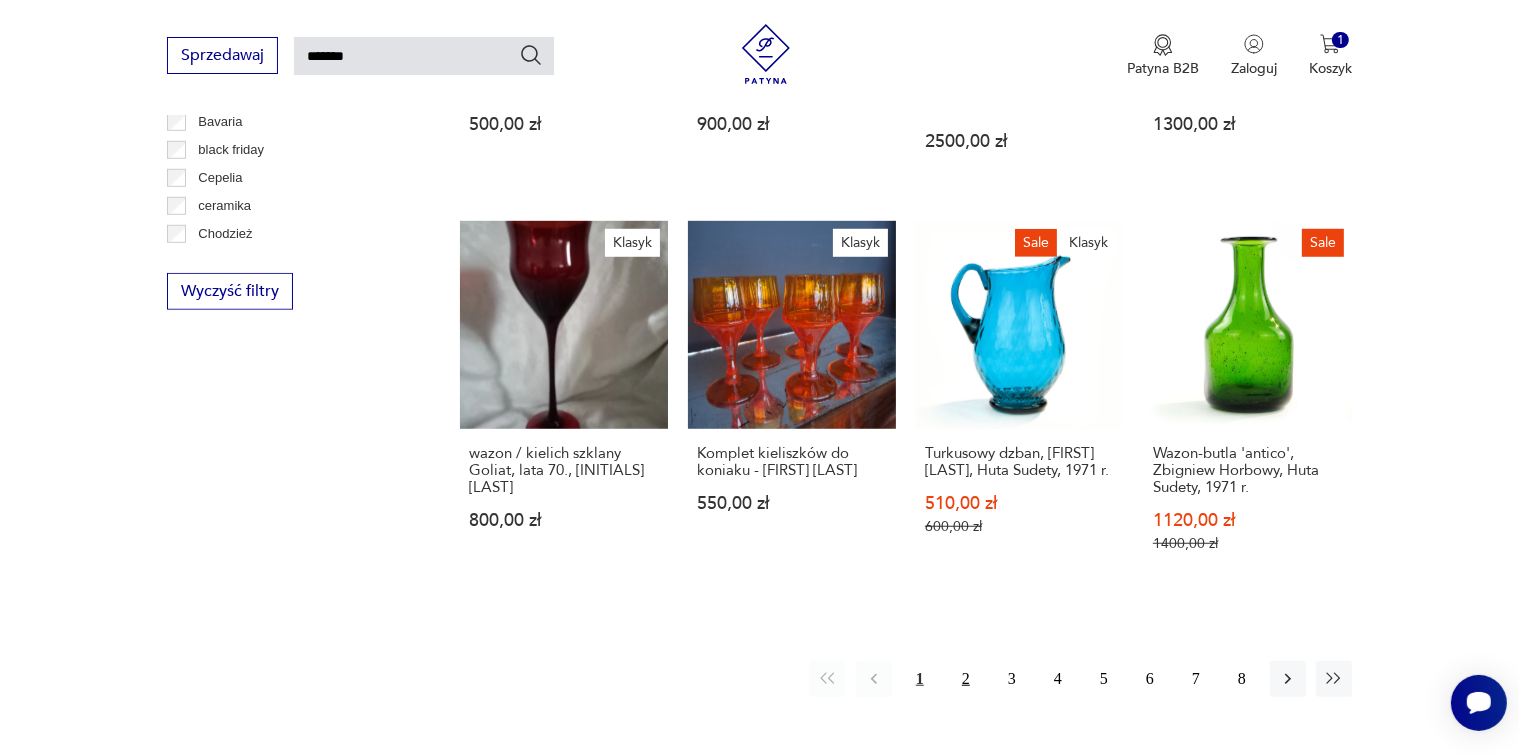 click on "2" at bounding box center (966, 679) 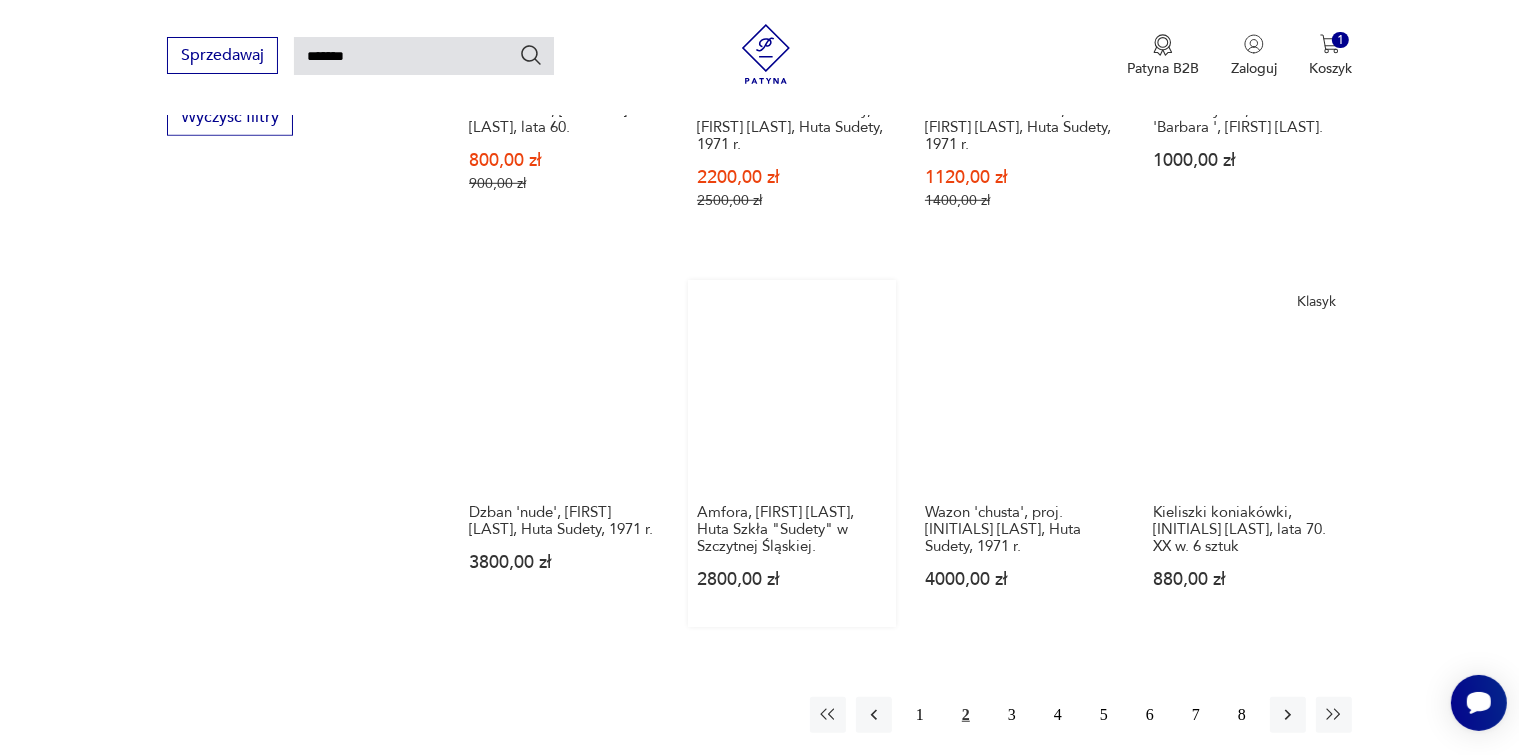 scroll, scrollTop: 1671, scrollLeft: 0, axis: vertical 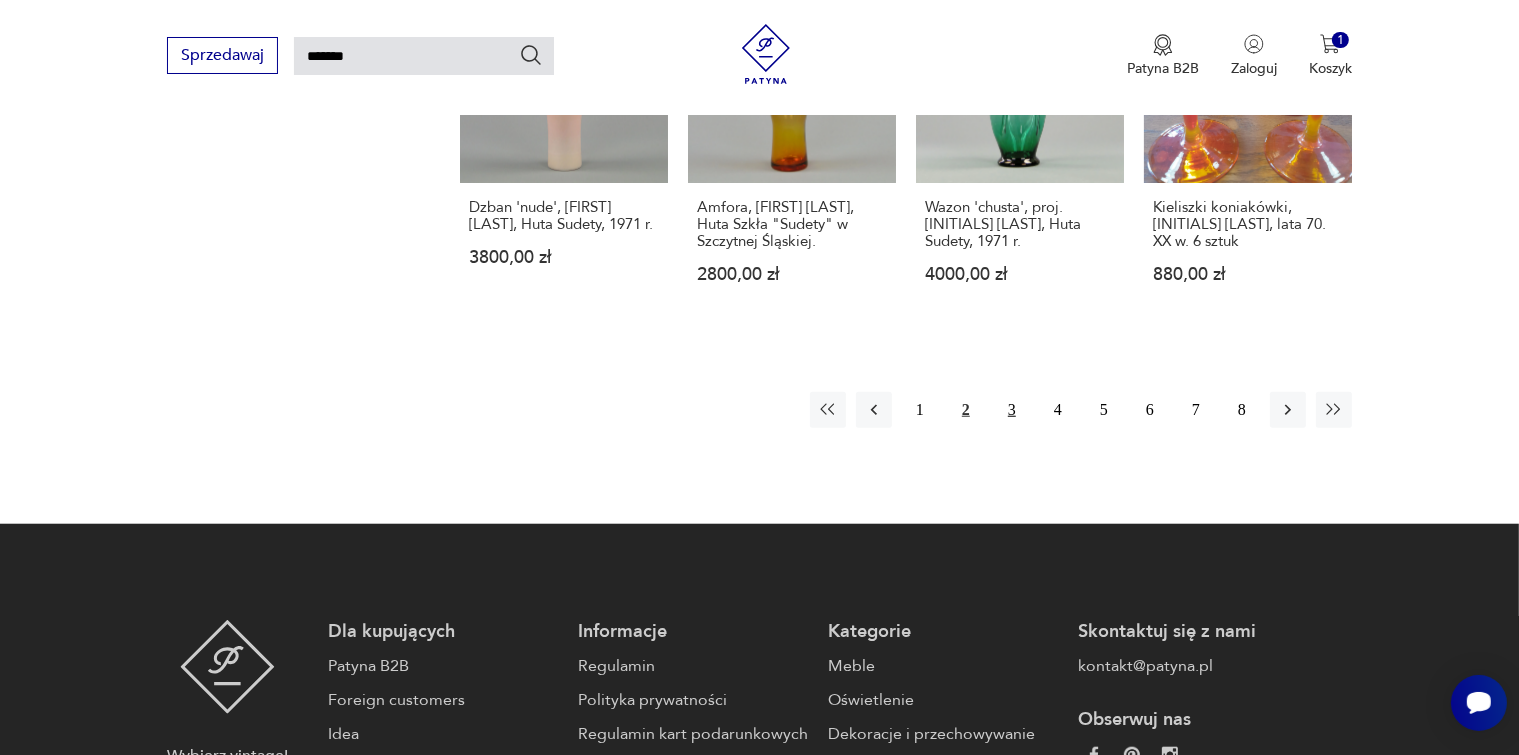 click on "3" at bounding box center (1012, 410) 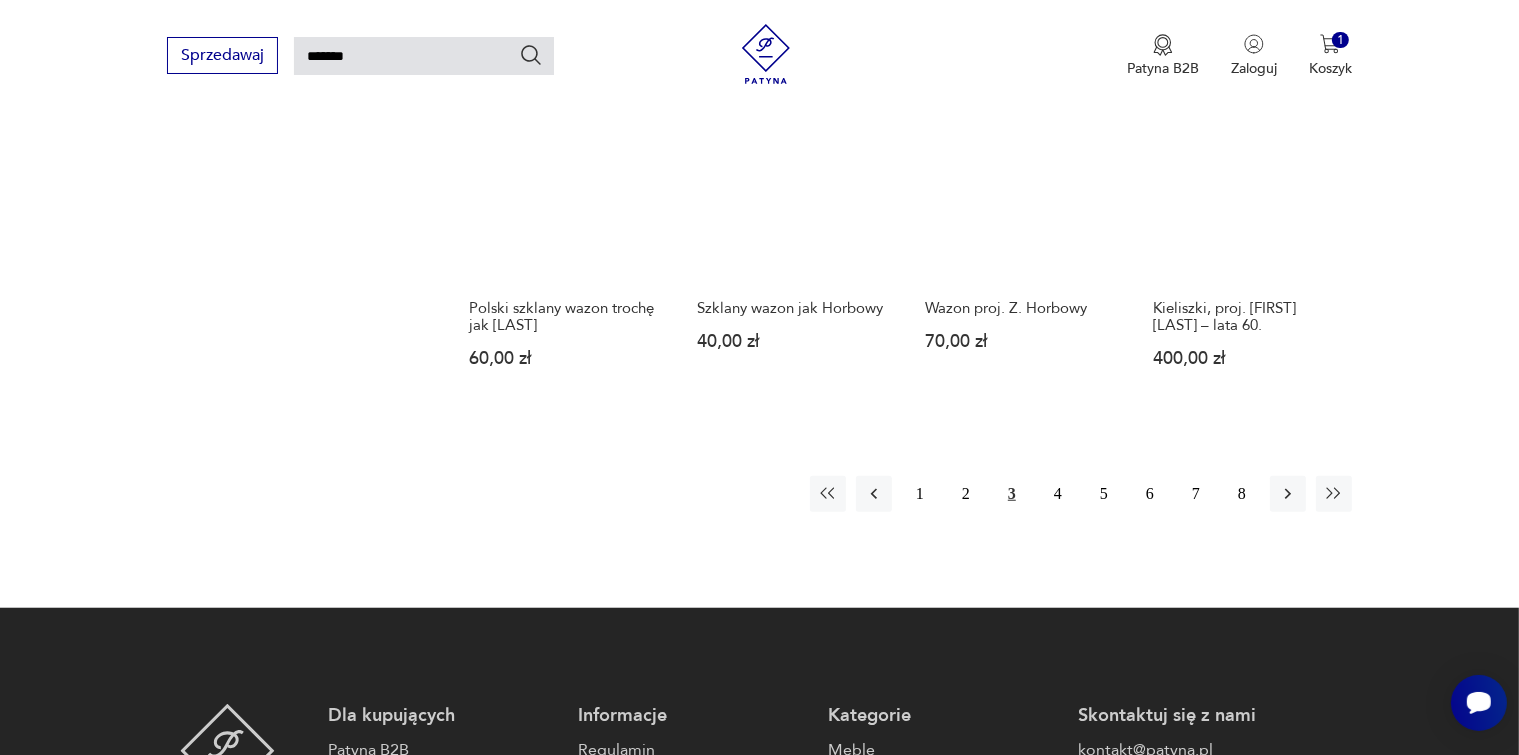 scroll, scrollTop: 1600, scrollLeft: 0, axis: vertical 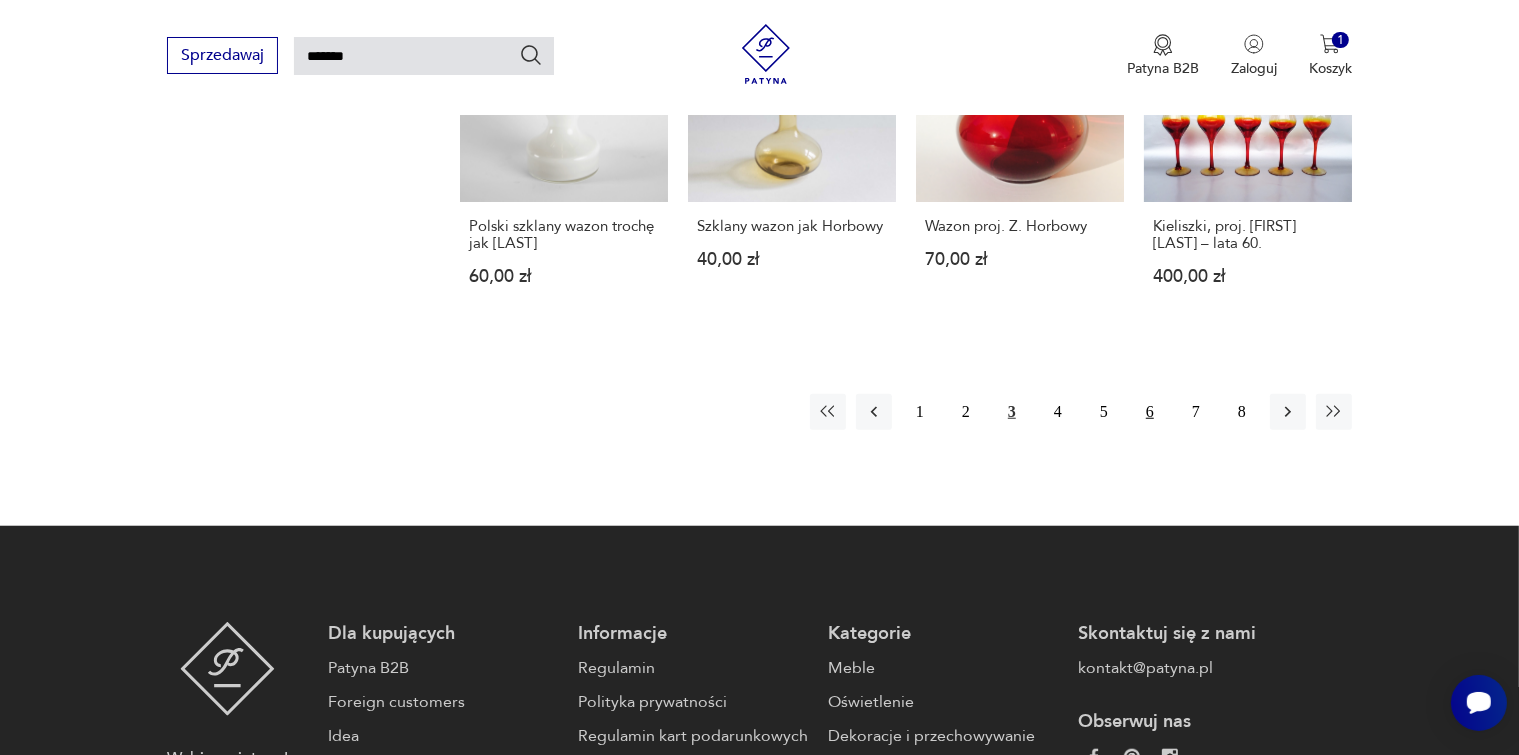 click on "6" at bounding box center [1150, 412] 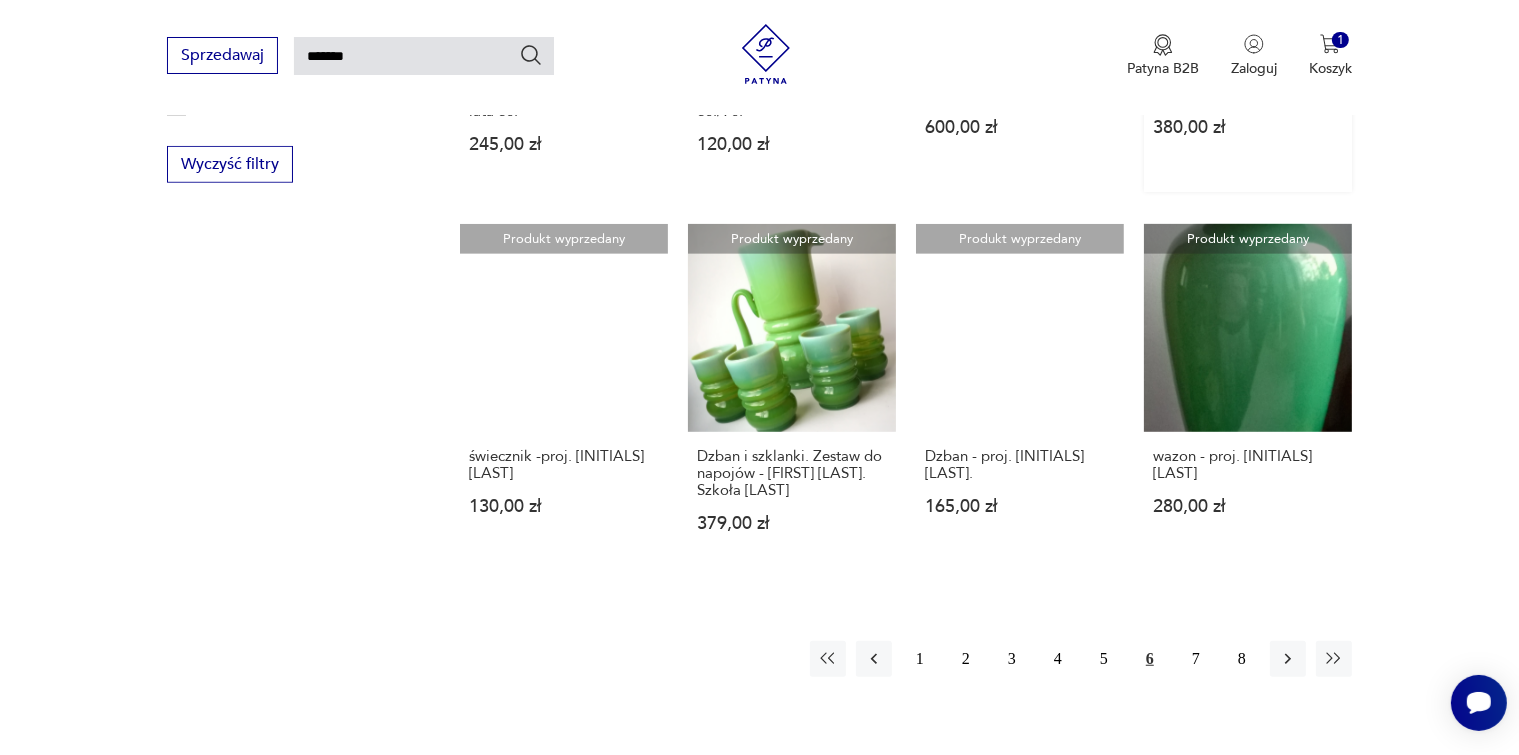 scroll, scrollTop: 1371, scrollLeft: 0, axis: vertical 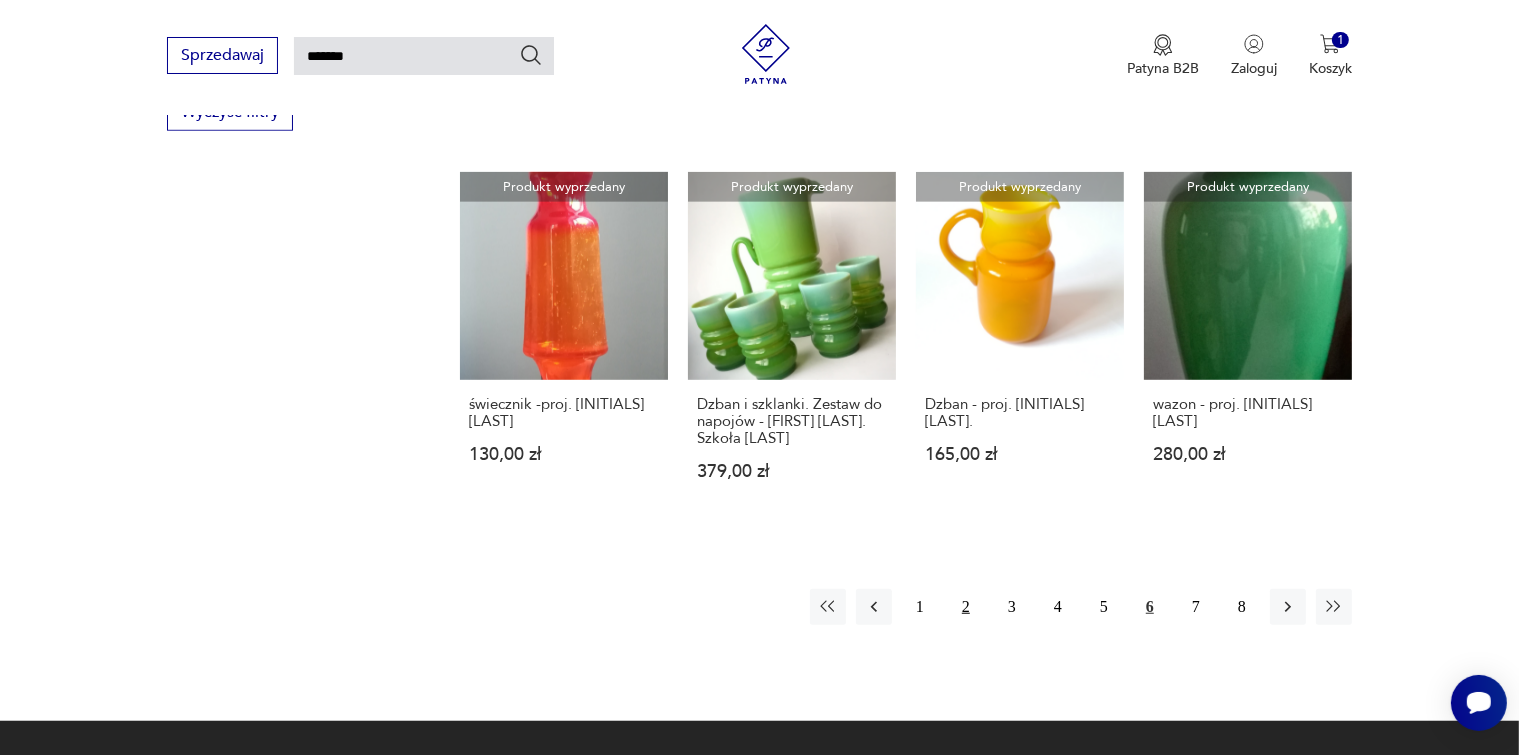 click on "2" at bounding box center (966, 607) 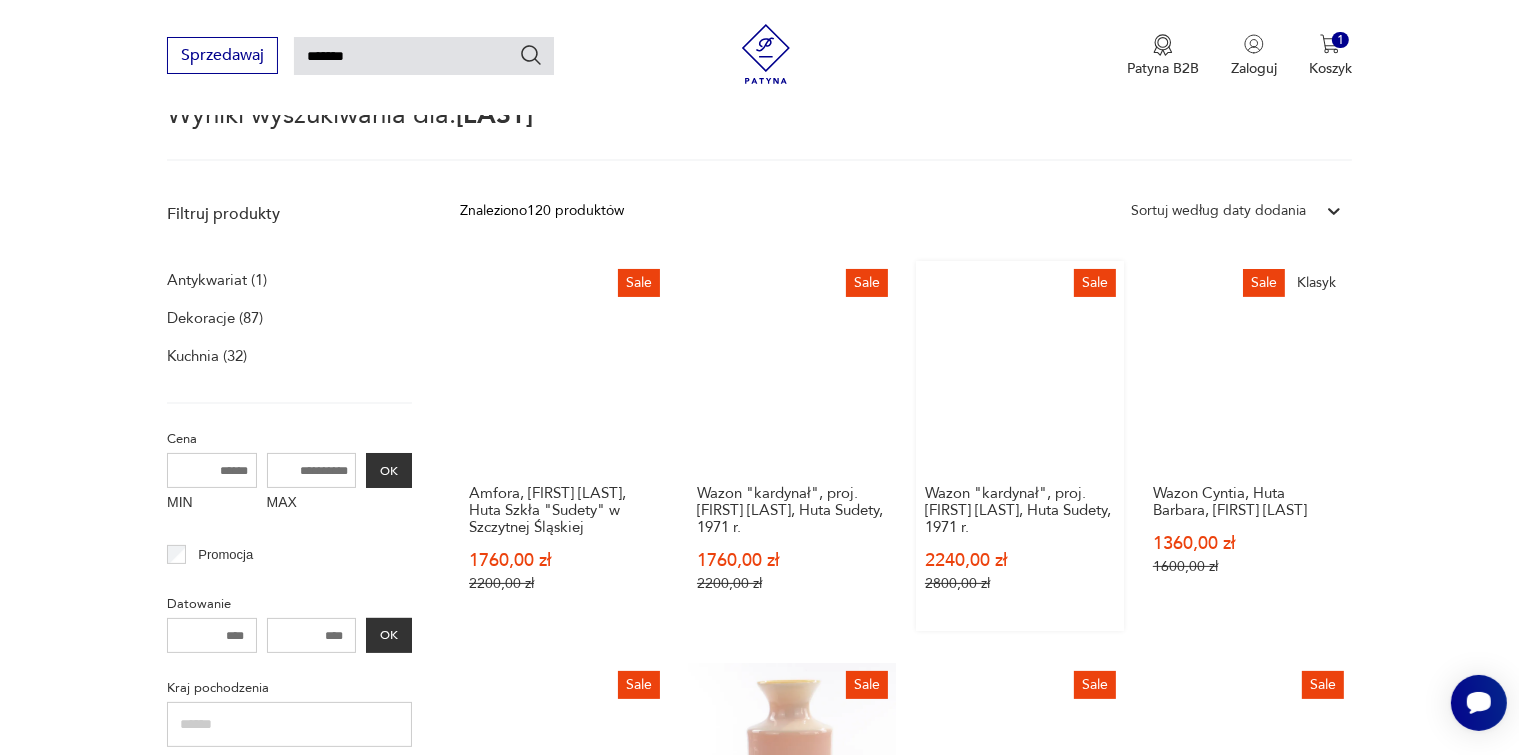 scroll, scrollTop: 0, scrollLeft: 0, axis: both 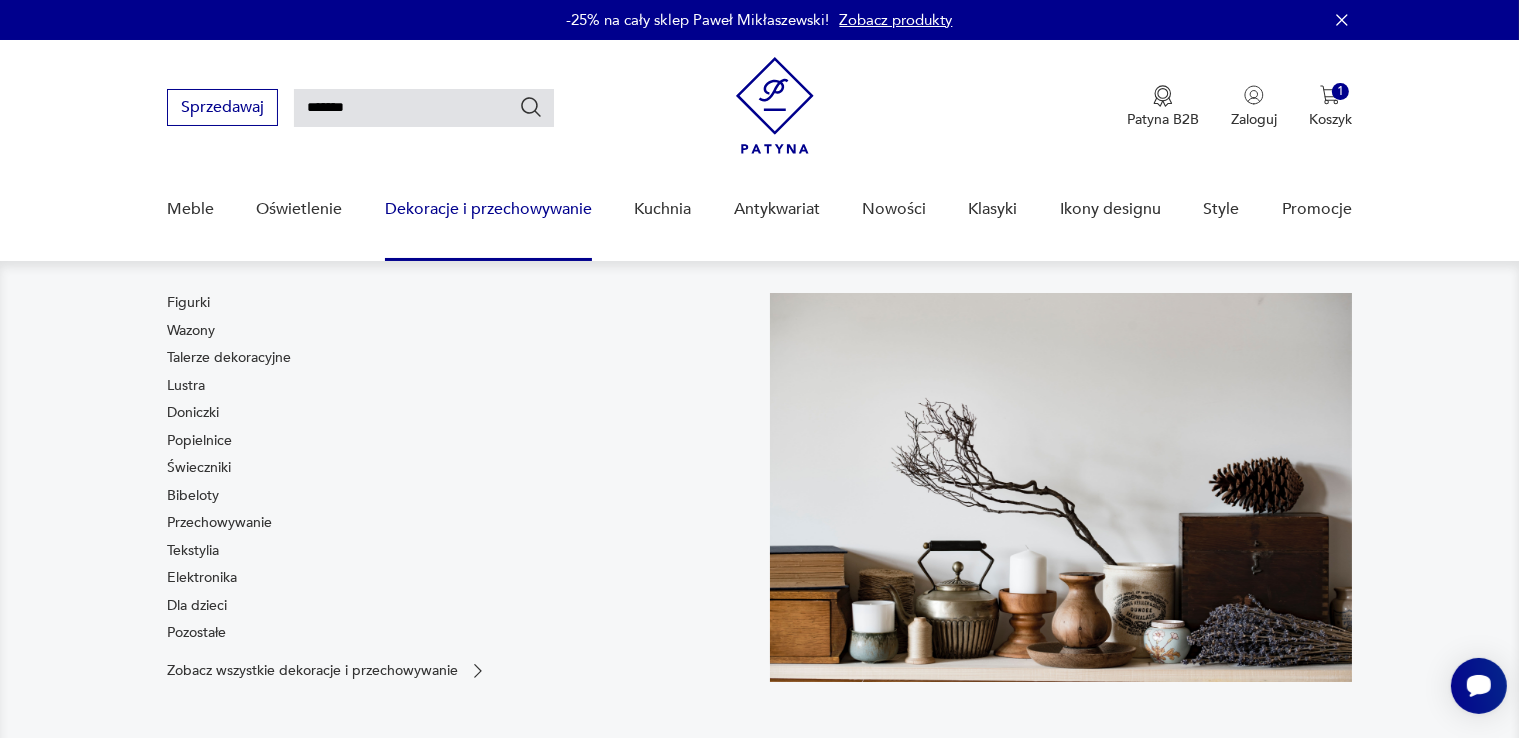 click on "Figurki" at bounding box center [188, 303] 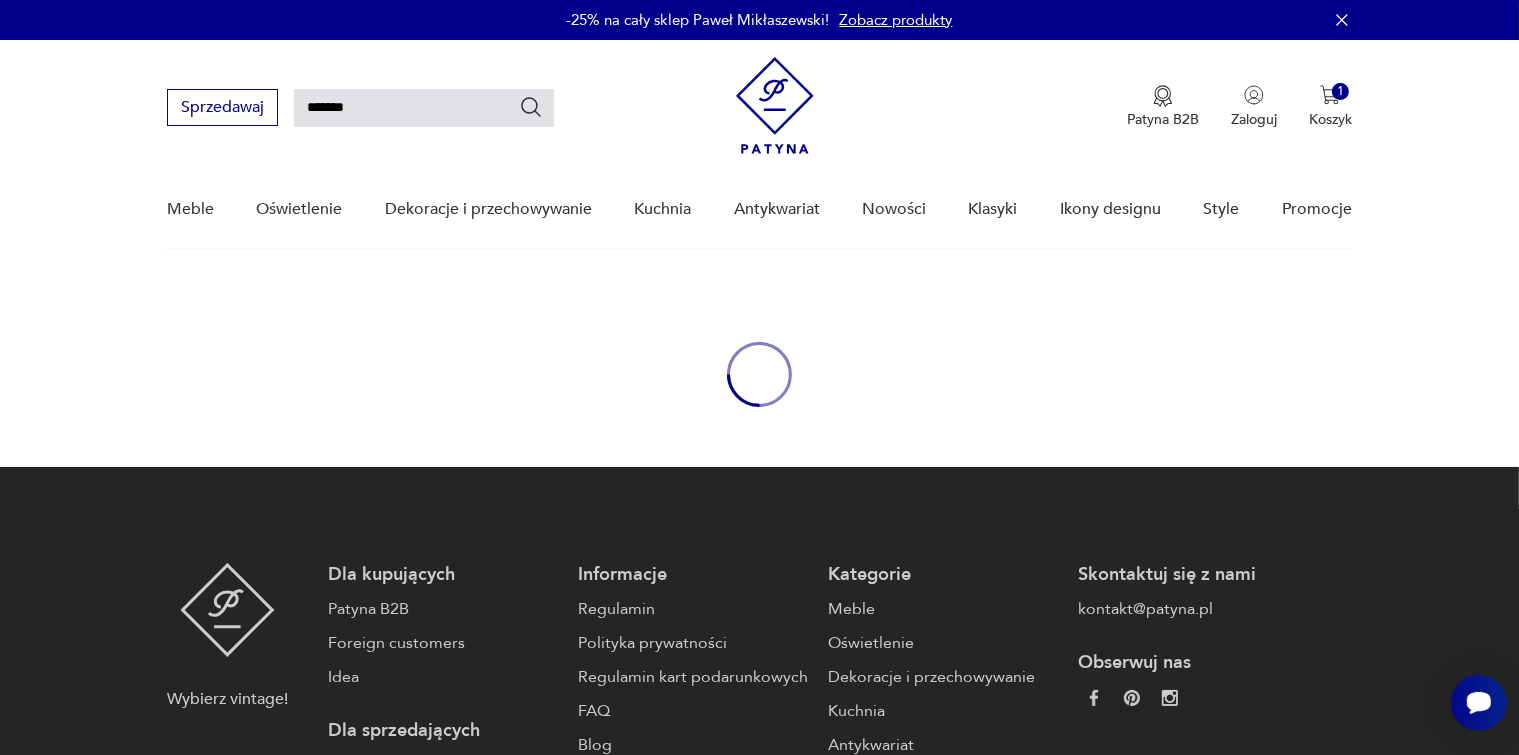 type 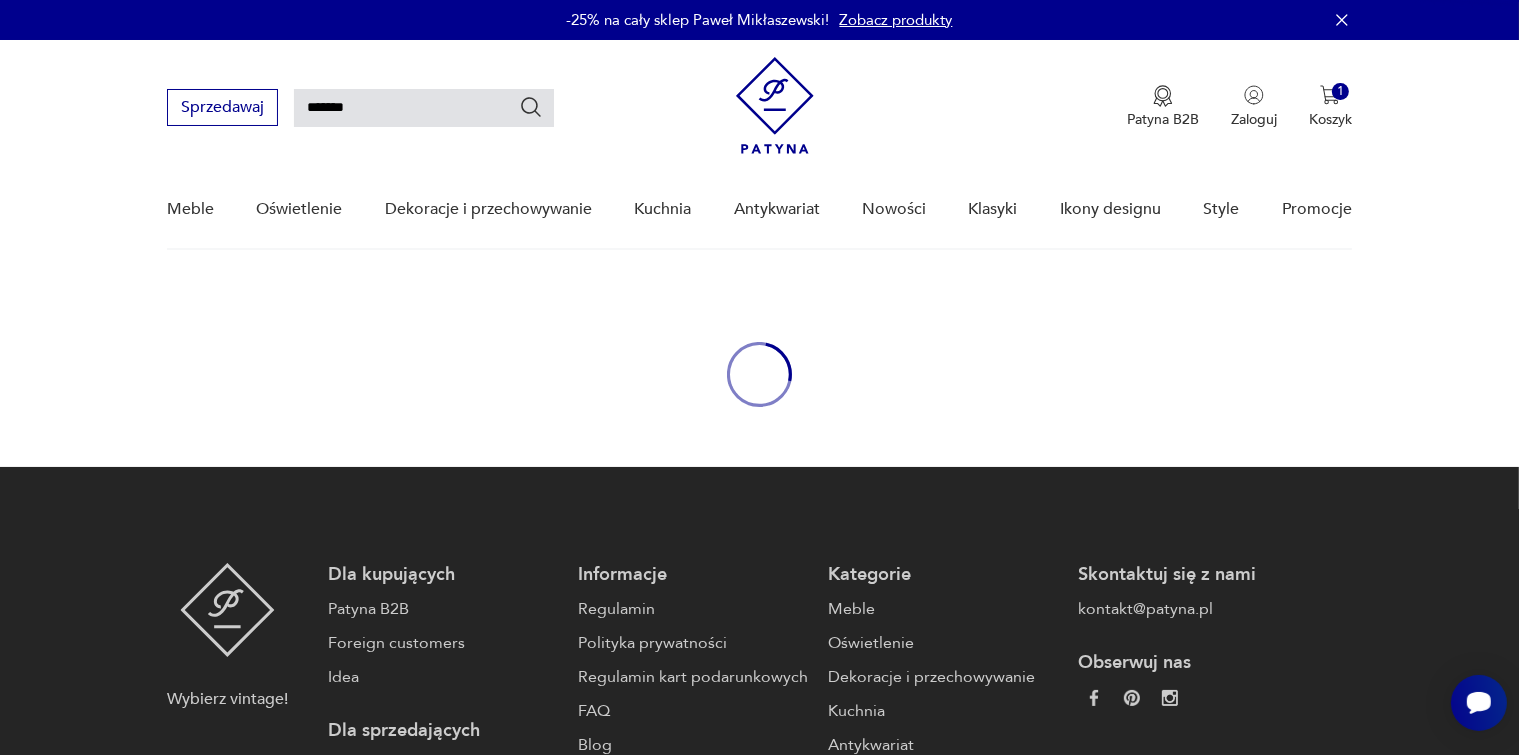 type 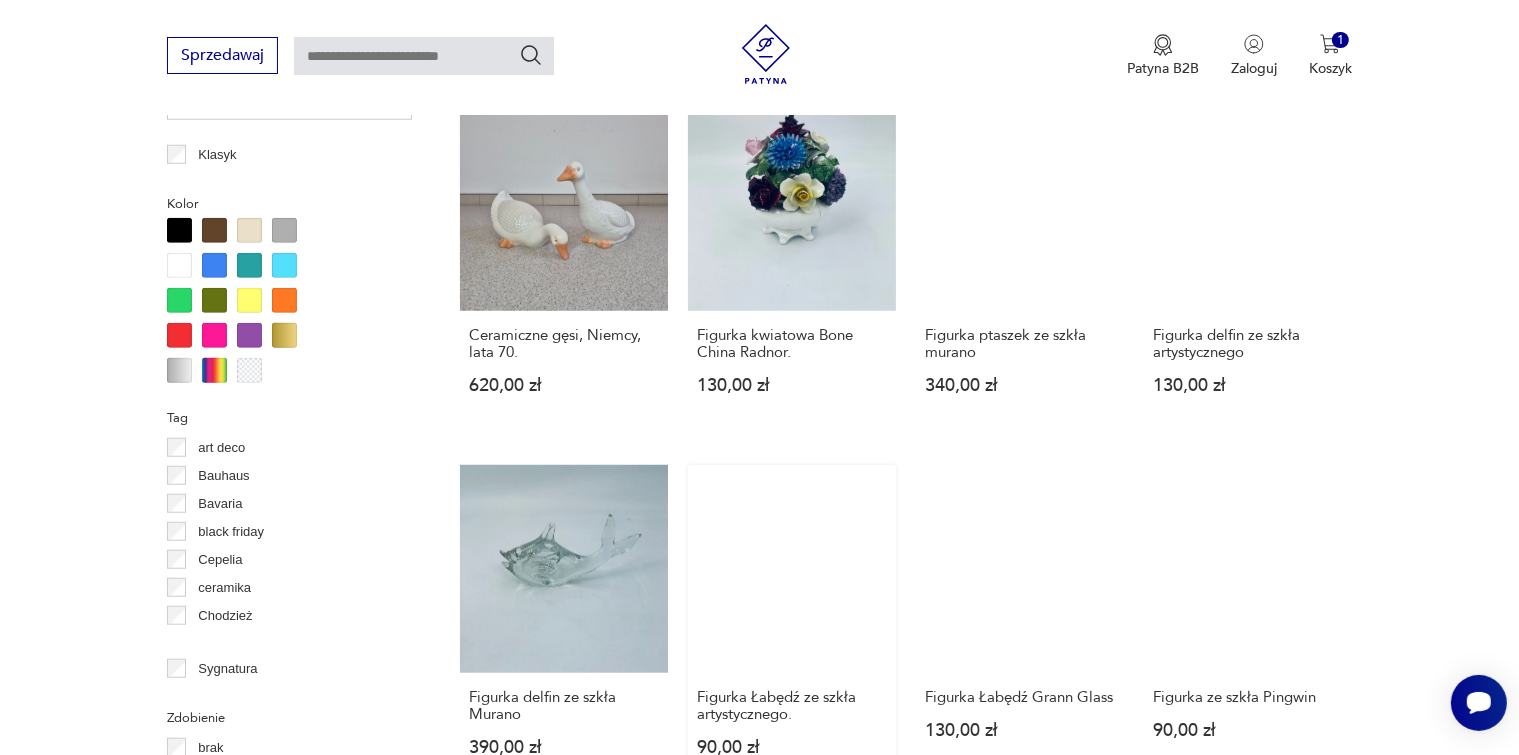 scroll, scrollTop: 1839, scrollLeft: 0, axis: vertical 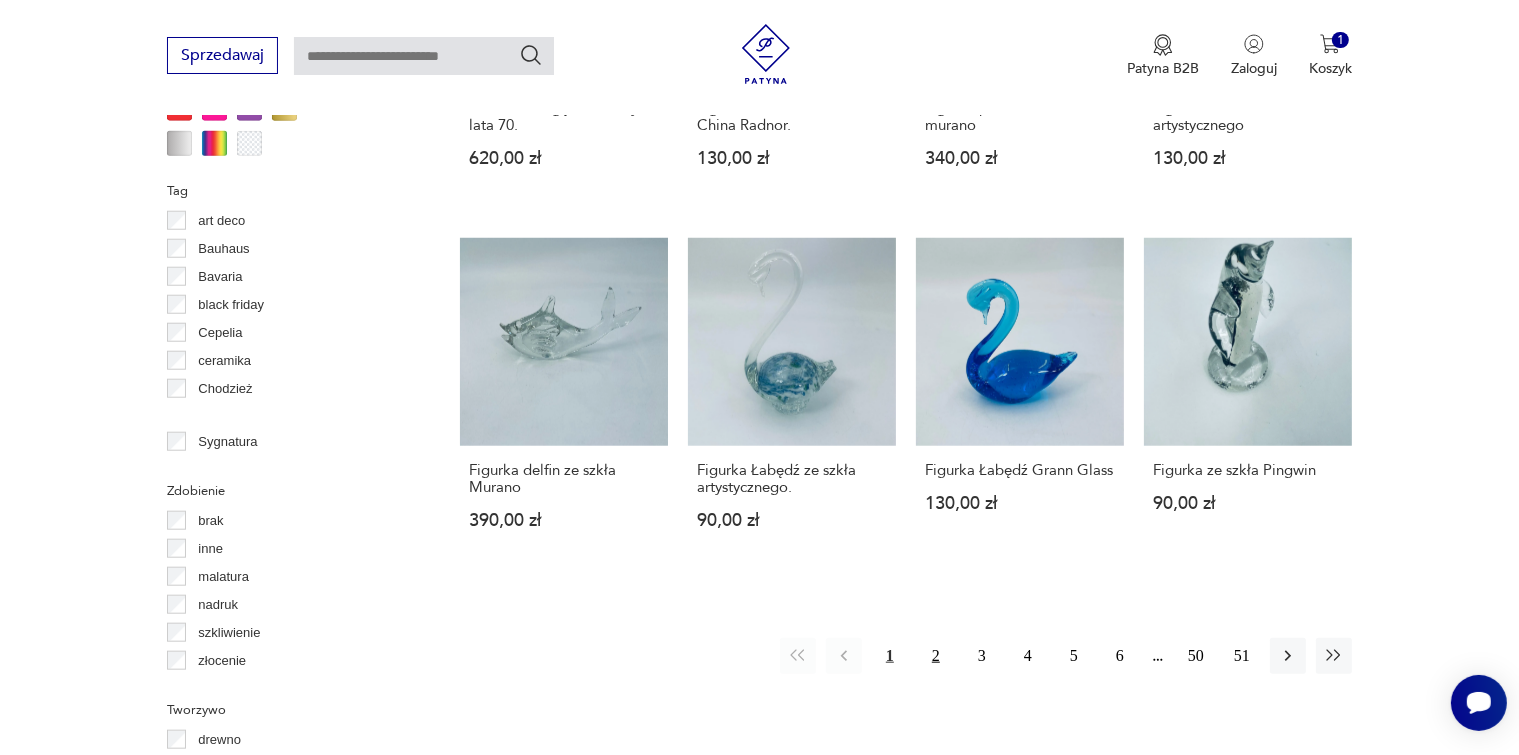 click on "2" at bounding box center (936, 656) 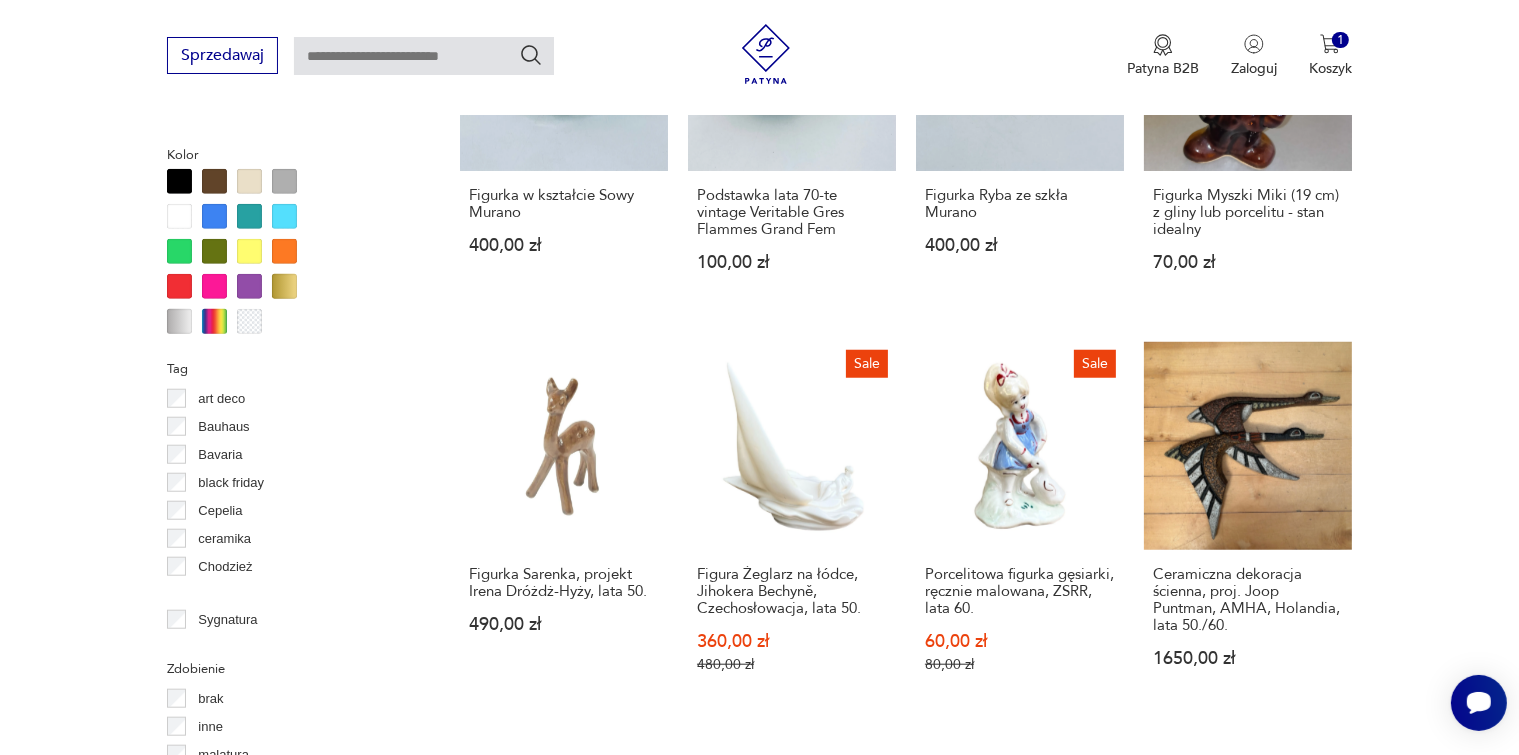 scroll, scrollTop: 1930, scrollLeft: 0, axis: vertical 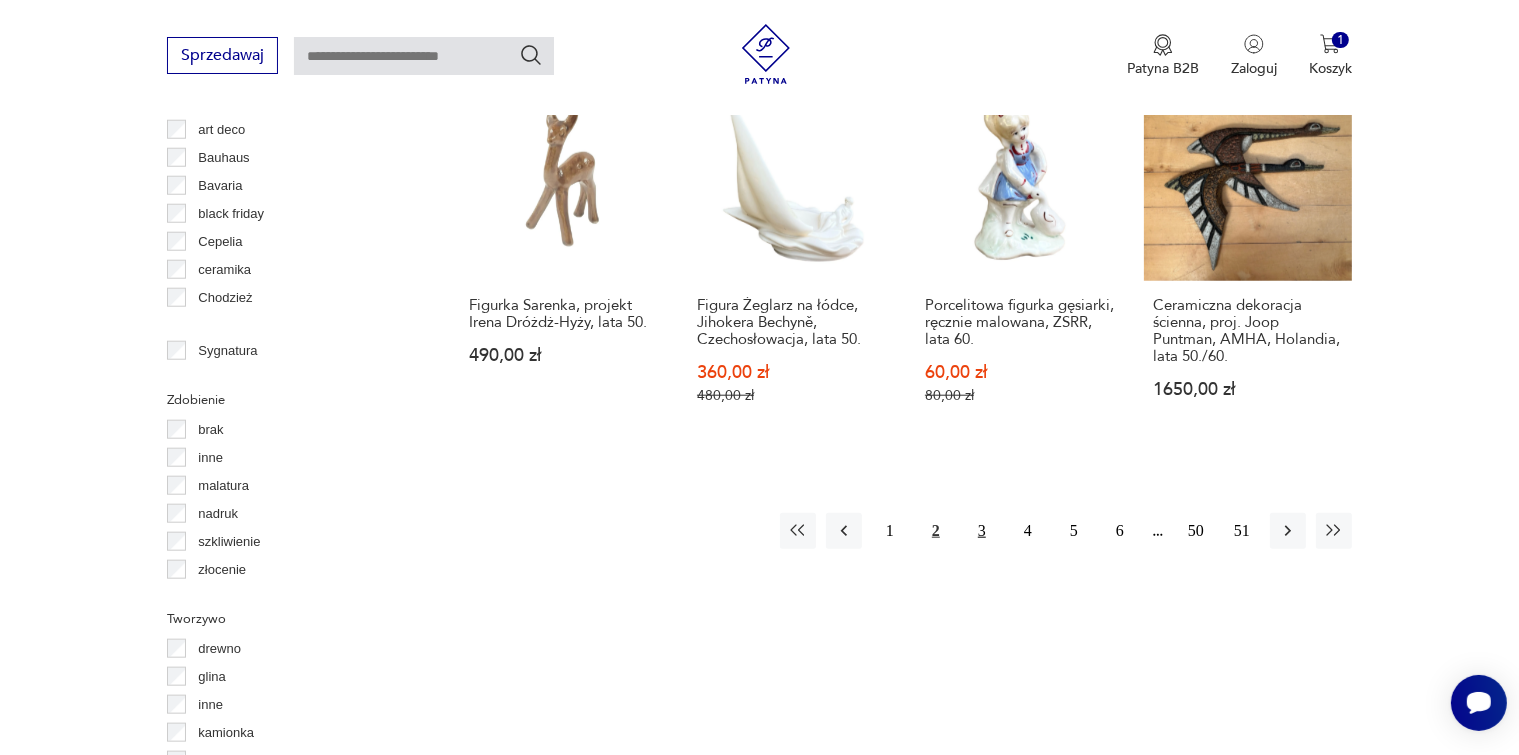 click on "3" at bounding box center [982, 531] 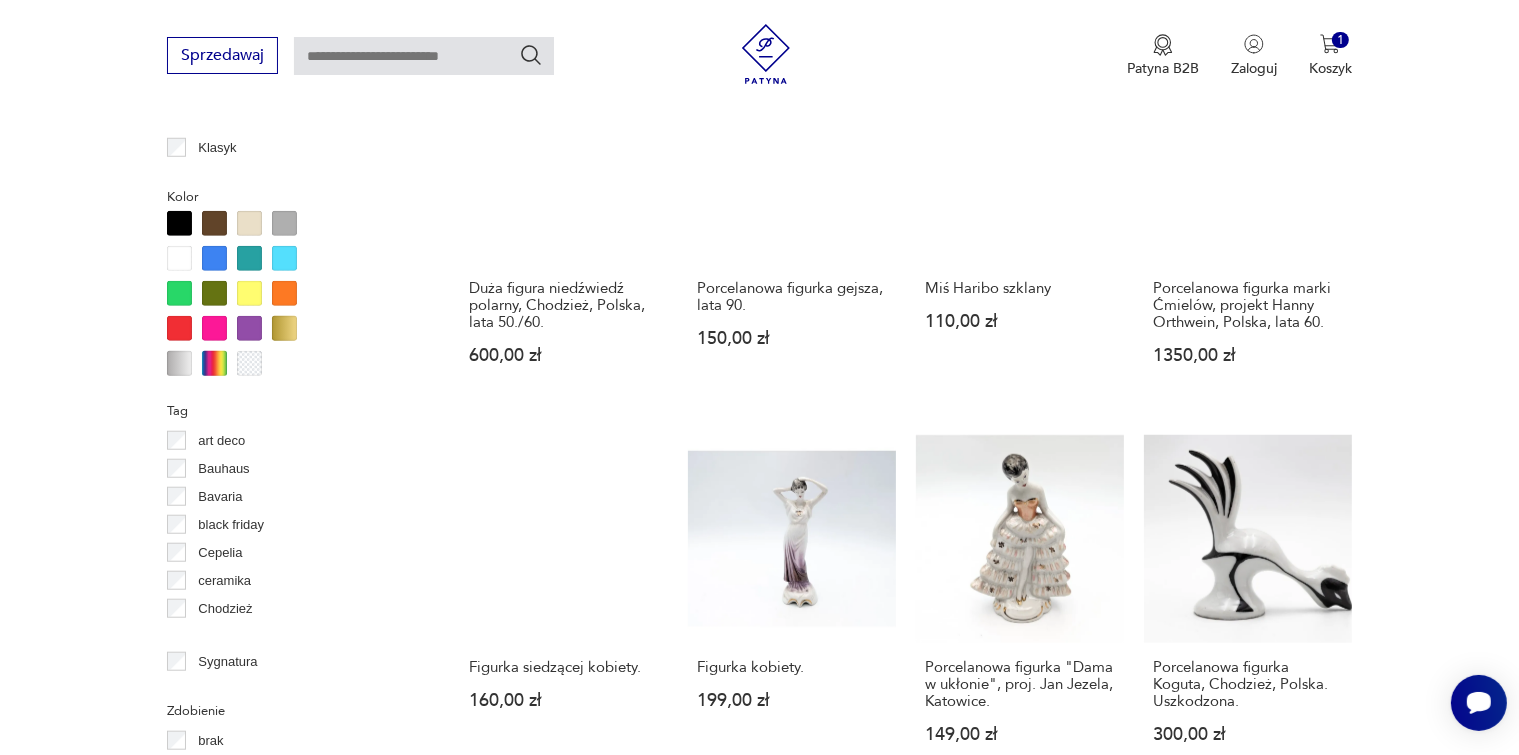 scroll, scrollTop: 1830, scrollLeft: 0, axis: vertical 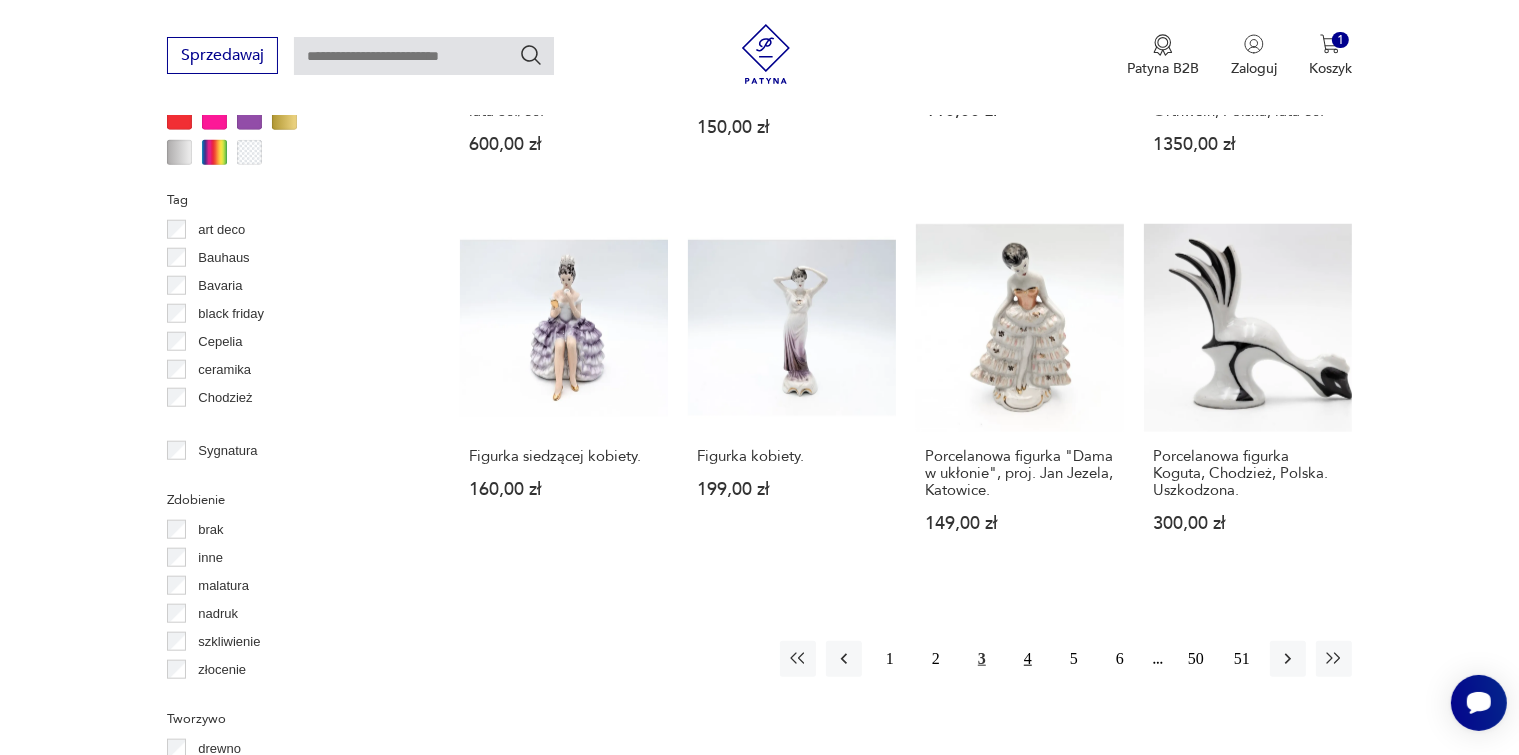 click on "4" at bounding box center (1028, 659) 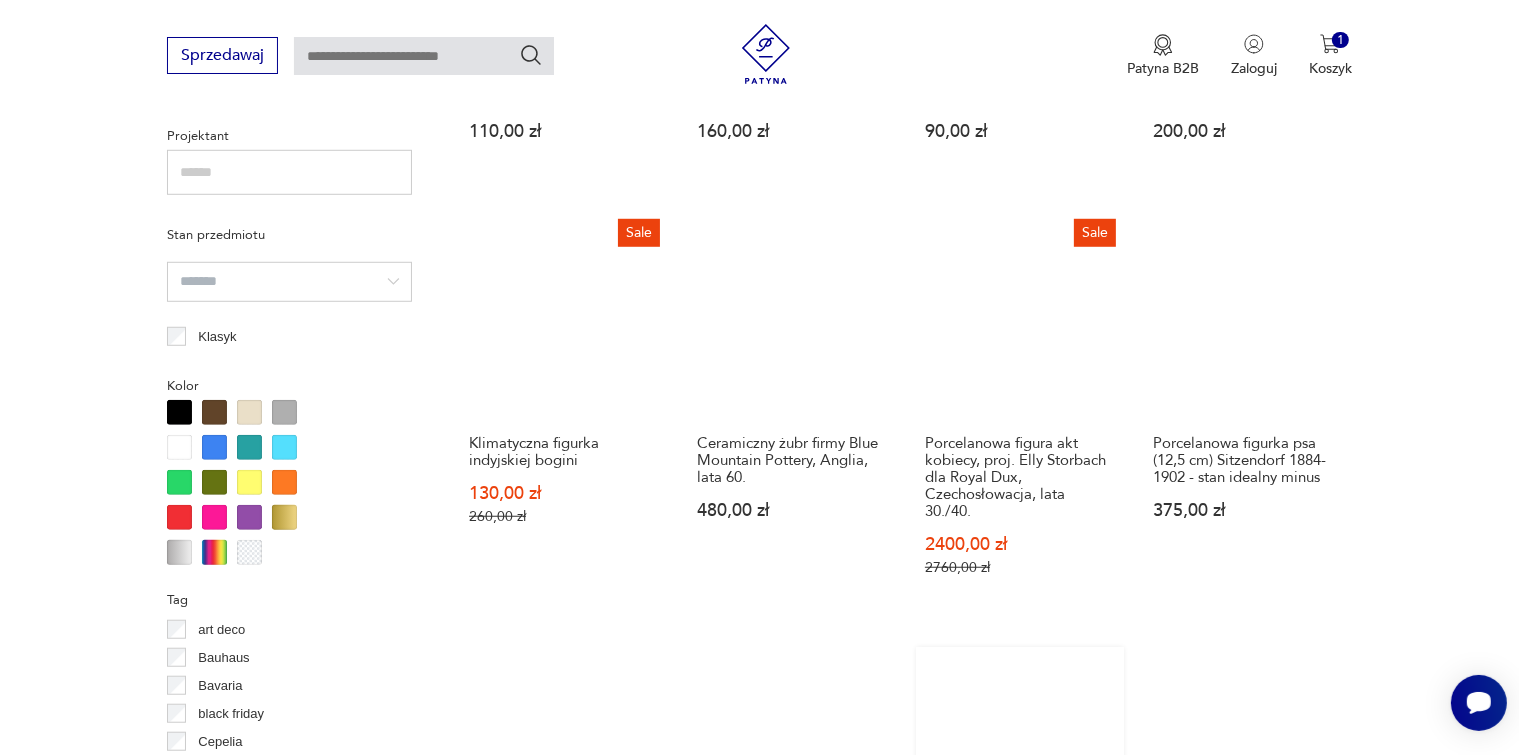 scroll, scrollTop: 1830, scrollLeft: 0, axis: vertical 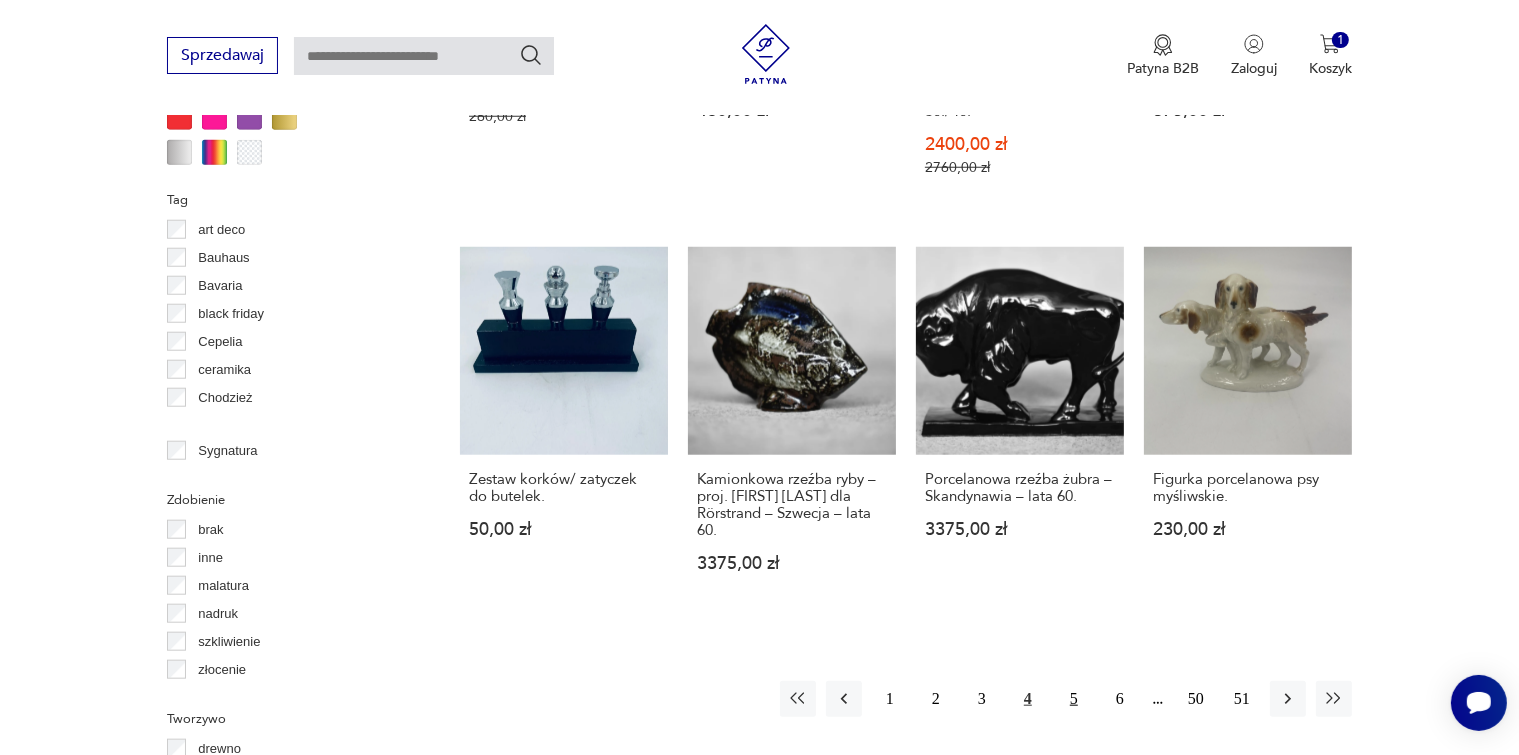 click on "5" at bounding box center (1074, 699) 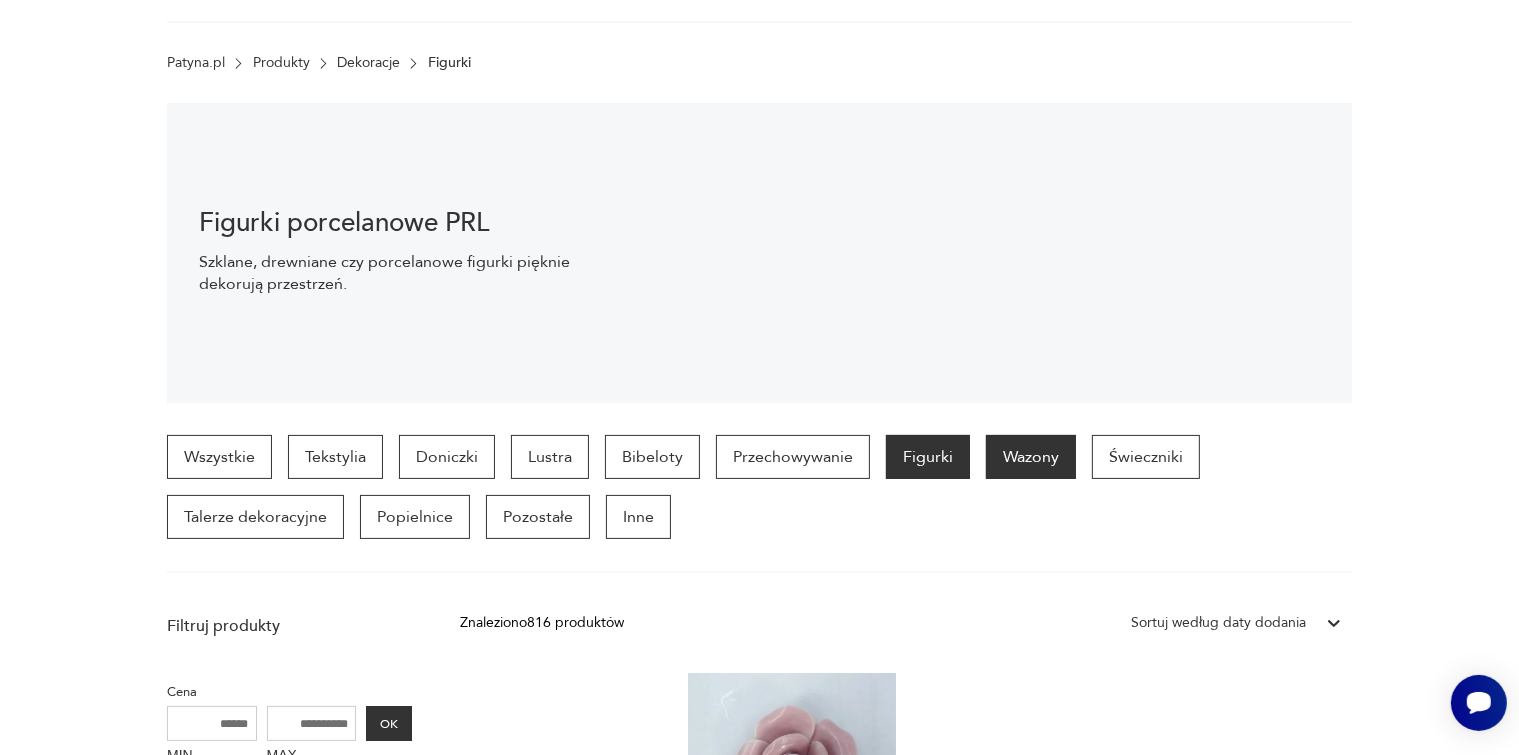 scroll, scrollTop: 0, scrollLeft: 0, axis: both 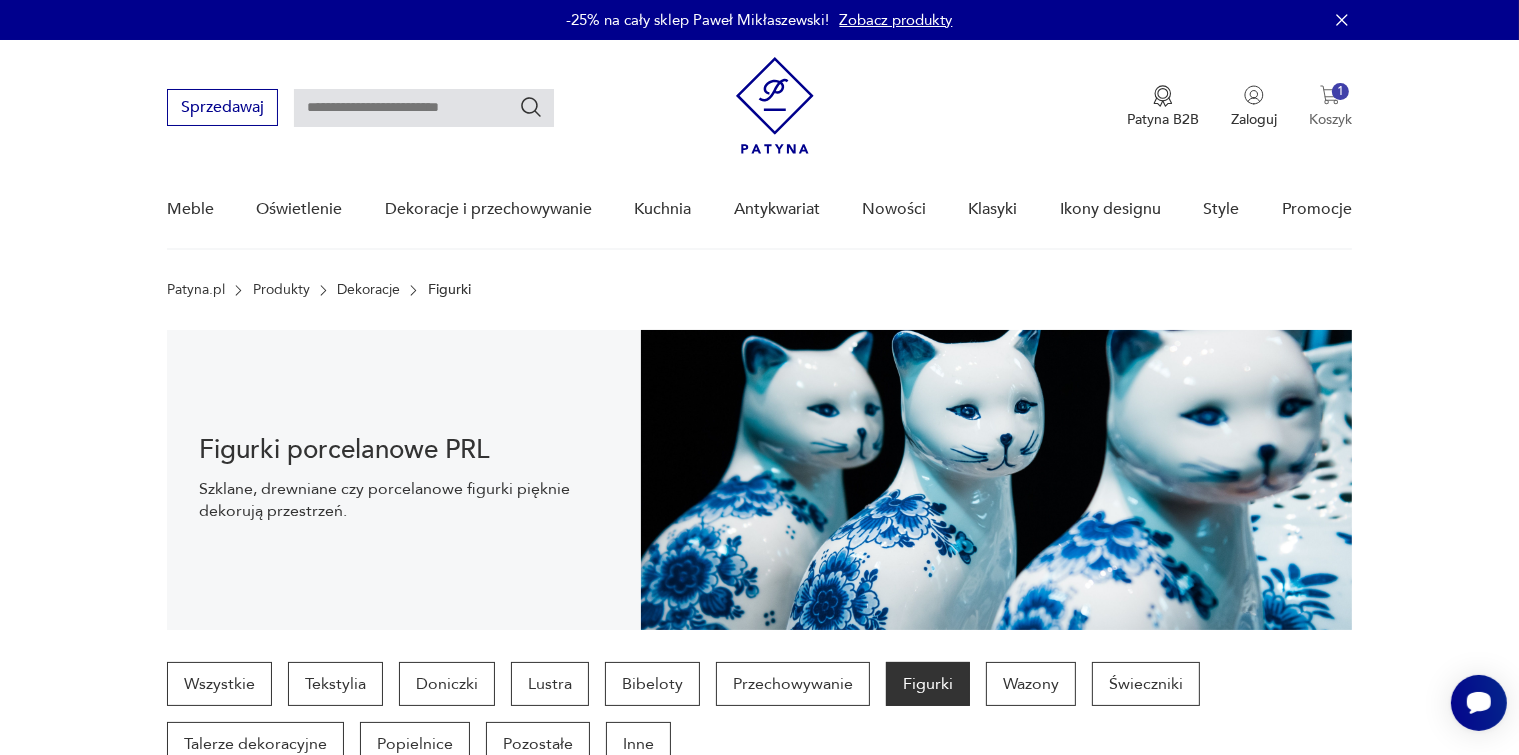 click on "Koszyk" at bounding box center [1330, 119] 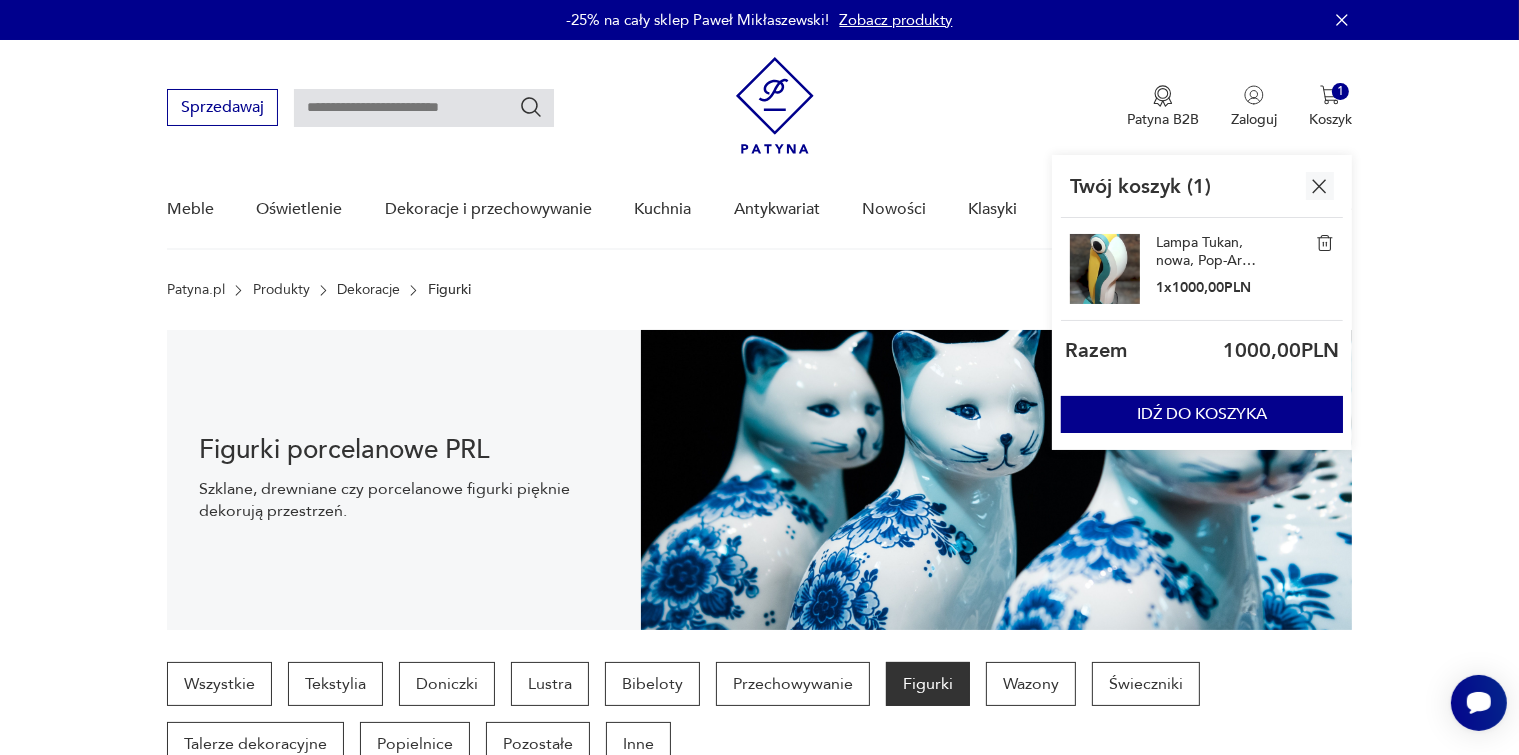 click on "Lampa Tukan, nowa, Pop-Art, PRL, vintage, klasyk" at bounding box center (1206, 252) 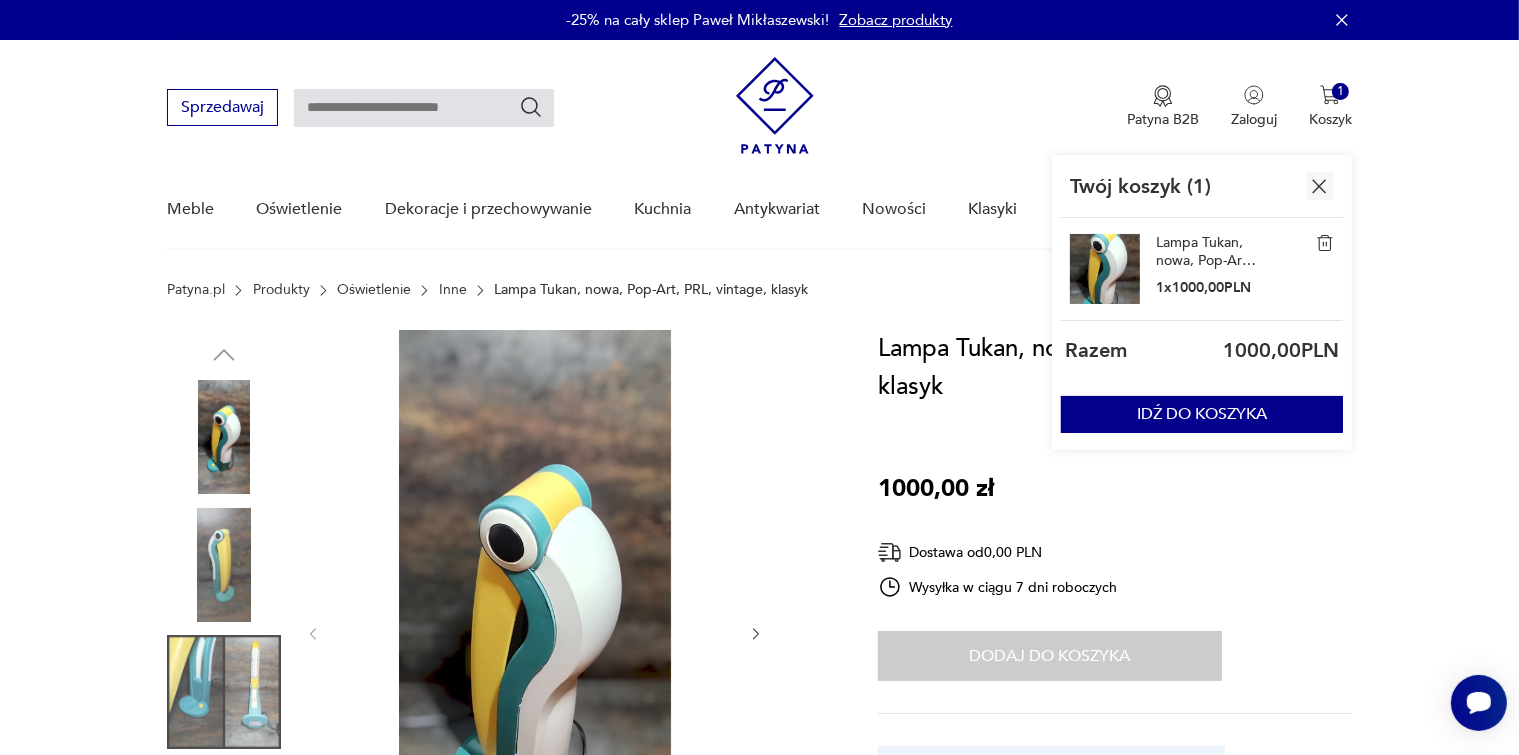 scroll, scrollTop: 200, scrollLeft: 0, axis: vertical 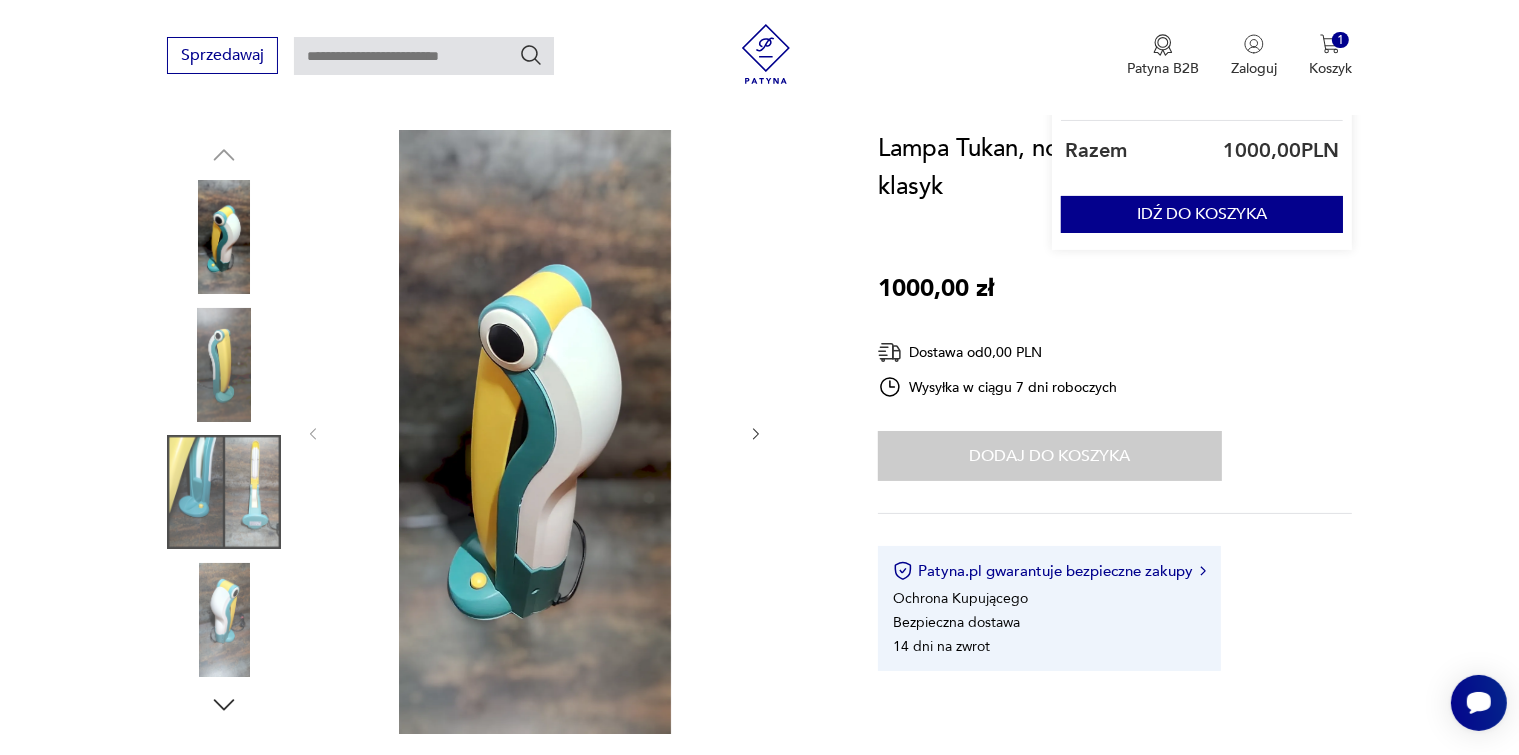 click at bounding box center [224, 492] 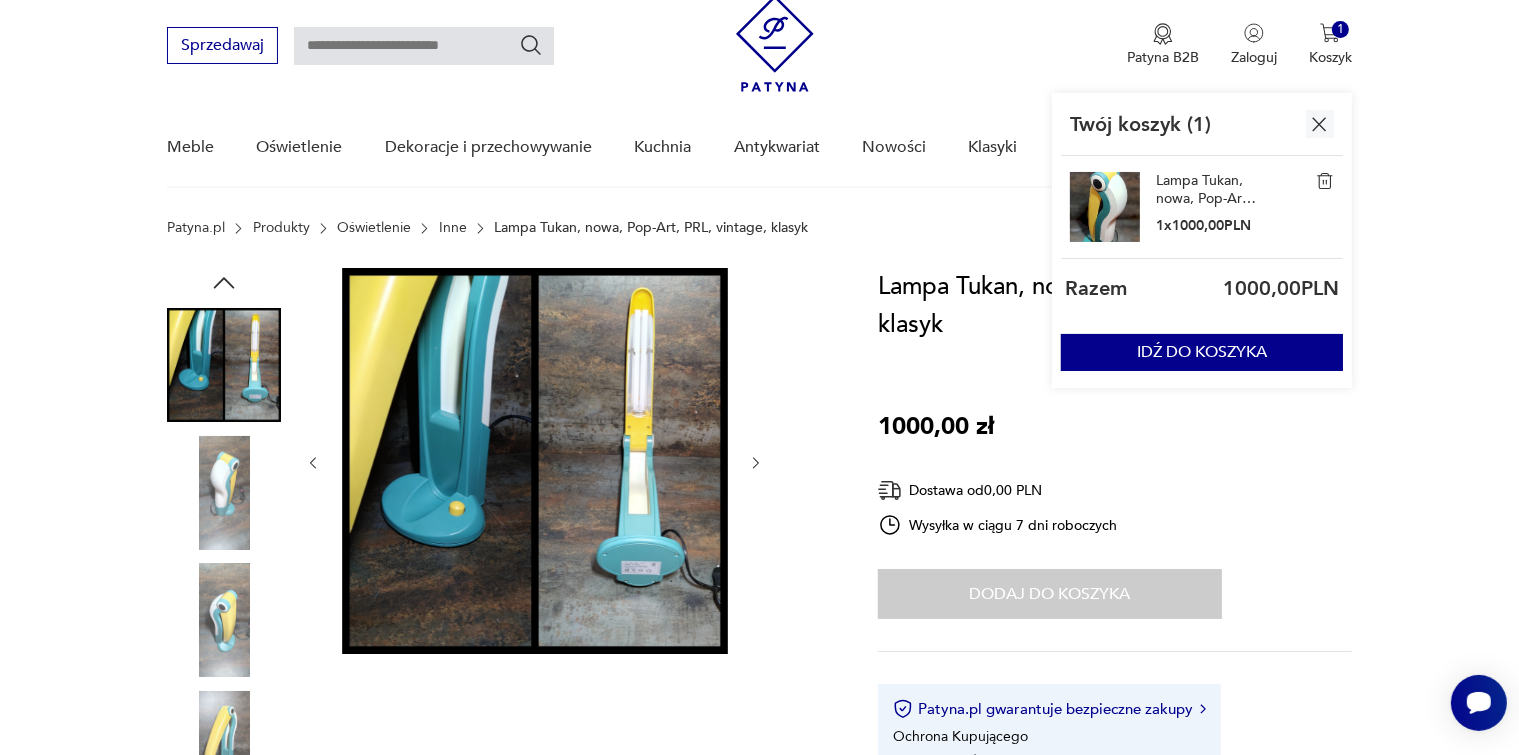 scroll, scrollTop: 0, scrollLeft: 0, axis: both 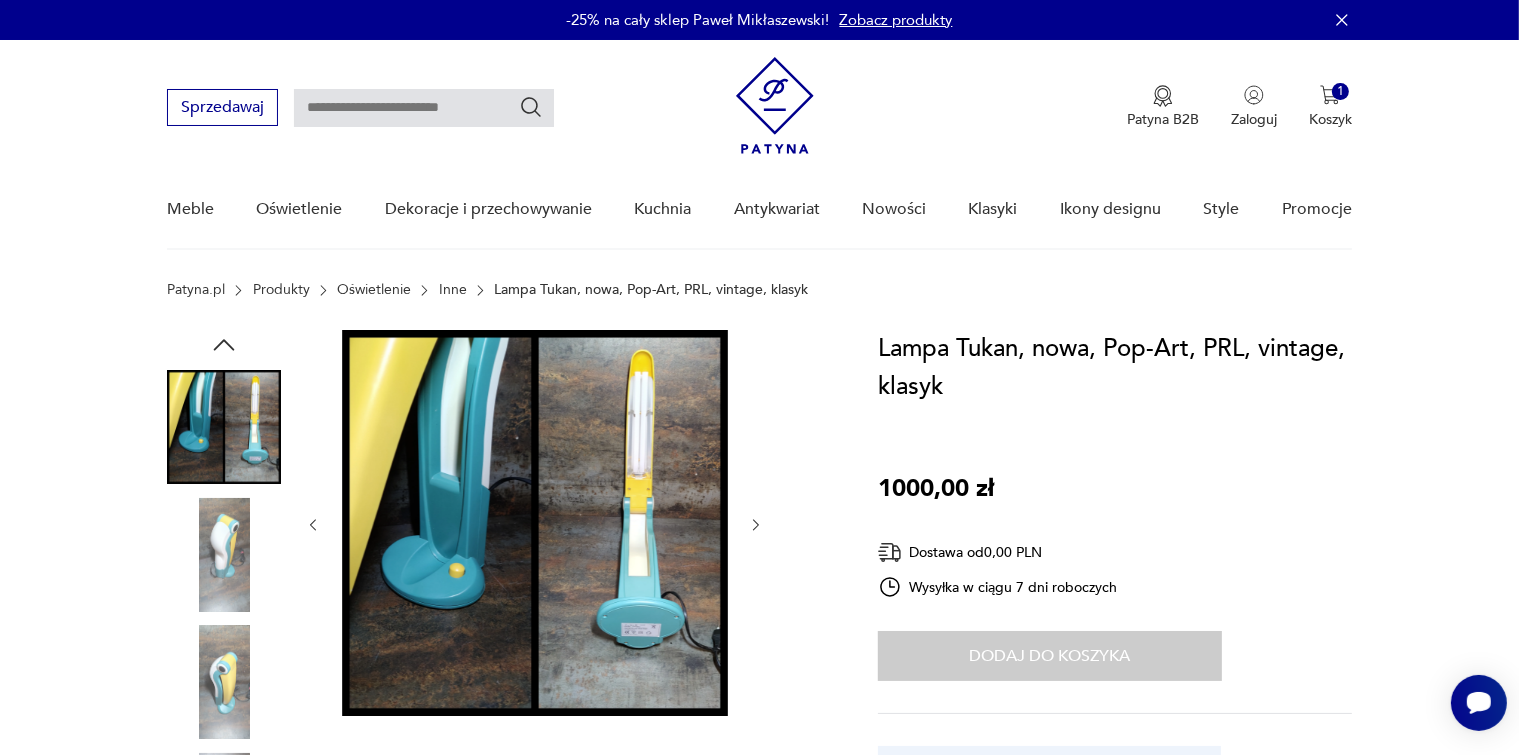 click 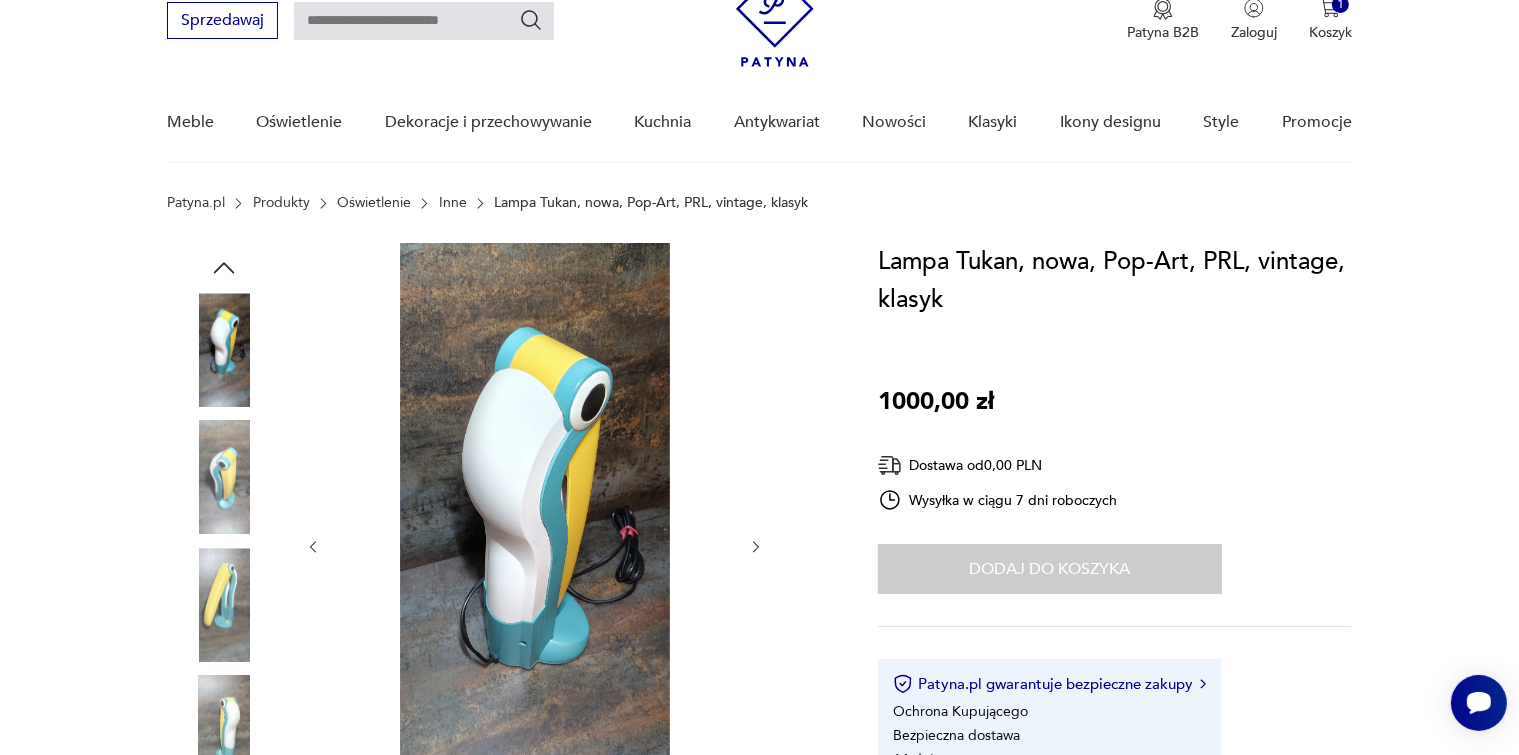 scroll, scrollTop: 200, scrollLeft: 0, axis: vertical 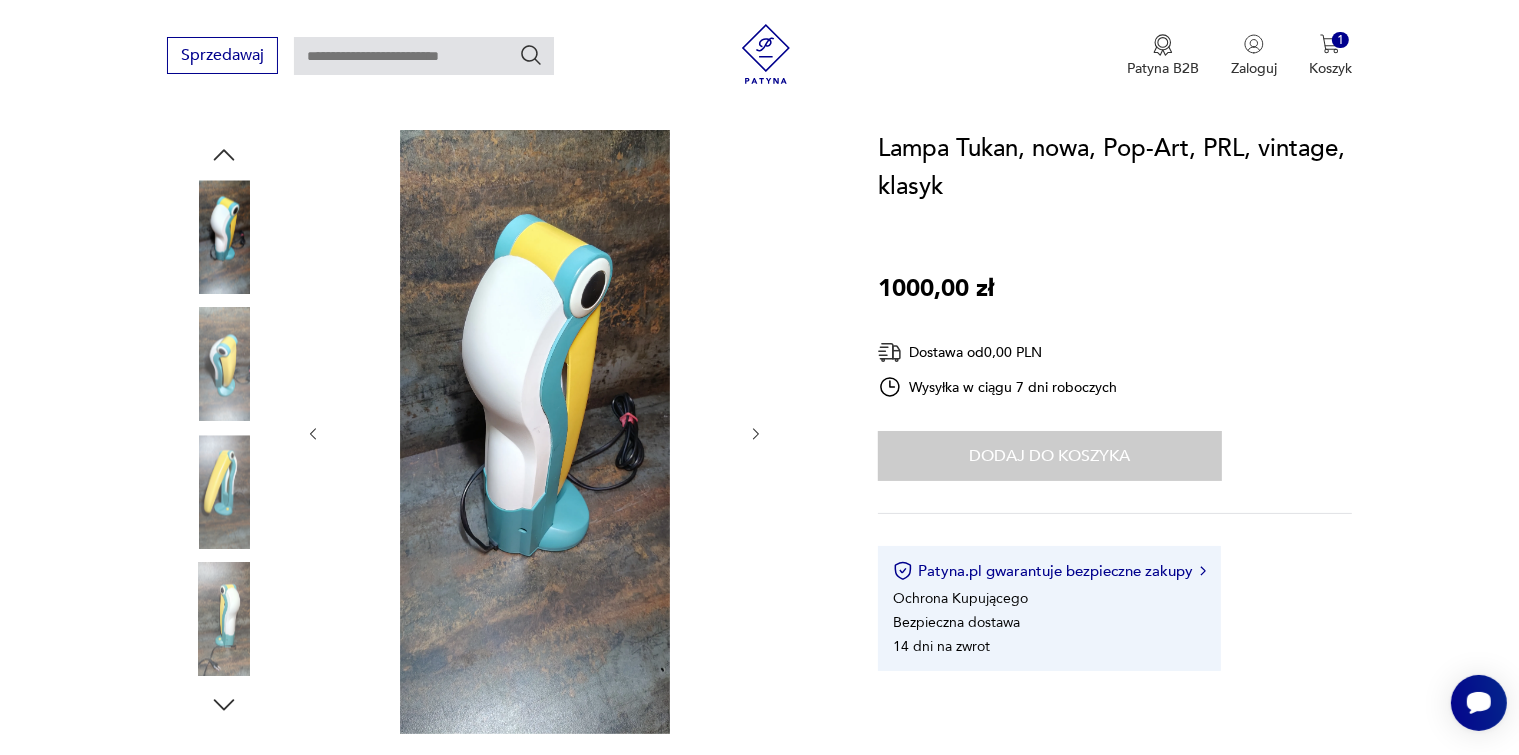 click 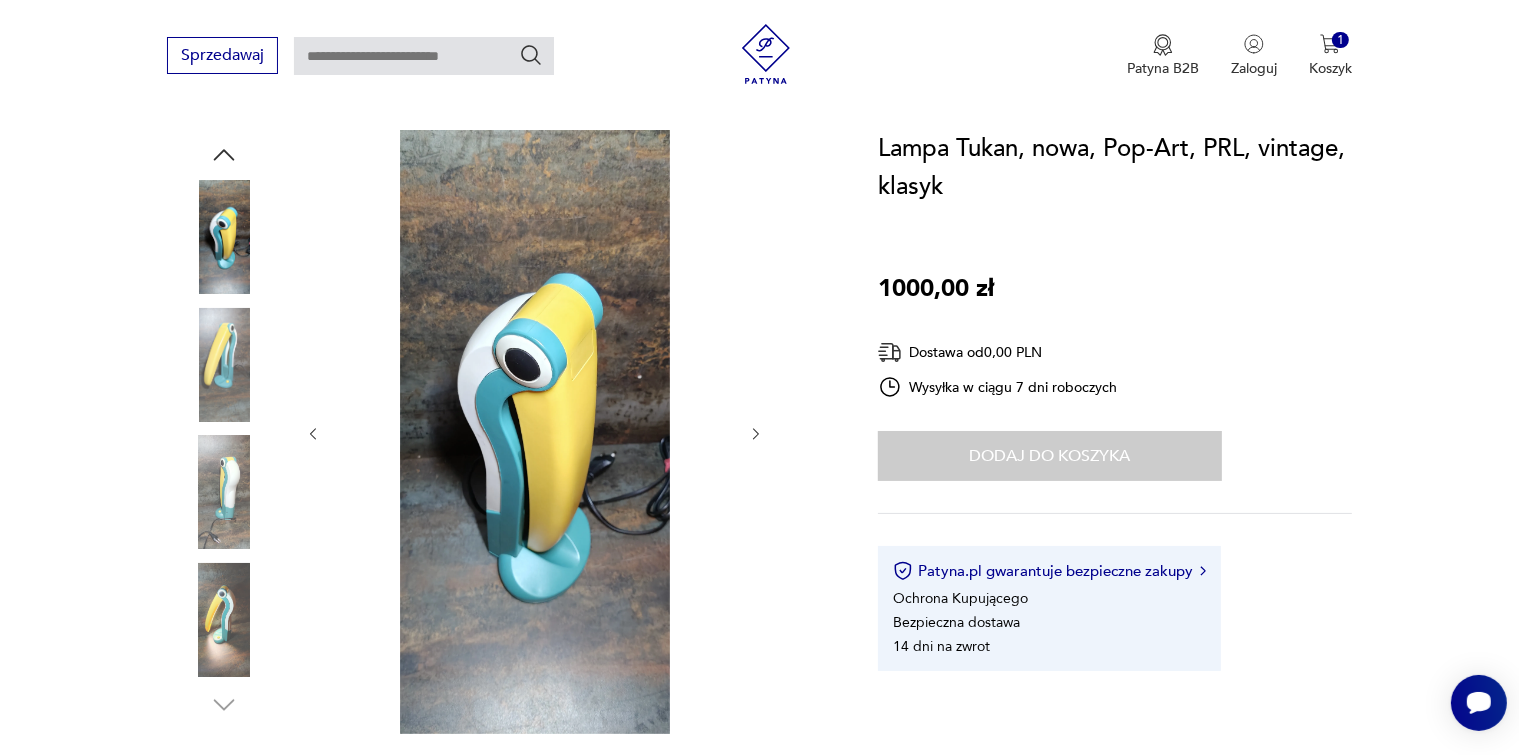 click 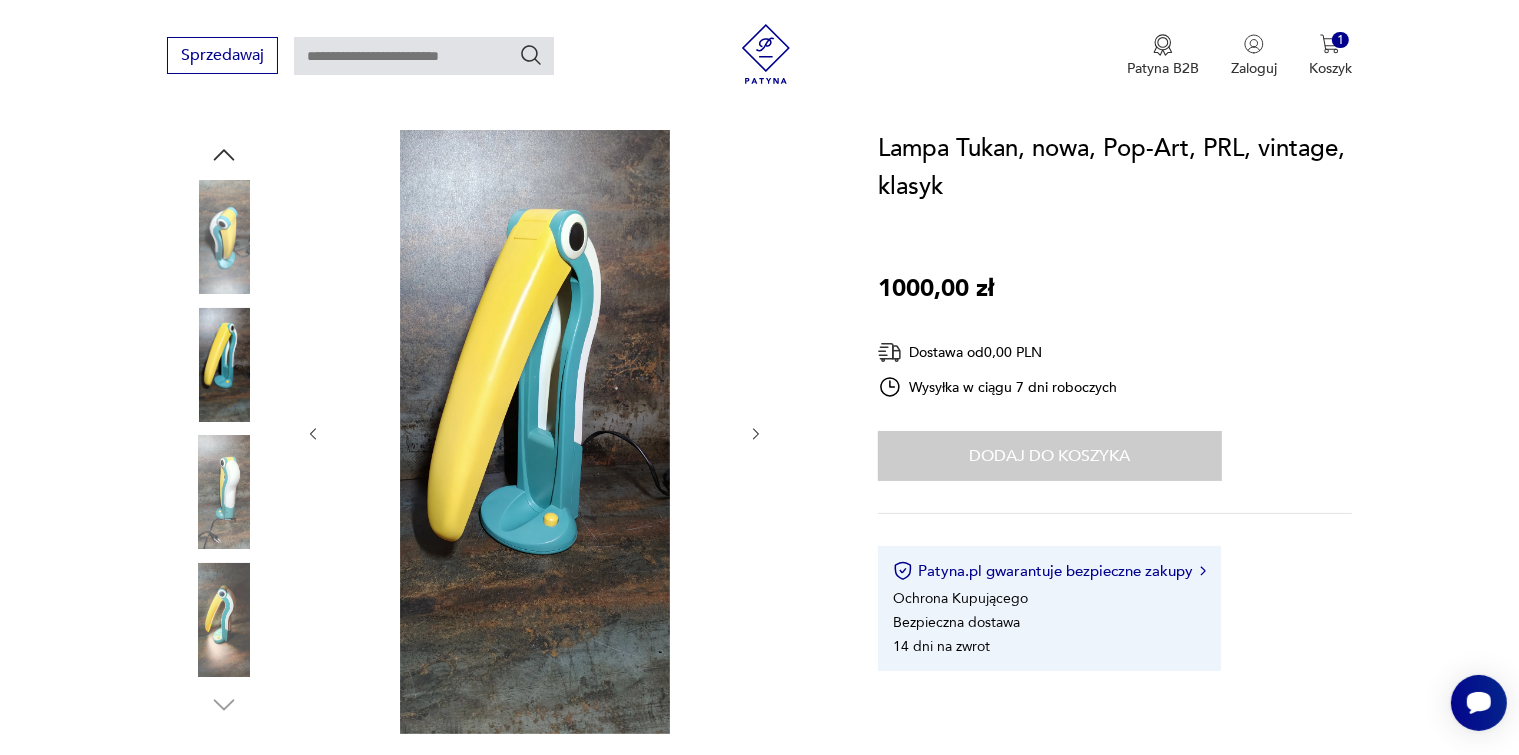 click 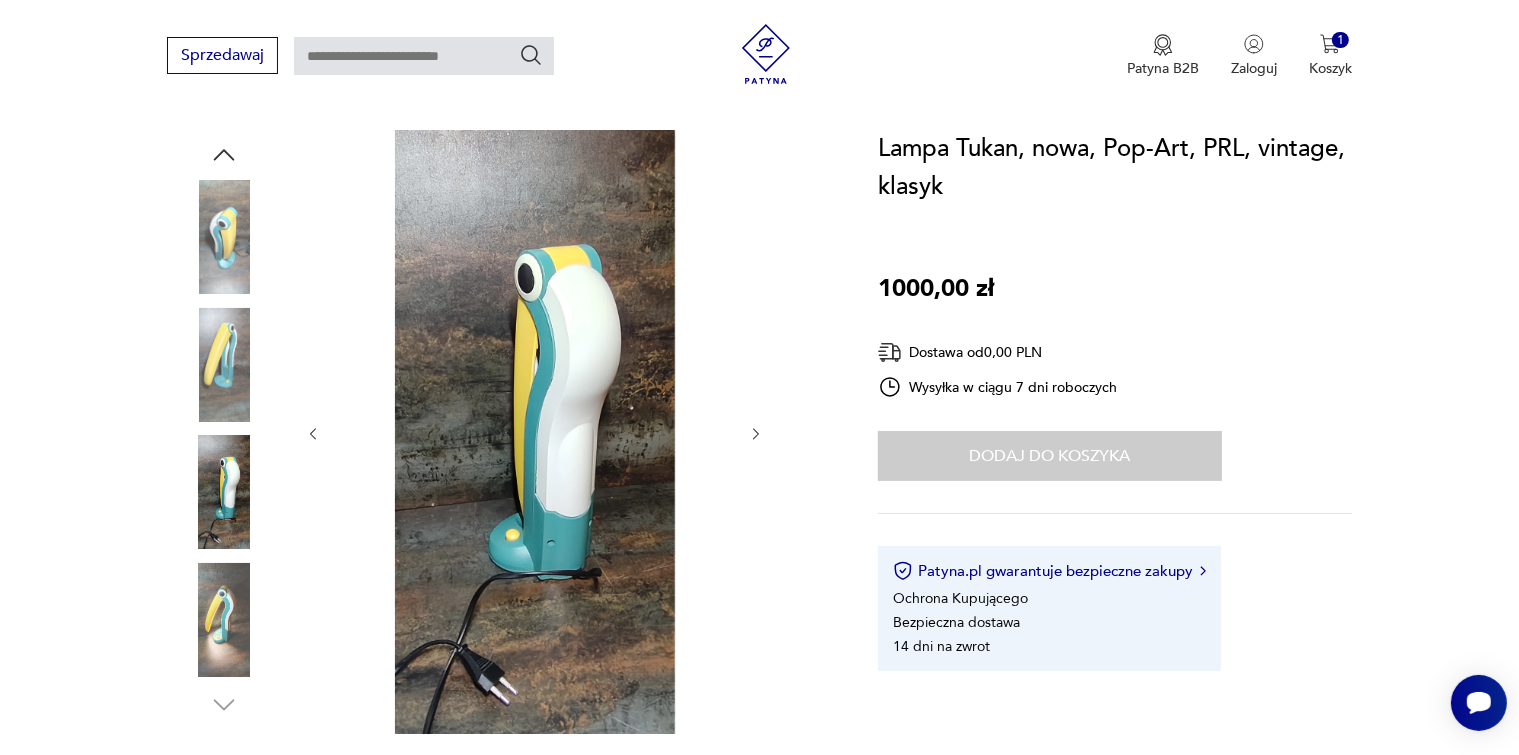 click 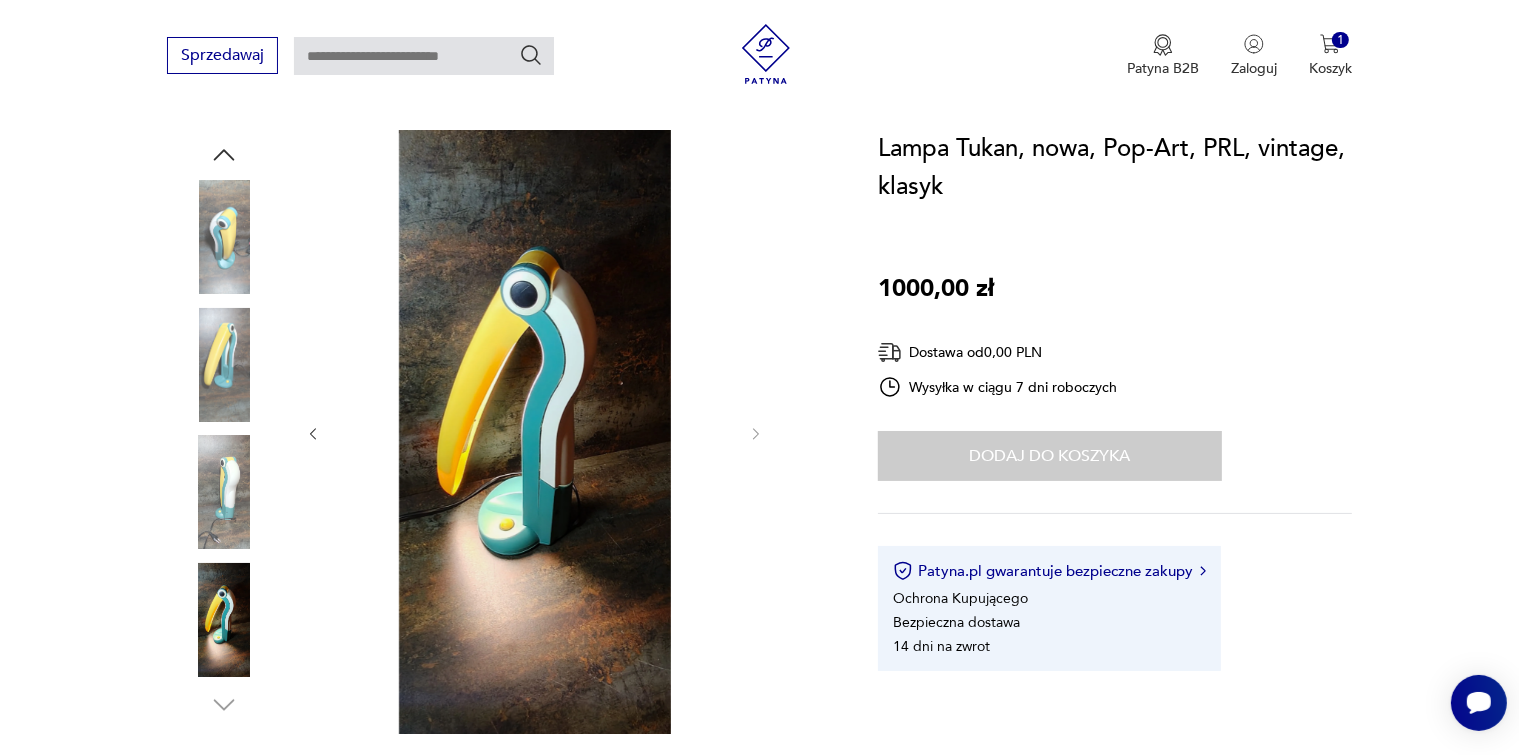 click 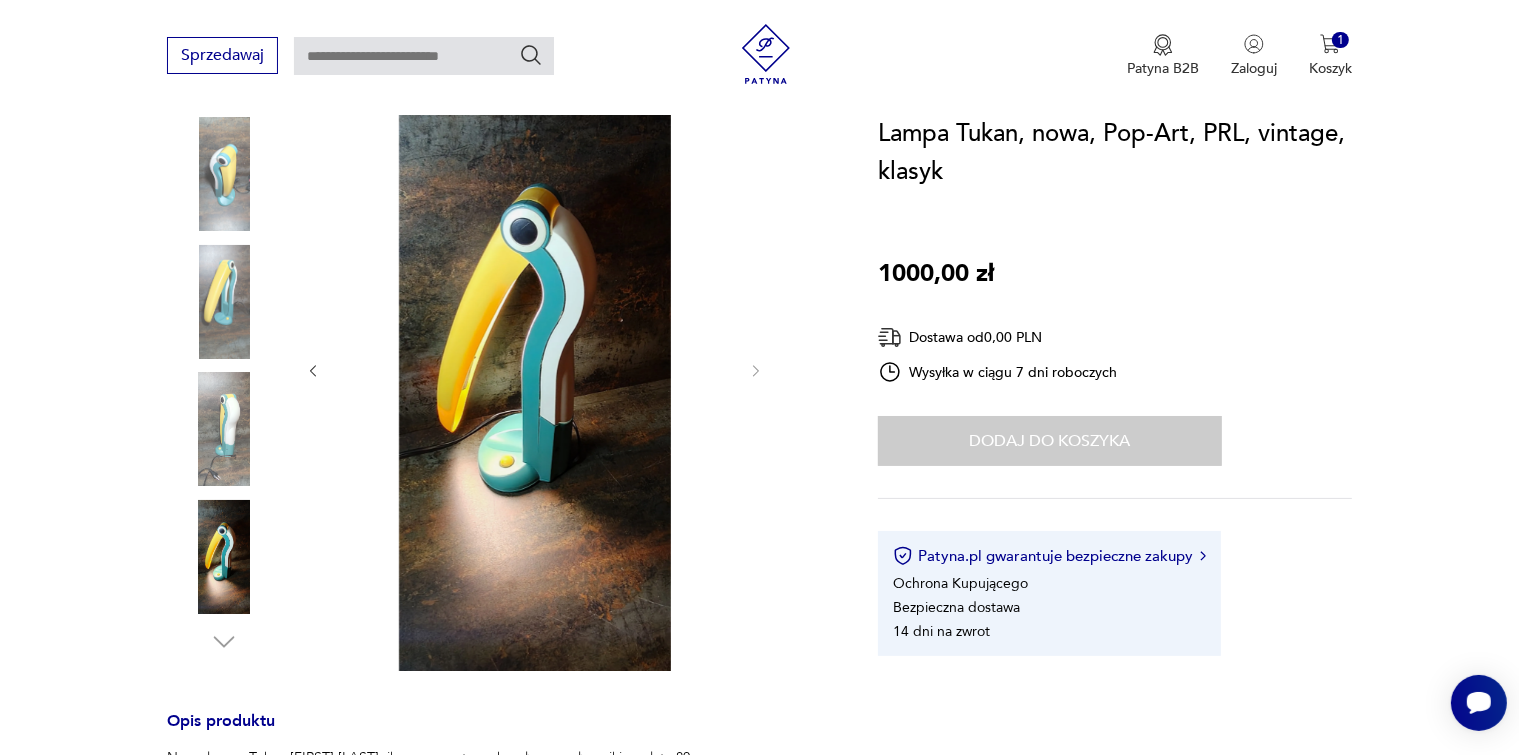 scroll, scrollTop: 200, scrollLeft: 0, axis: vertical 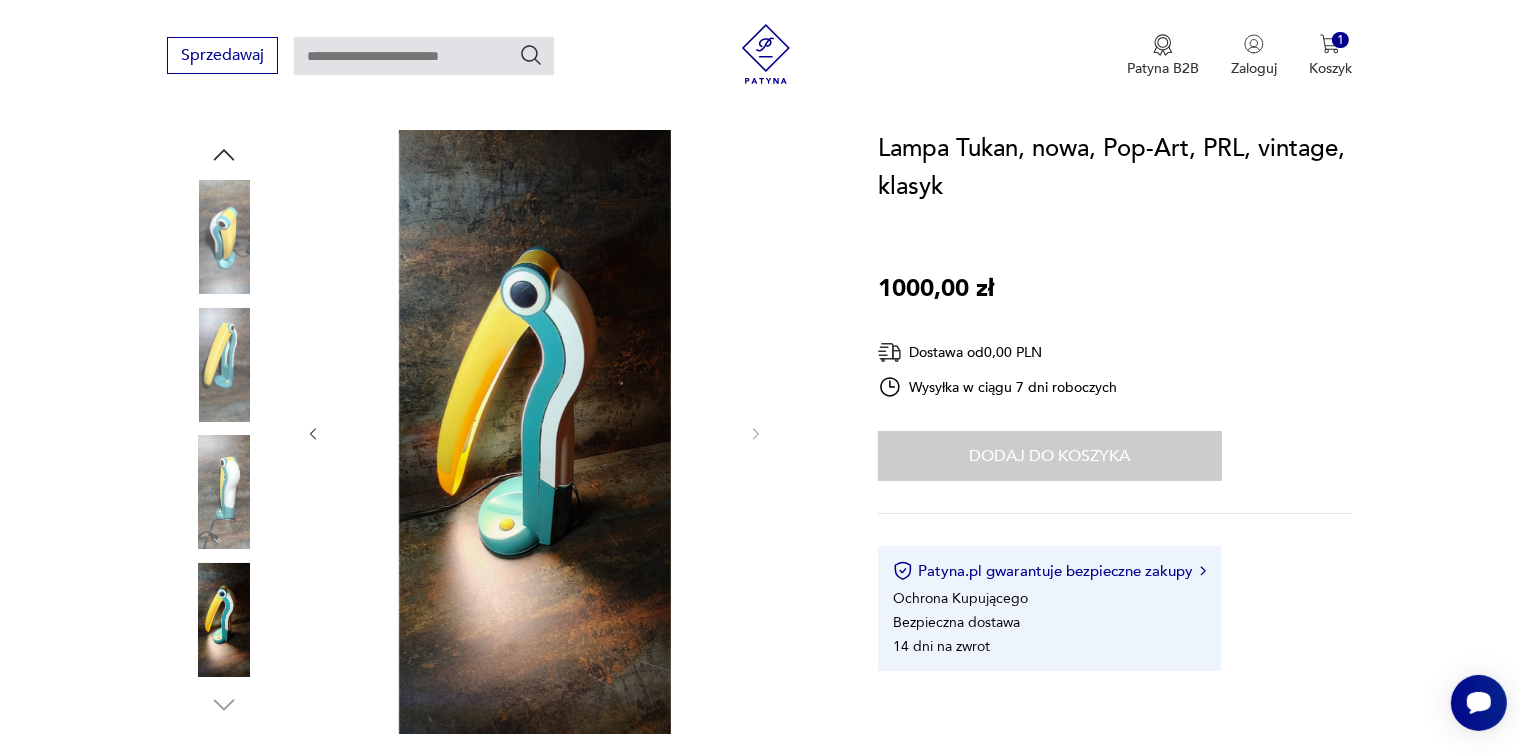 click 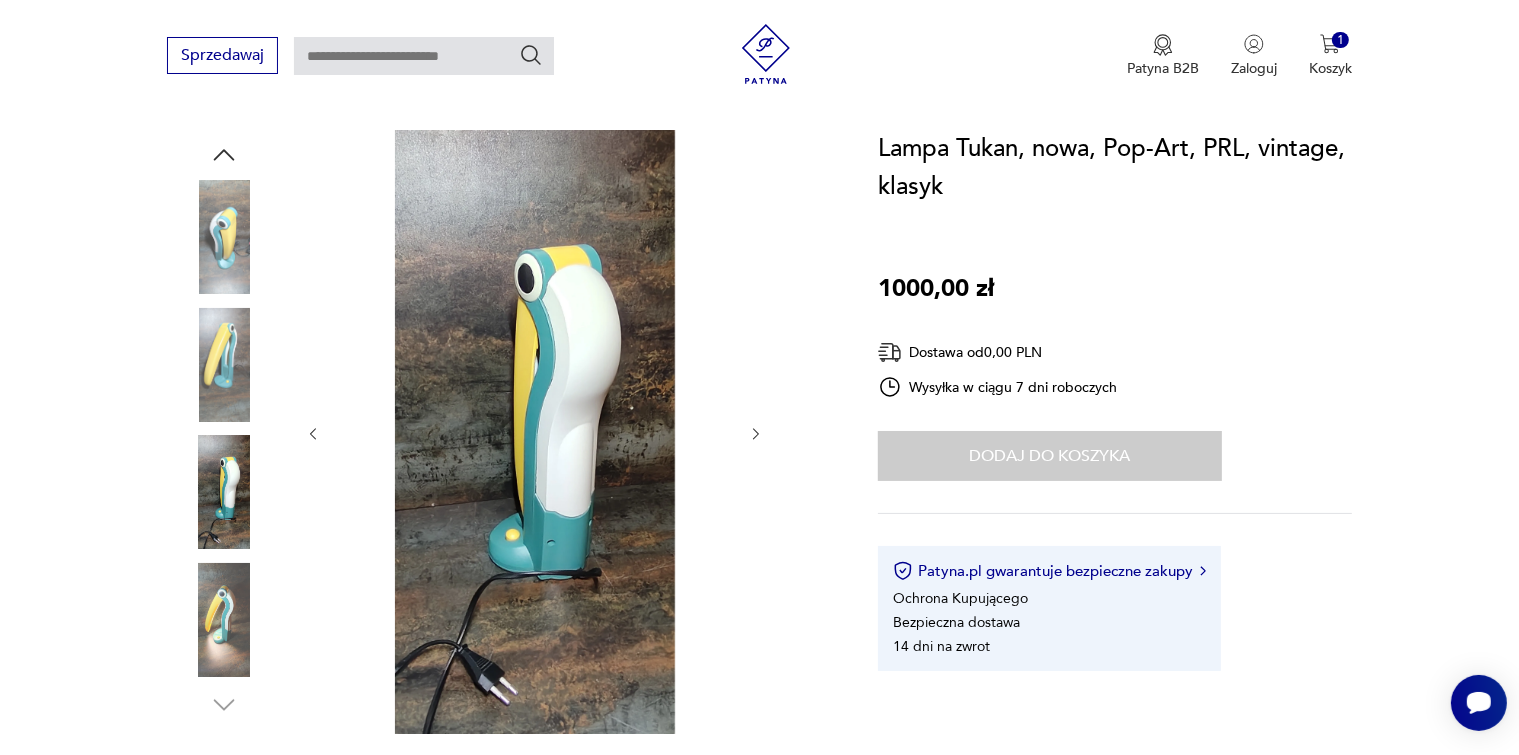 click at bounding box center [535, 434] 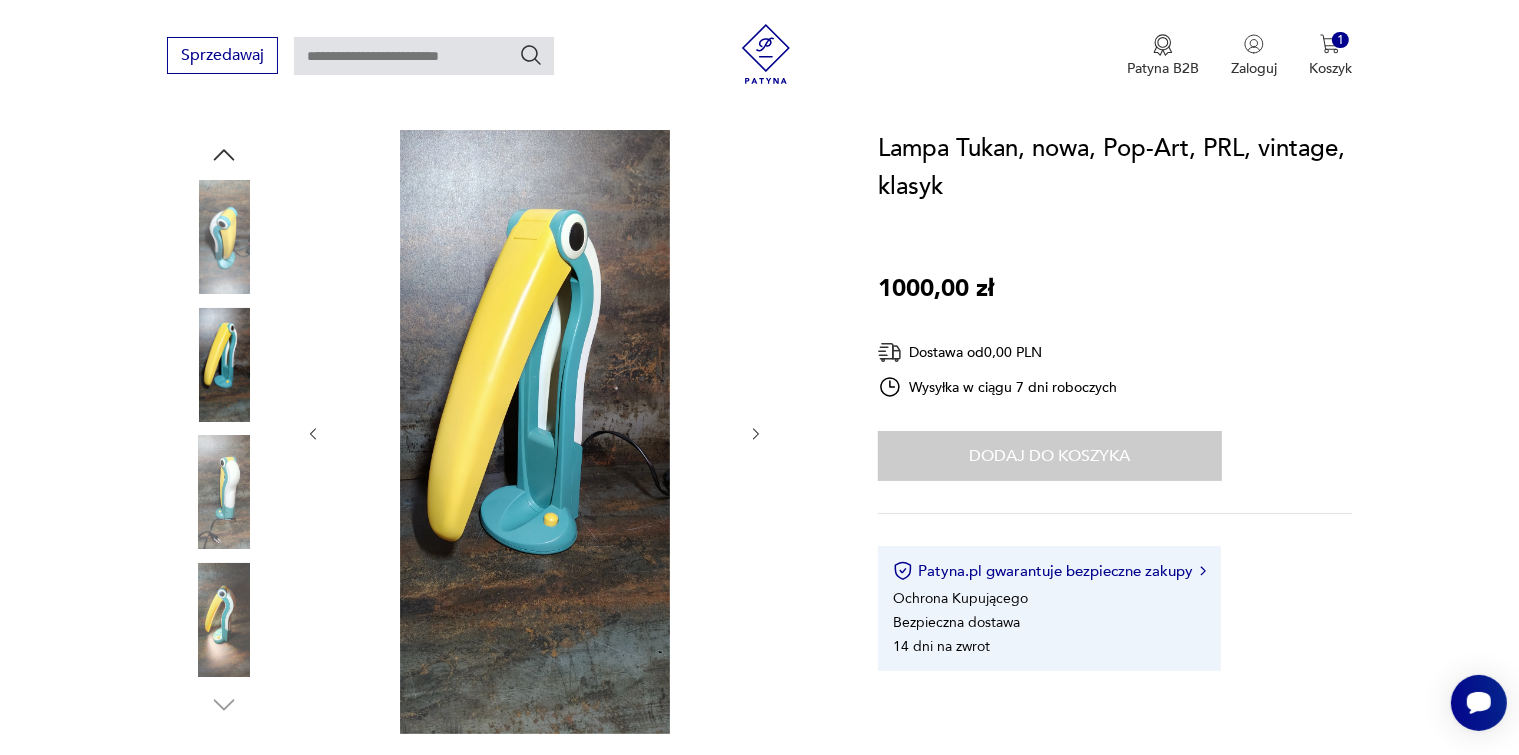click 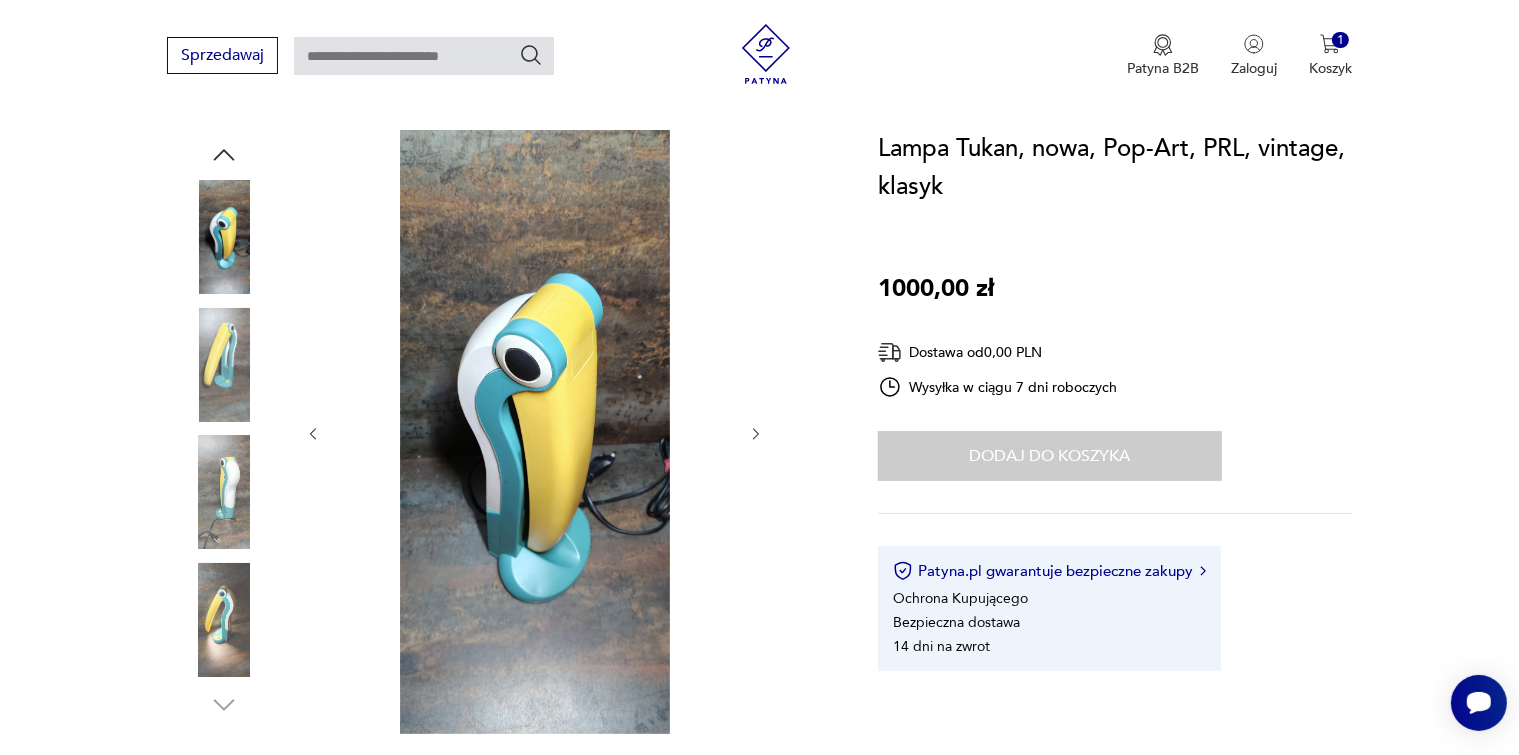 click 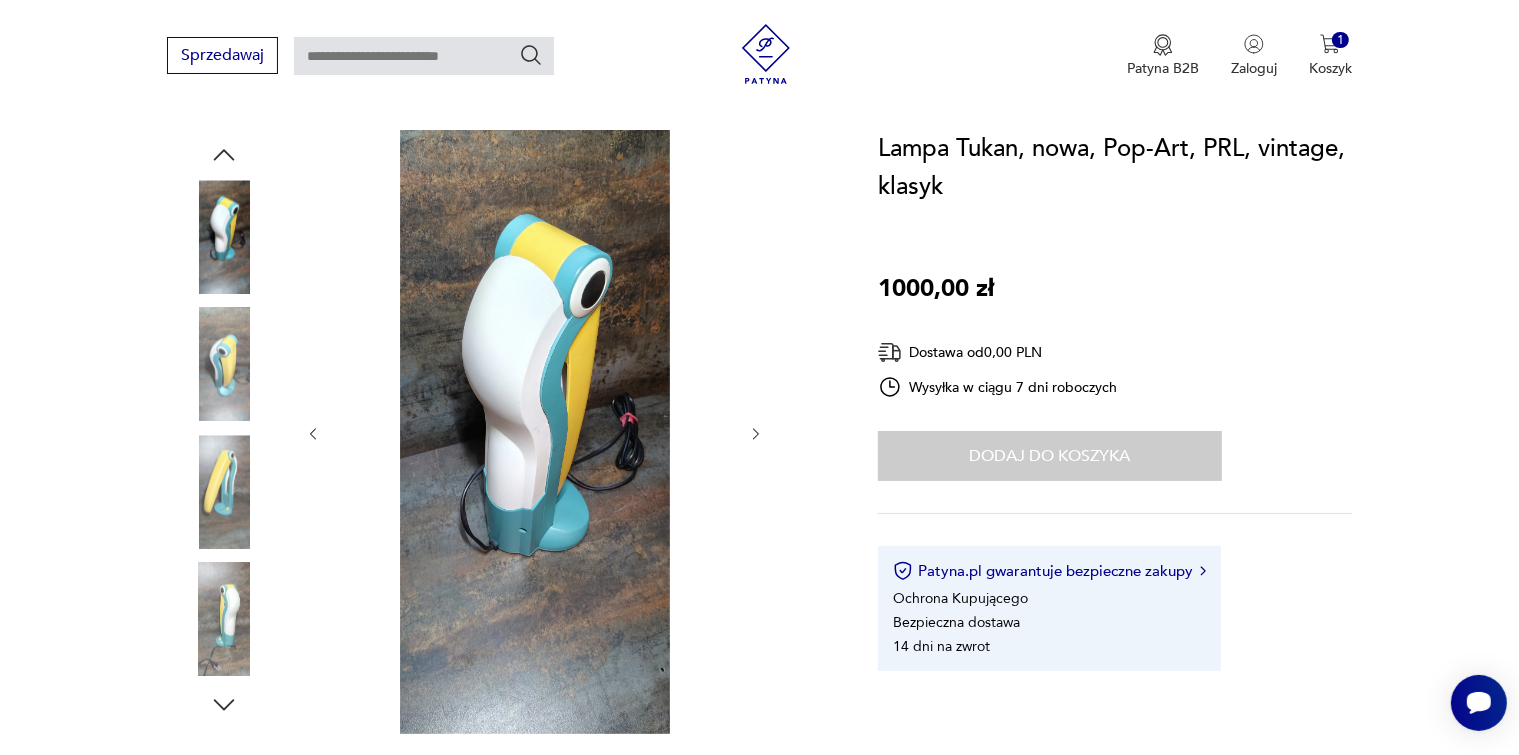 click 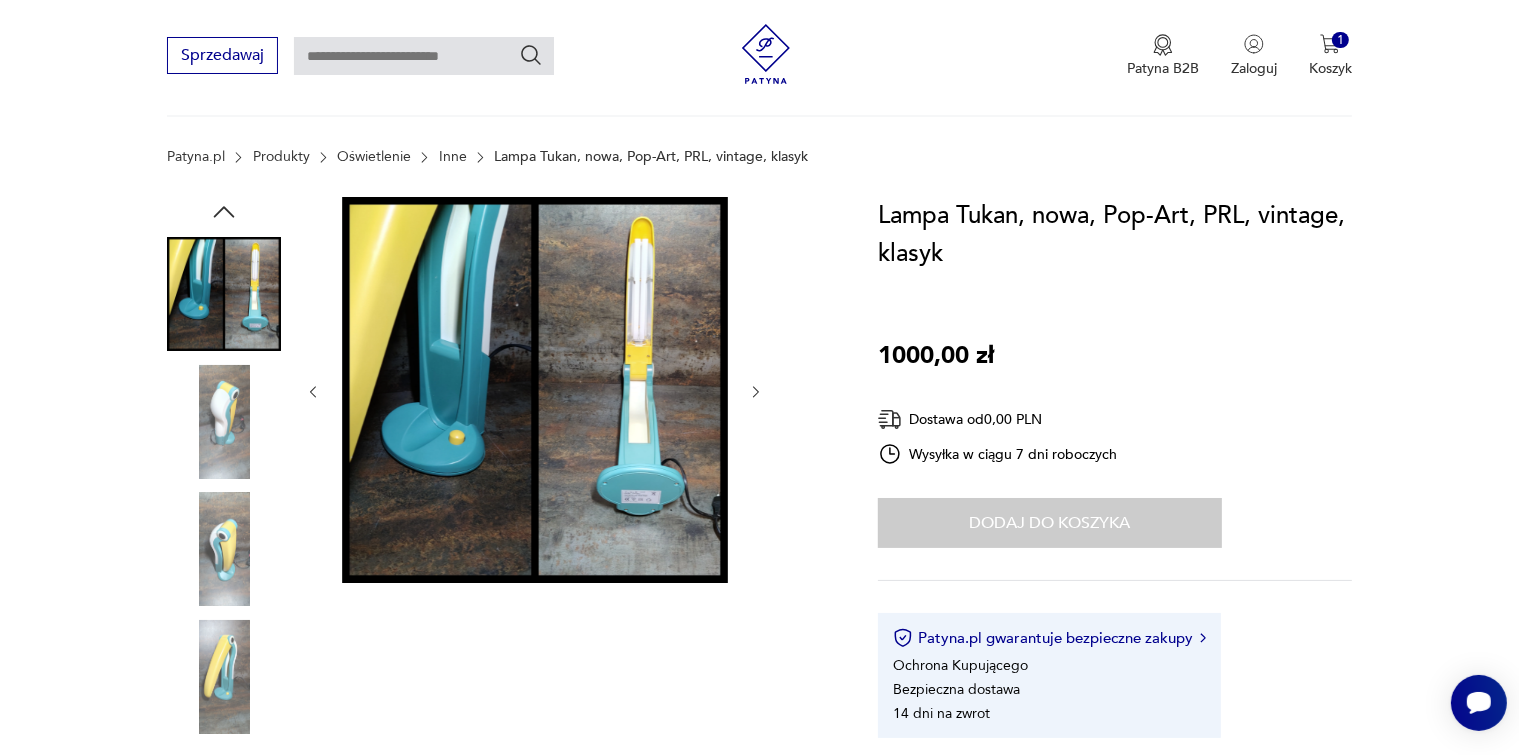 scroll, scrollTop: 100, scrollLeft: 0, axis: vertical 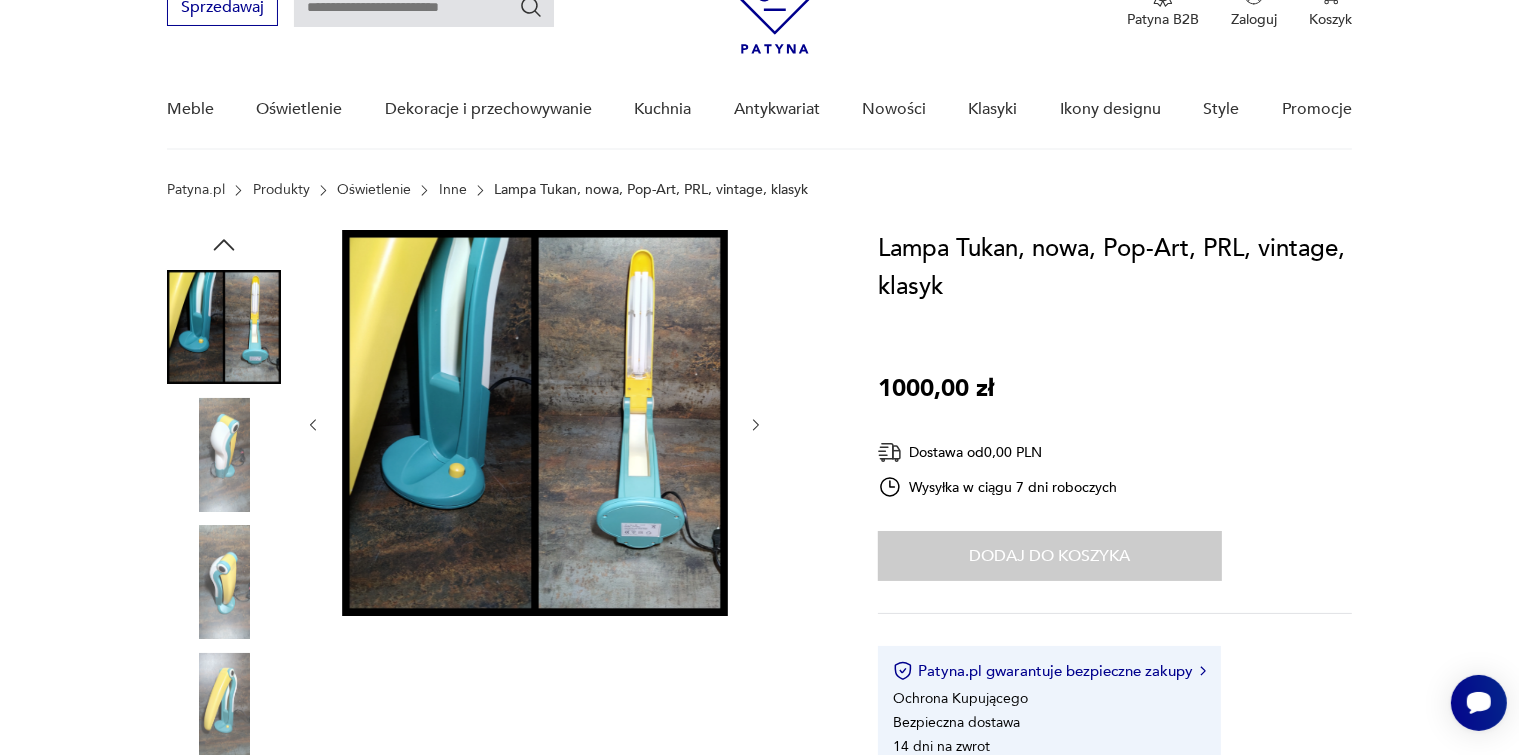 click 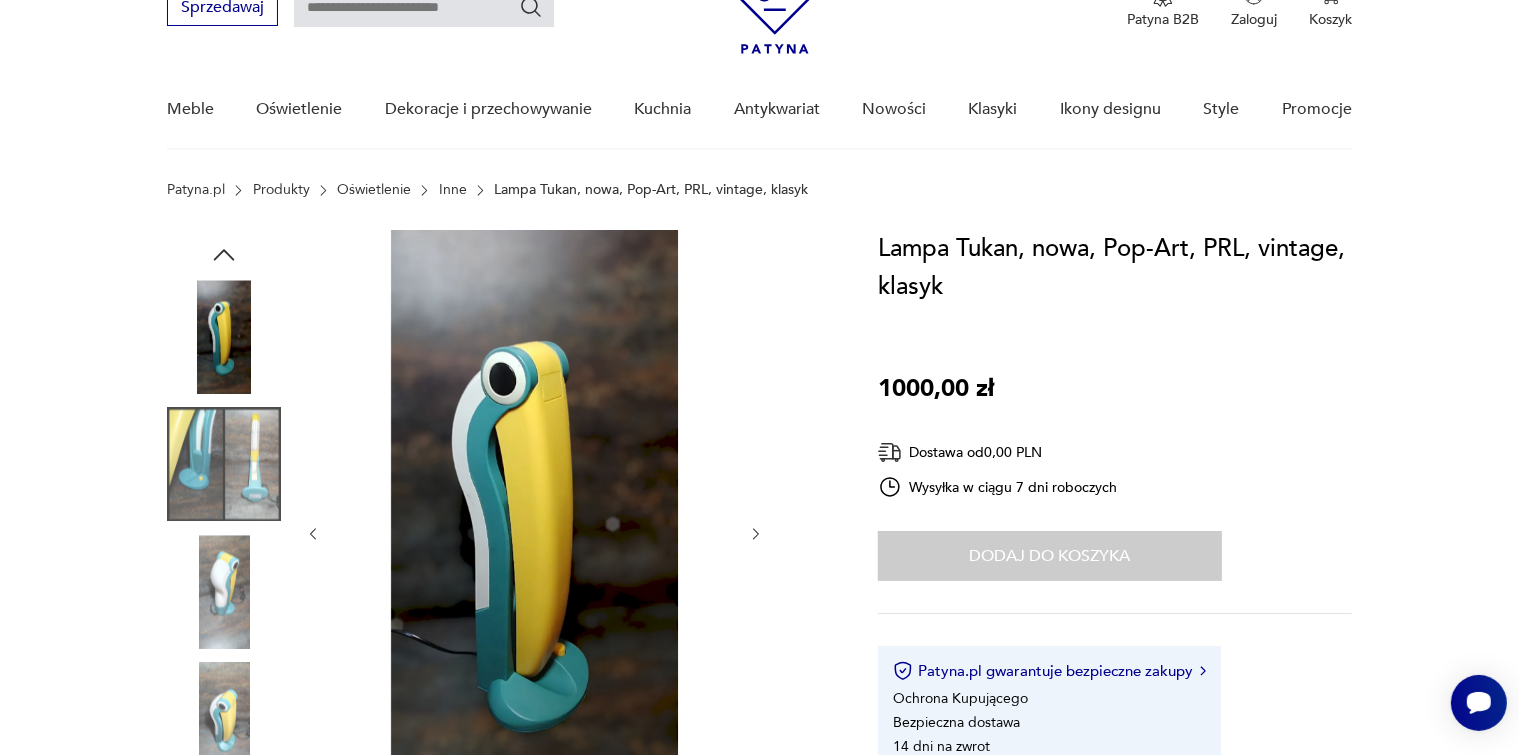 click 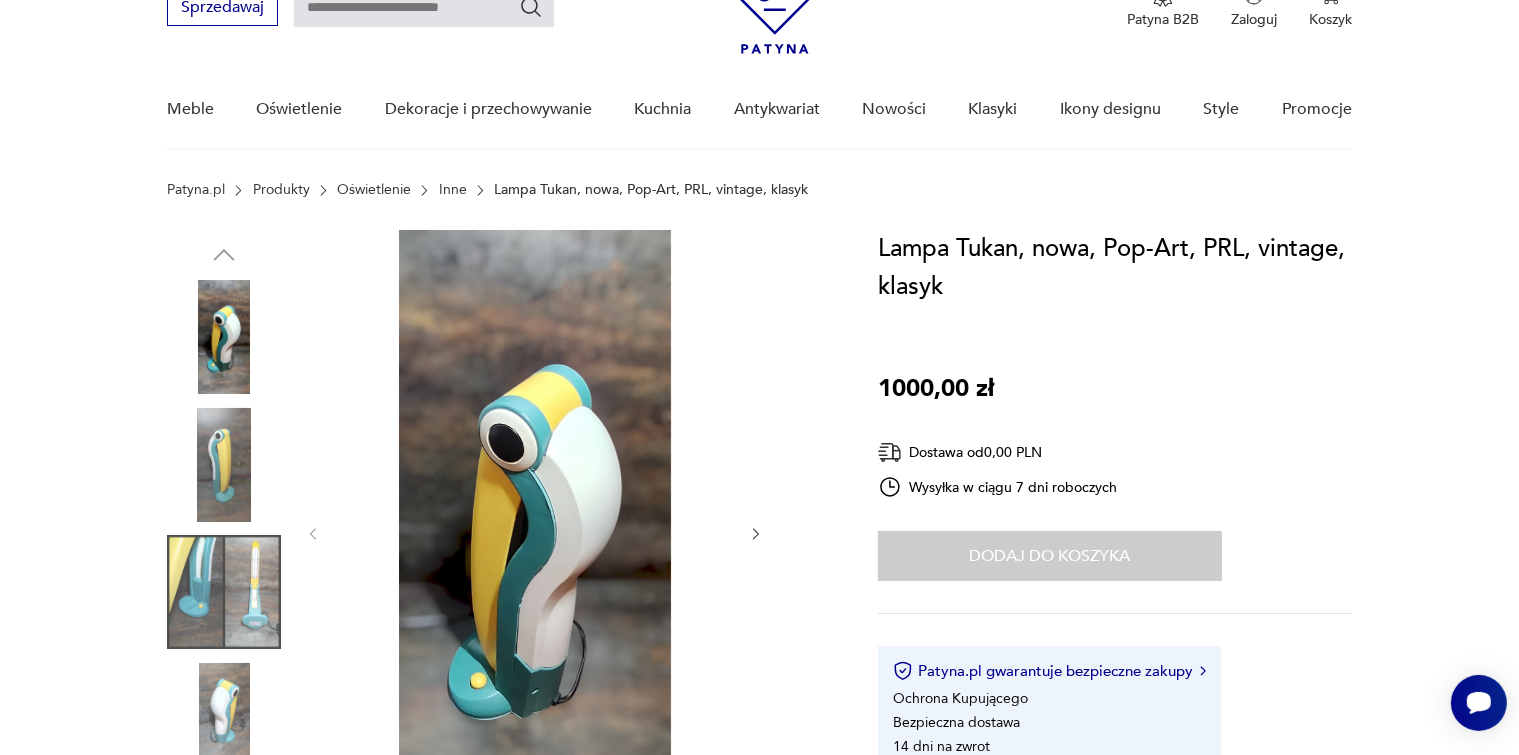 click at bounding box center [498, 534] 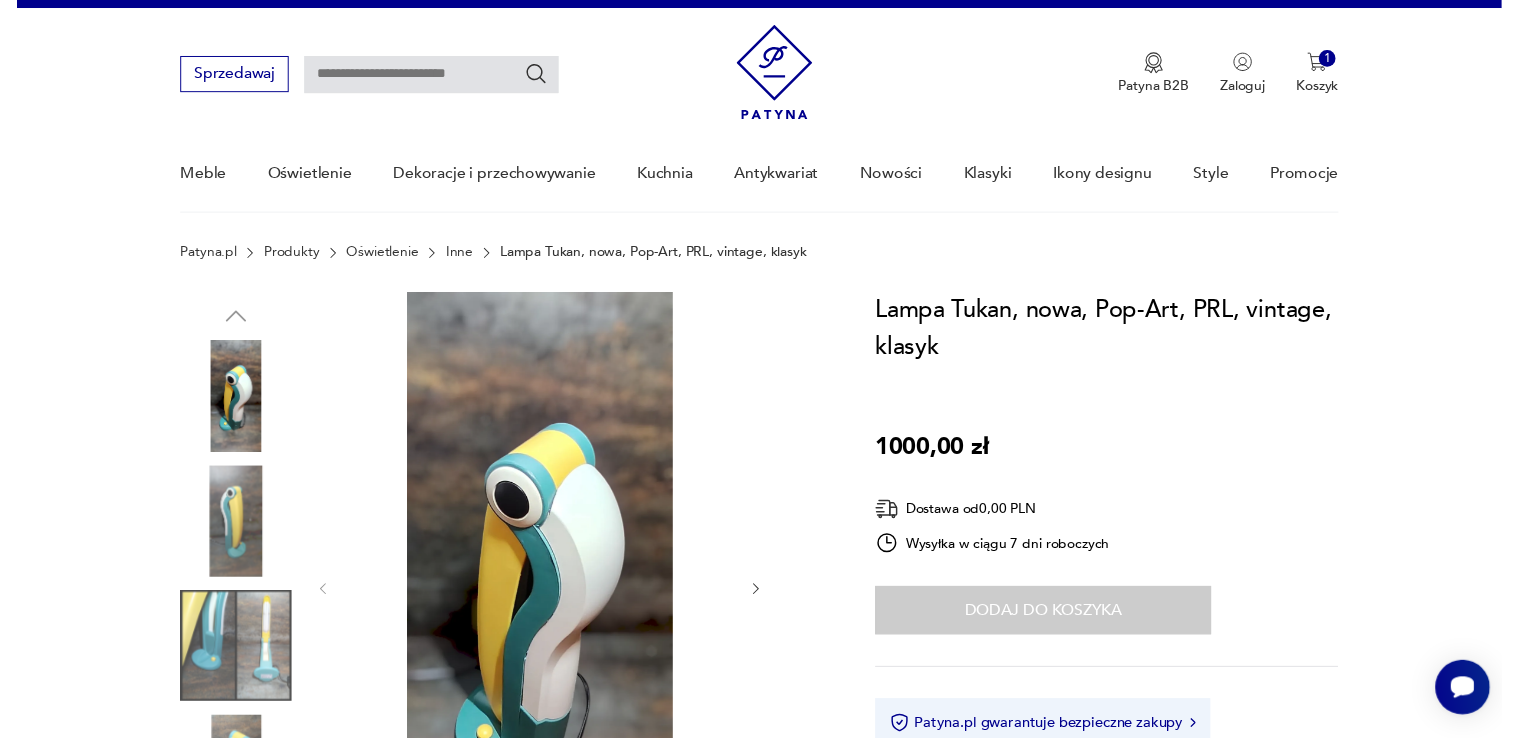 scroll, scrollTop: 0, scrollLeft: 0, axis: both 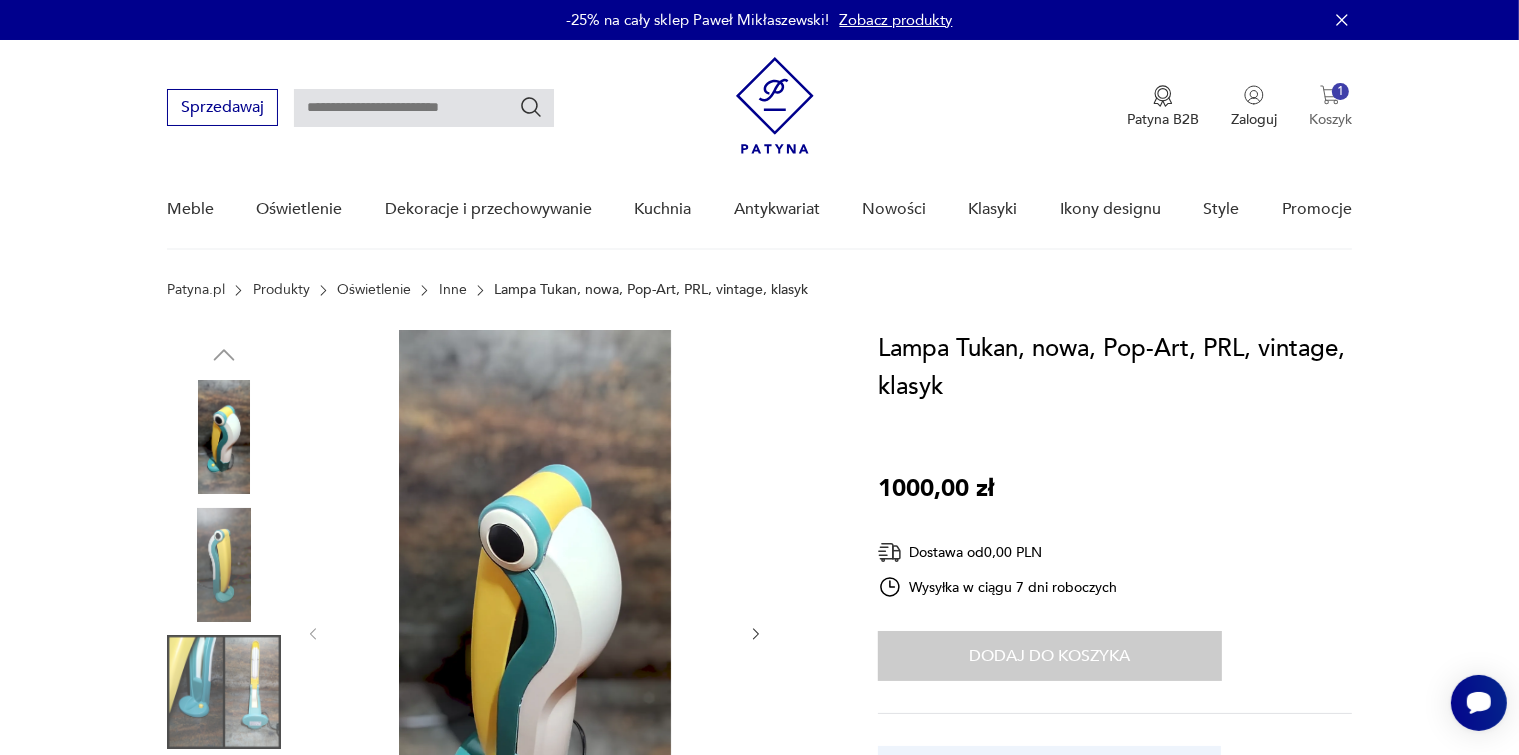 click on "Koszyk" at bounding box center [1330, 119] 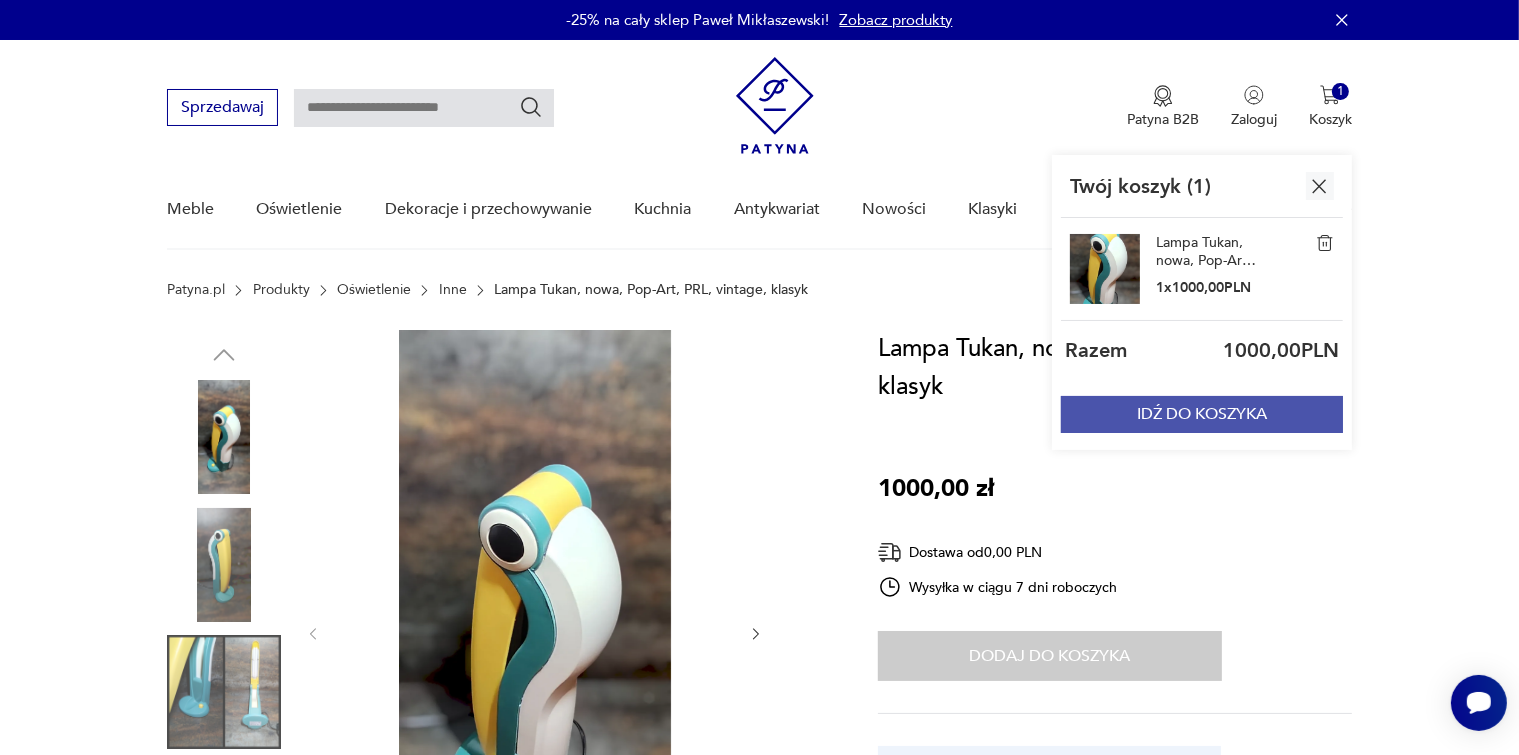 click on "IDŹ DO KOSZYKA" at bounding box center [1202, 414] 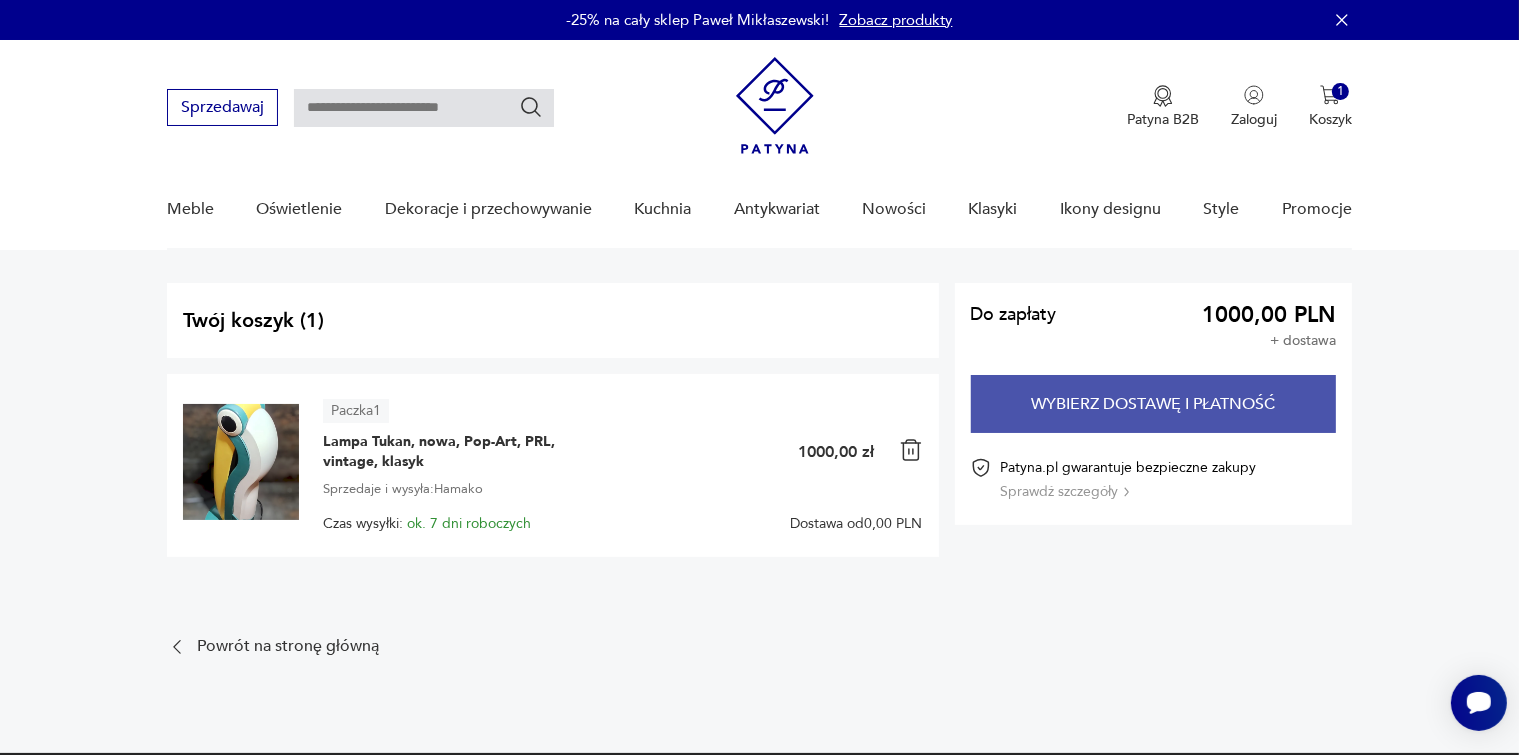 click on "Wybierz dostawę i płatność" at bounding box center [1153, 404] 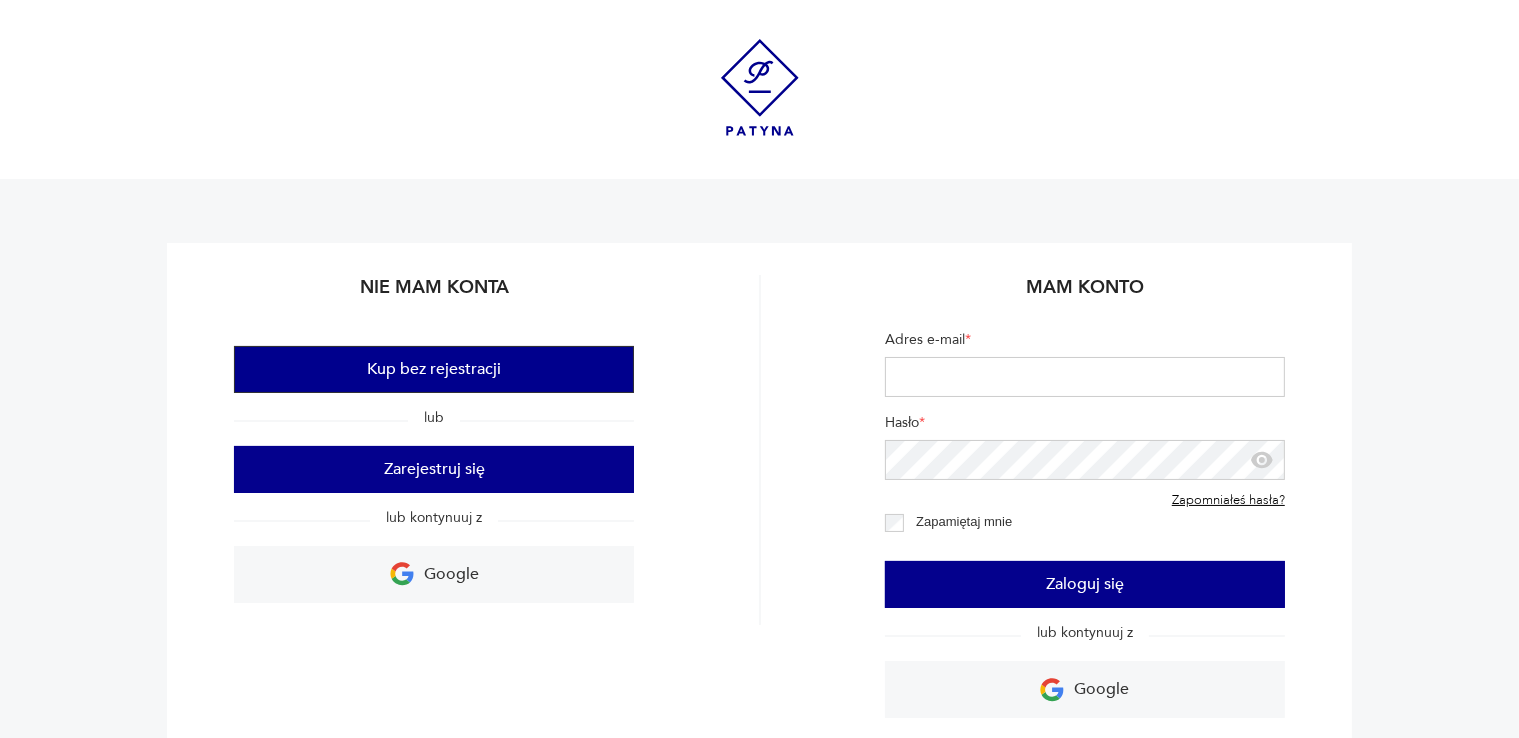 click on "Kup bez rejestracji" at bounding box center [434, 369] 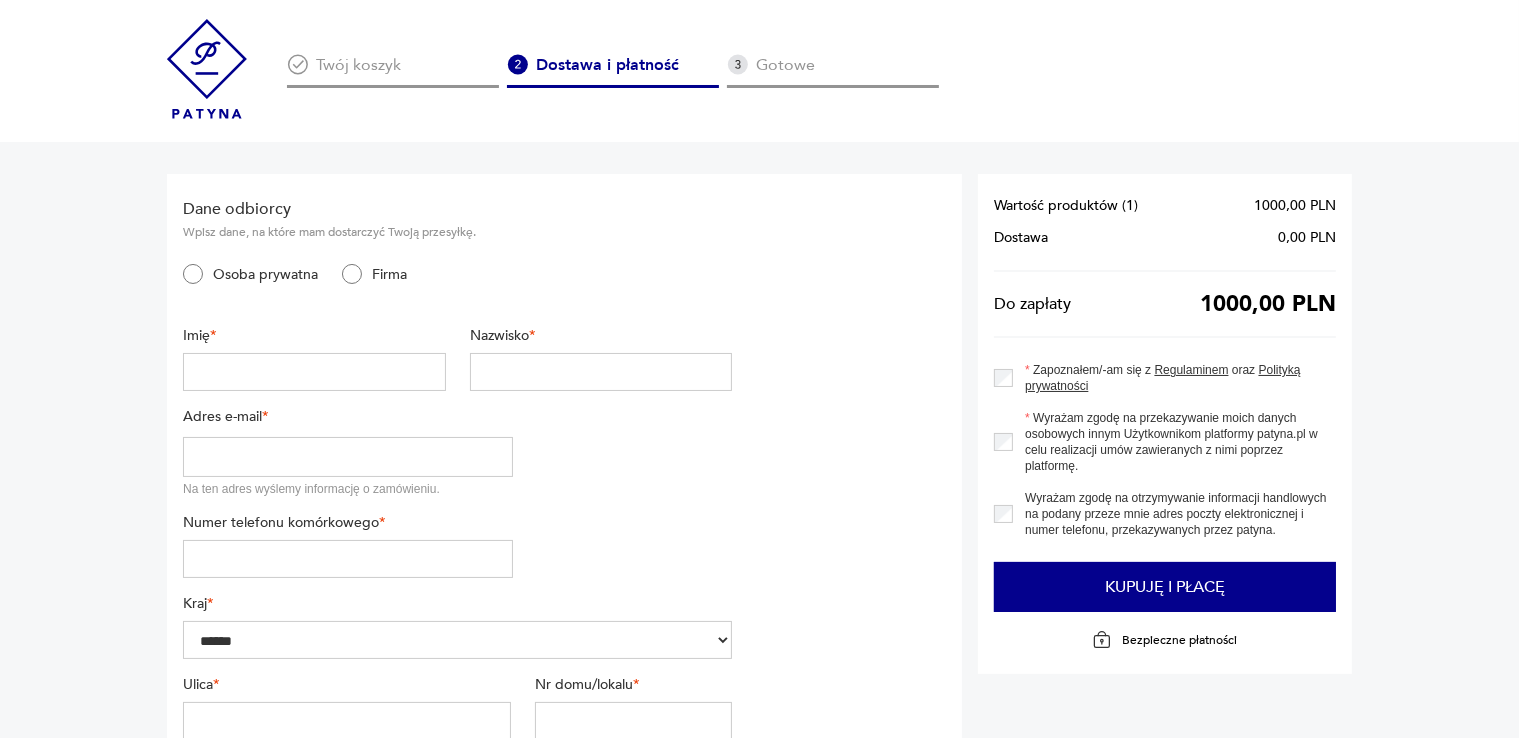 click at bounding box center [314, 372] 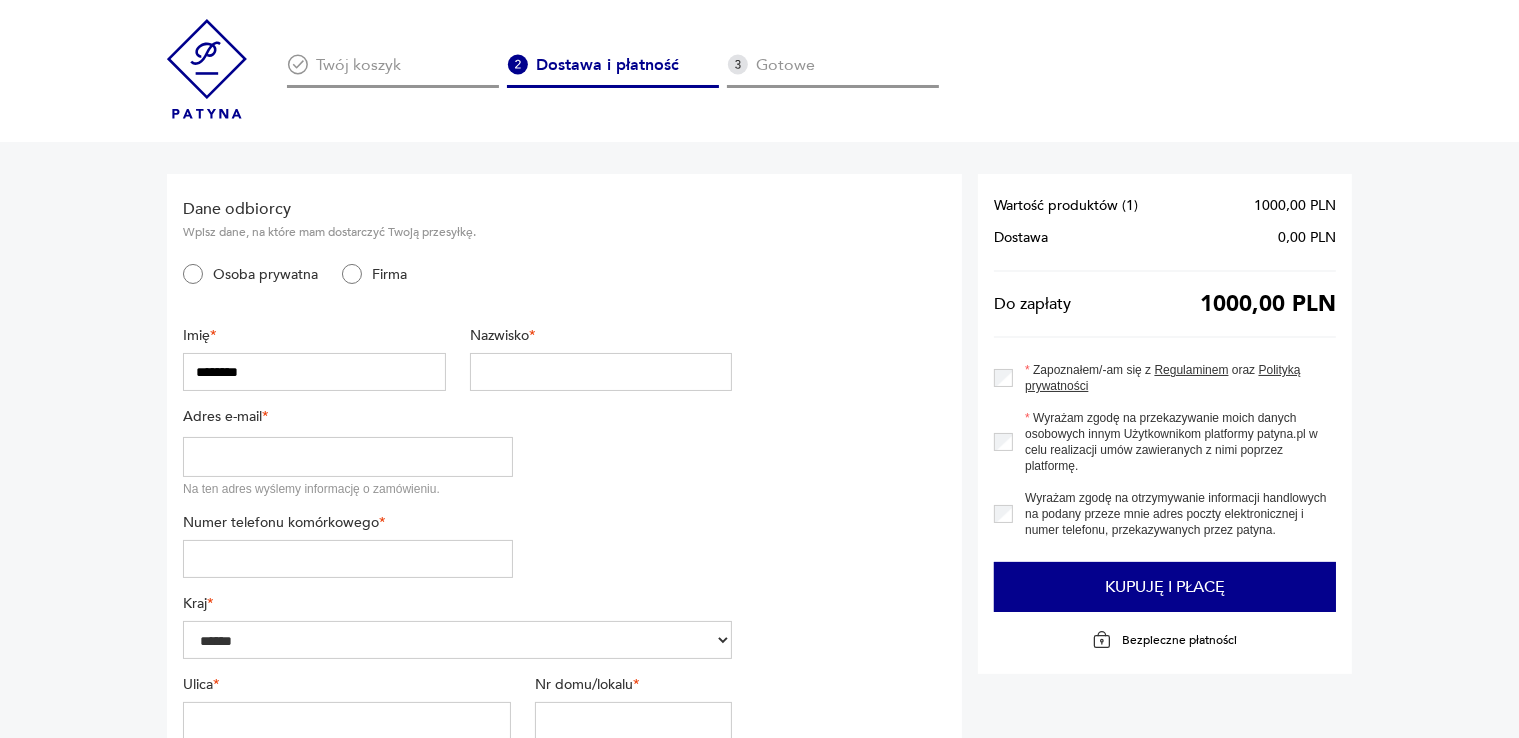 type on "**********" 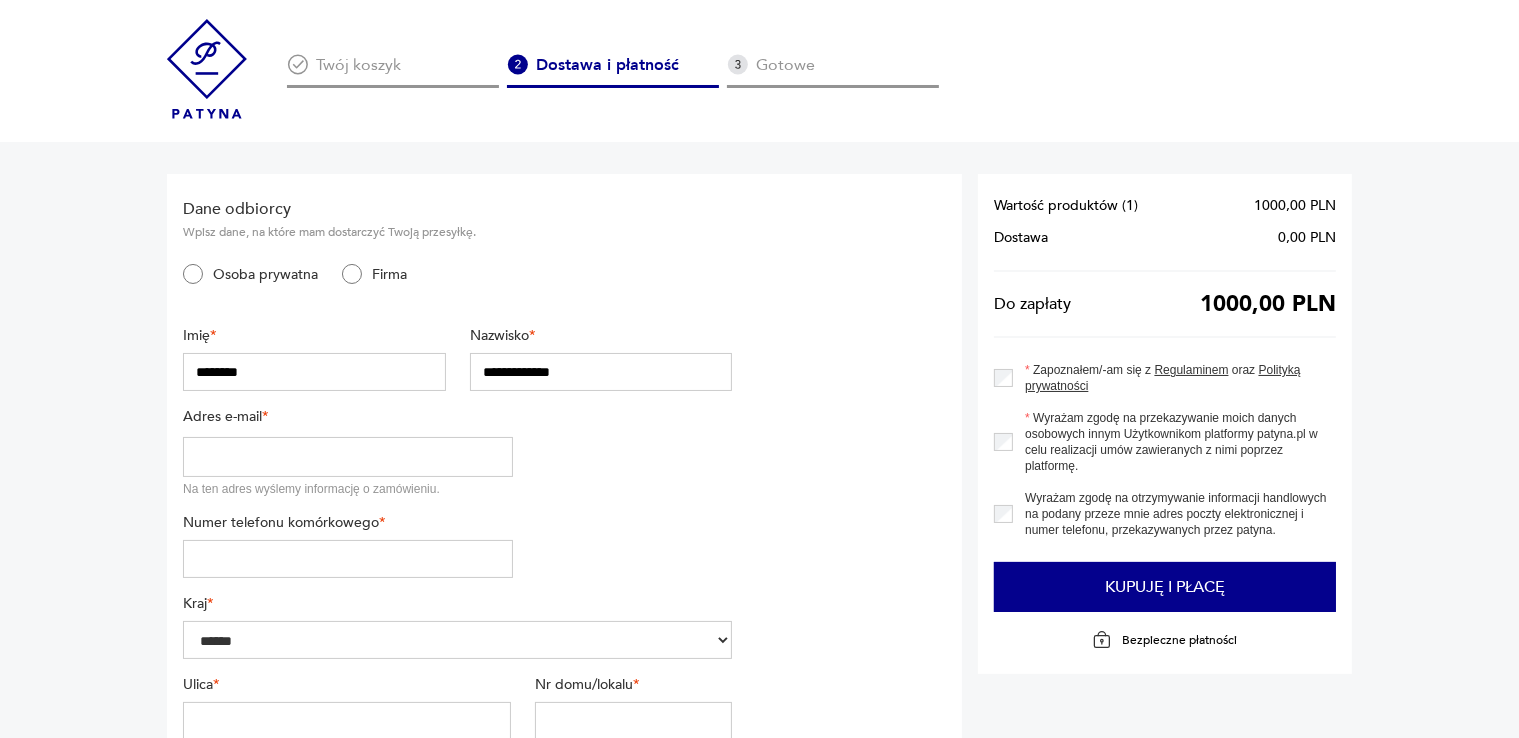 type on "**********" 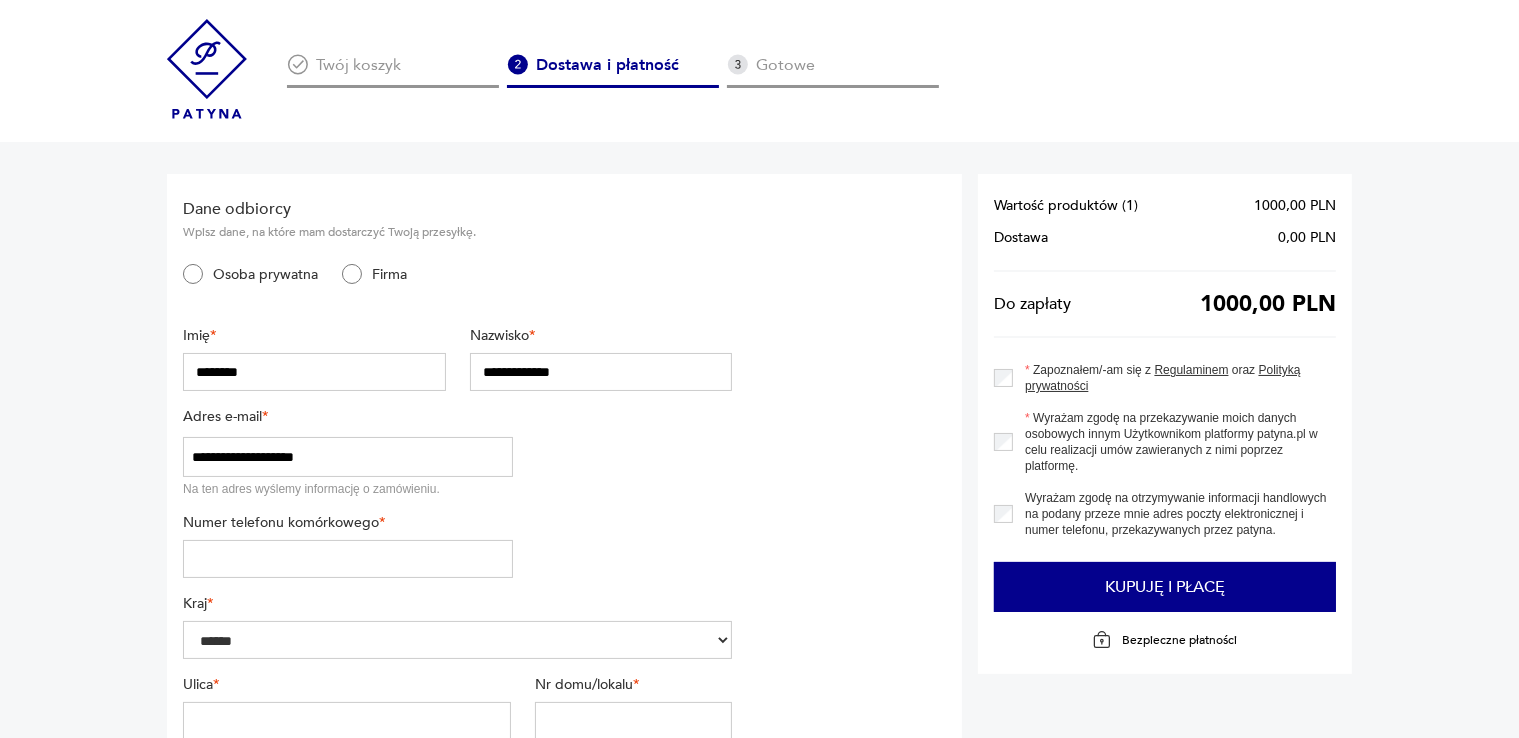 type on "*********" 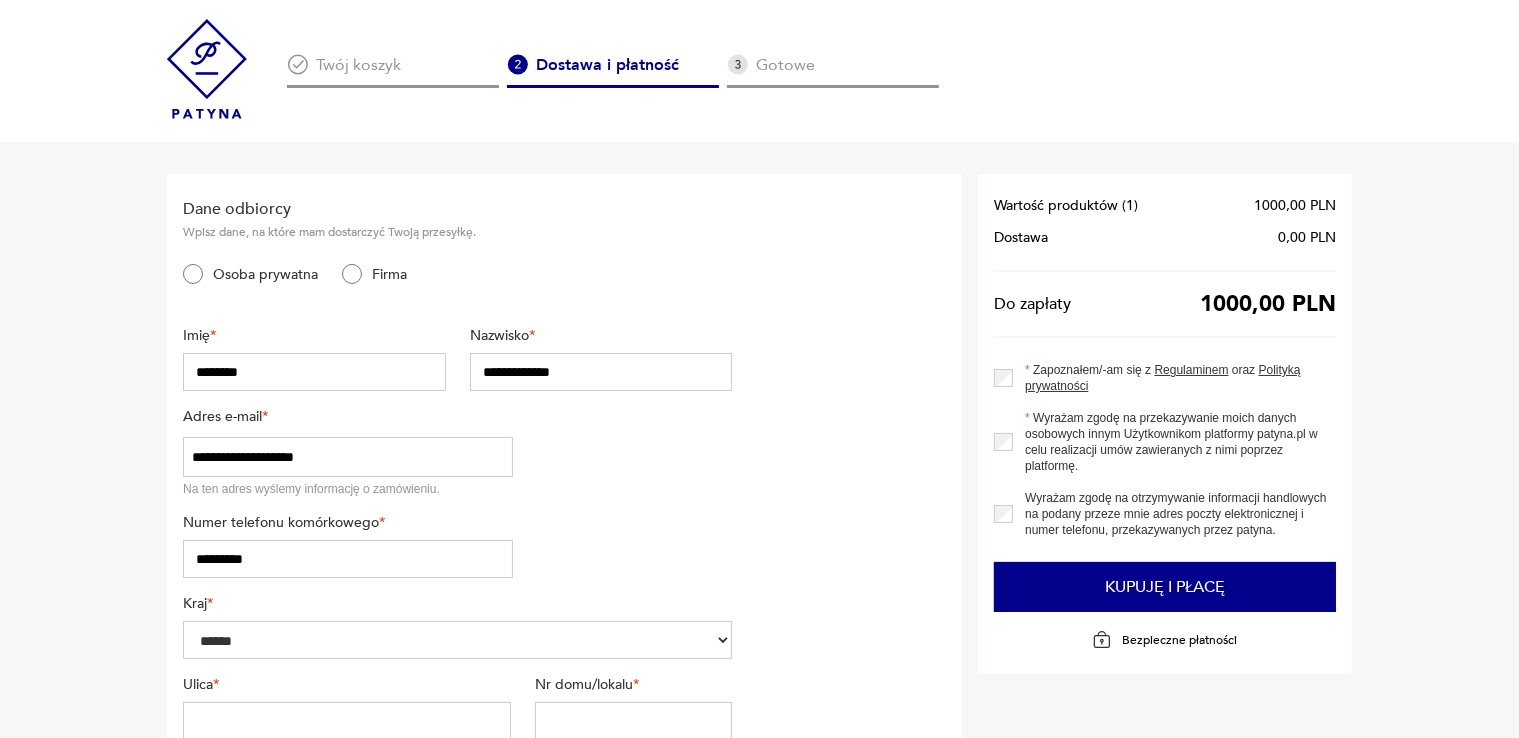 type on "**********" 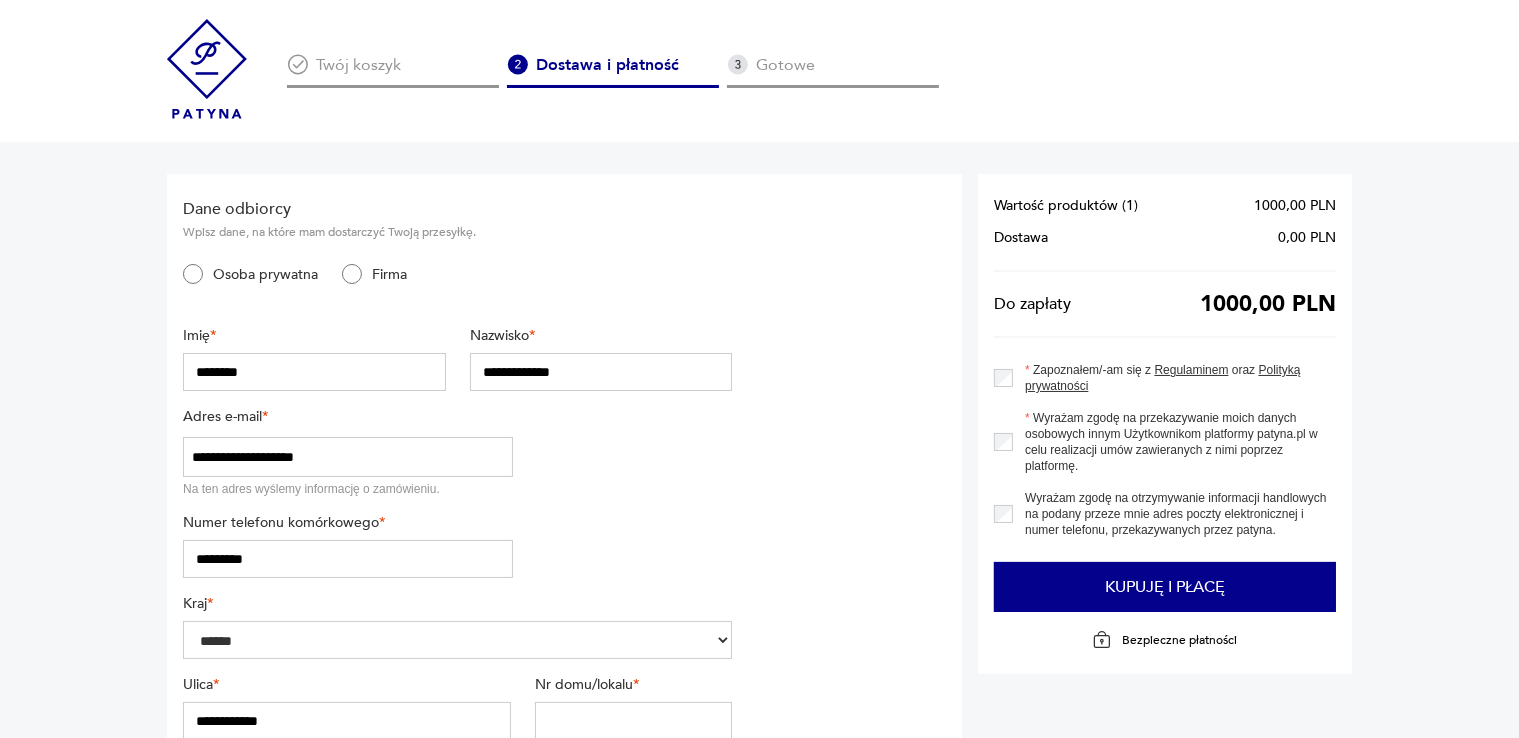 type on "*" 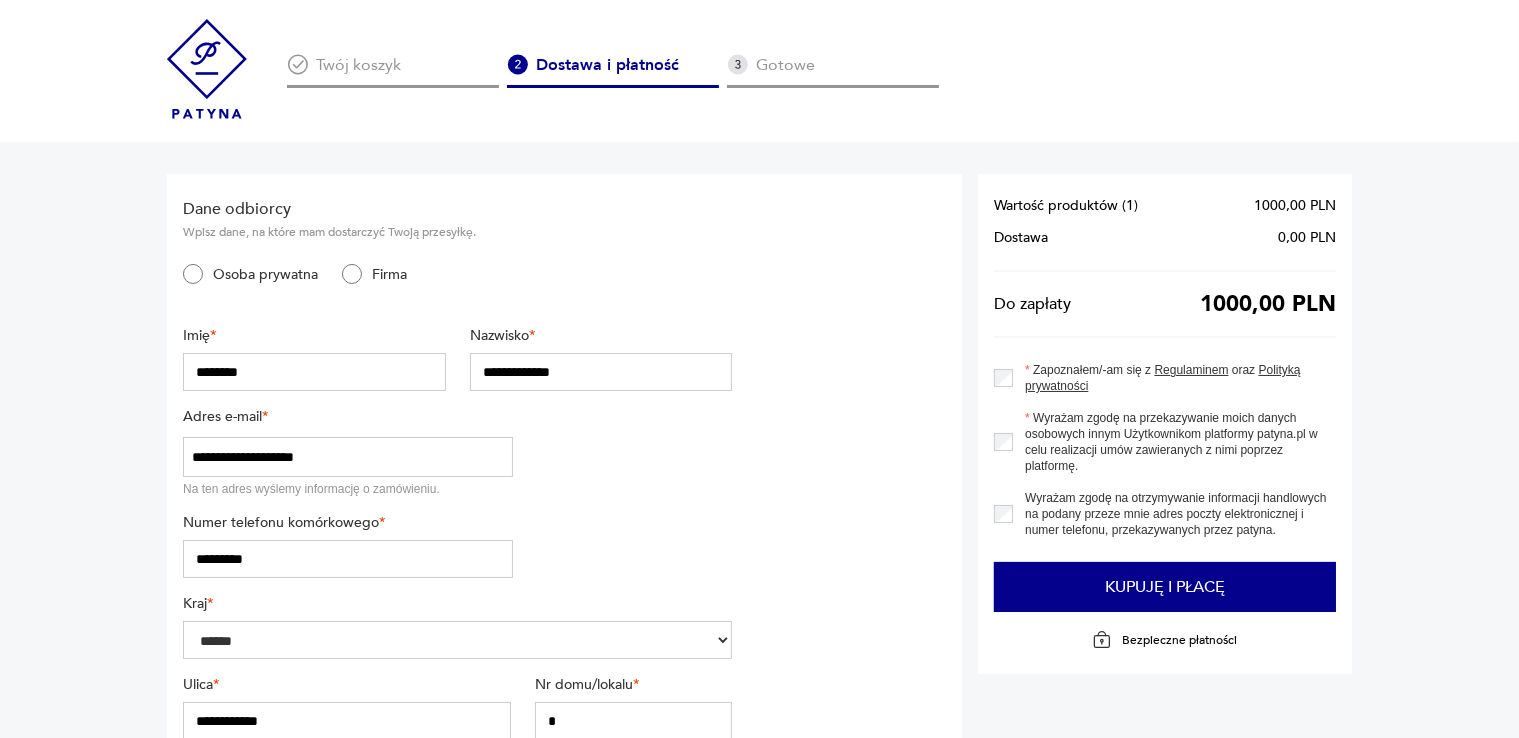 type on "******" 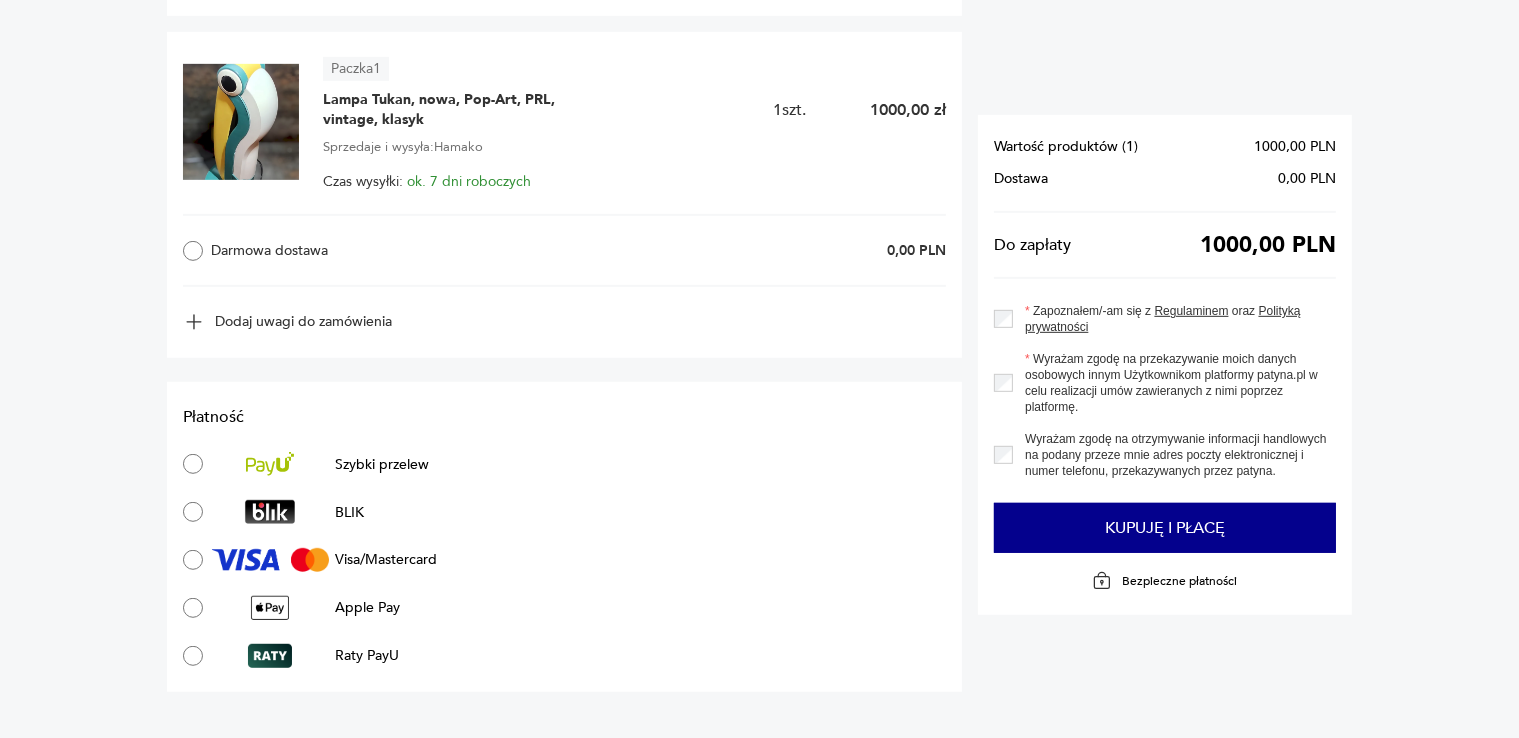 scroll, scrollTop: 1100, scrollLeft: 0, axis: vertical 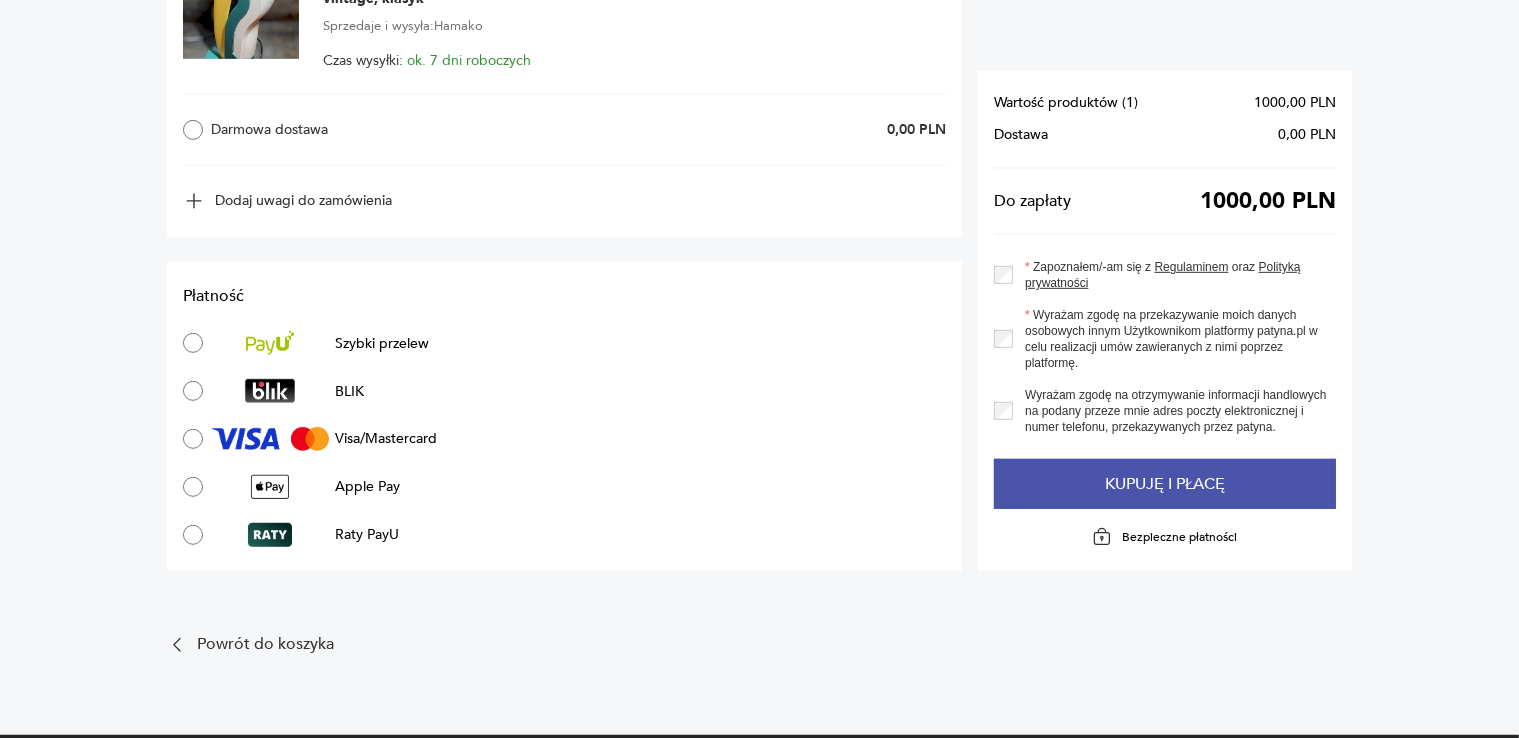 click on "Kupuję i płacę" at bounding box center (1165, 484) 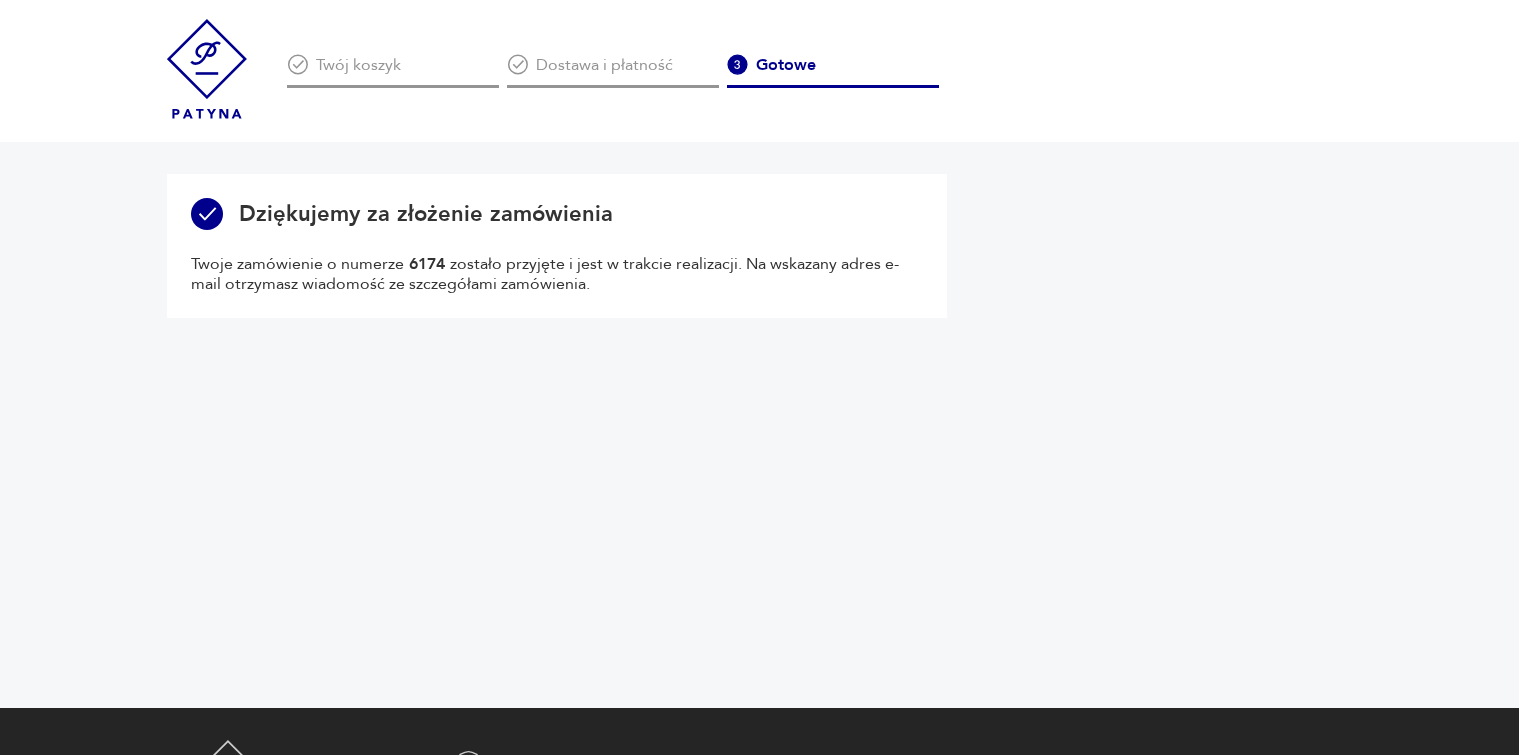 scroll, scrollTop: 0, scrollLeft: 0, axis: both 